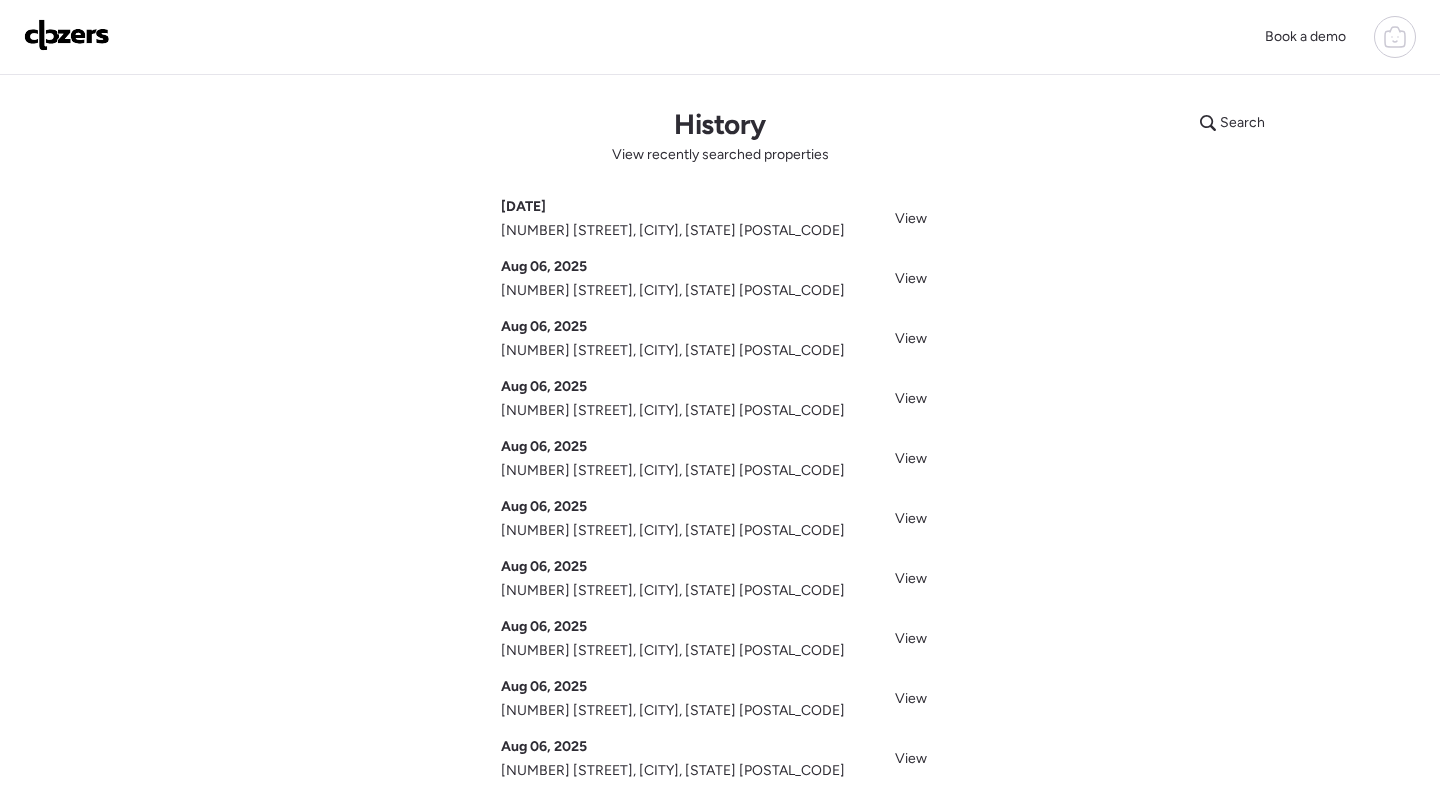 scroll, scrollTop: 0, scrollLeft: 0, axis: both 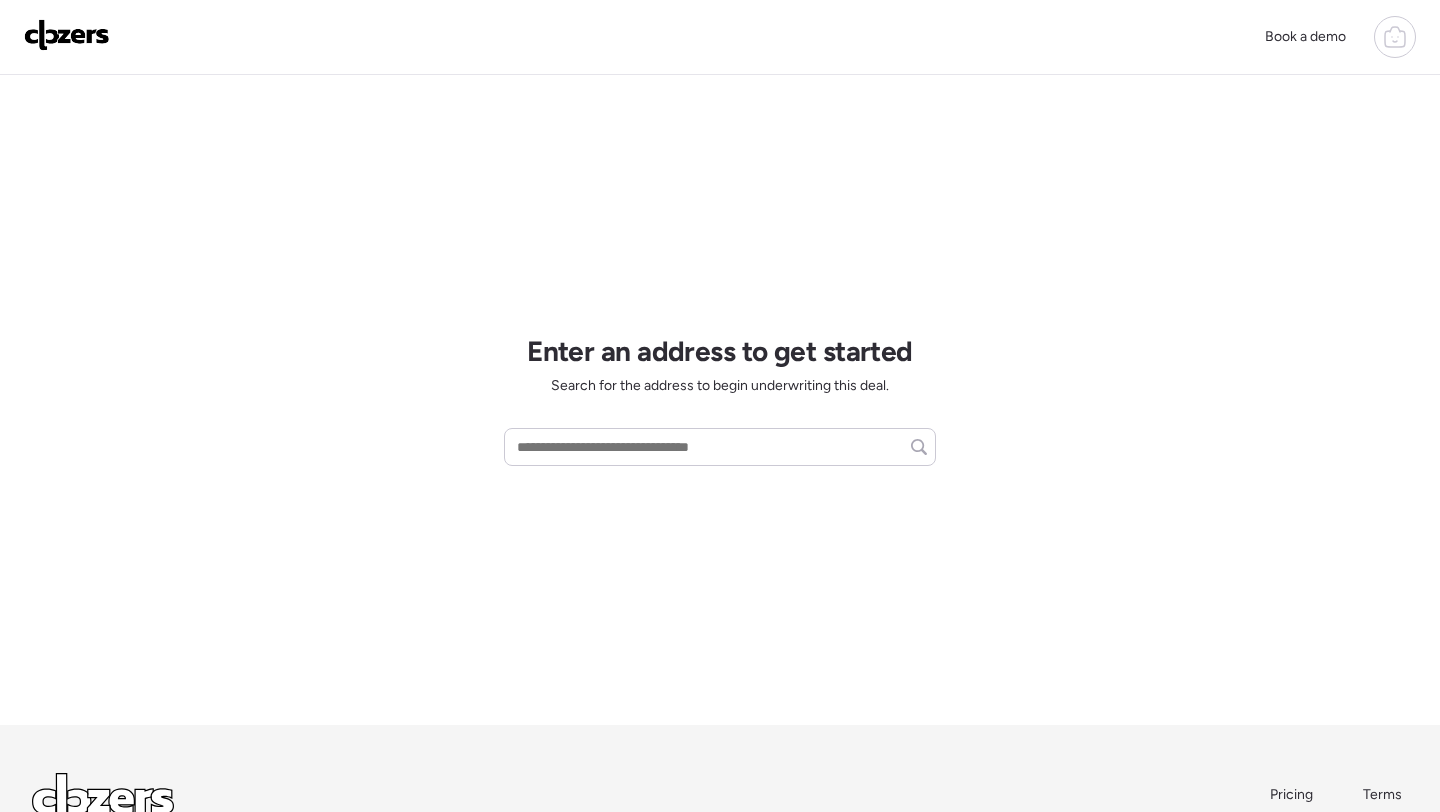 click on "Enter an address to get started Search for the address to begin underwriting this deal." at bounding box center (720, 400) 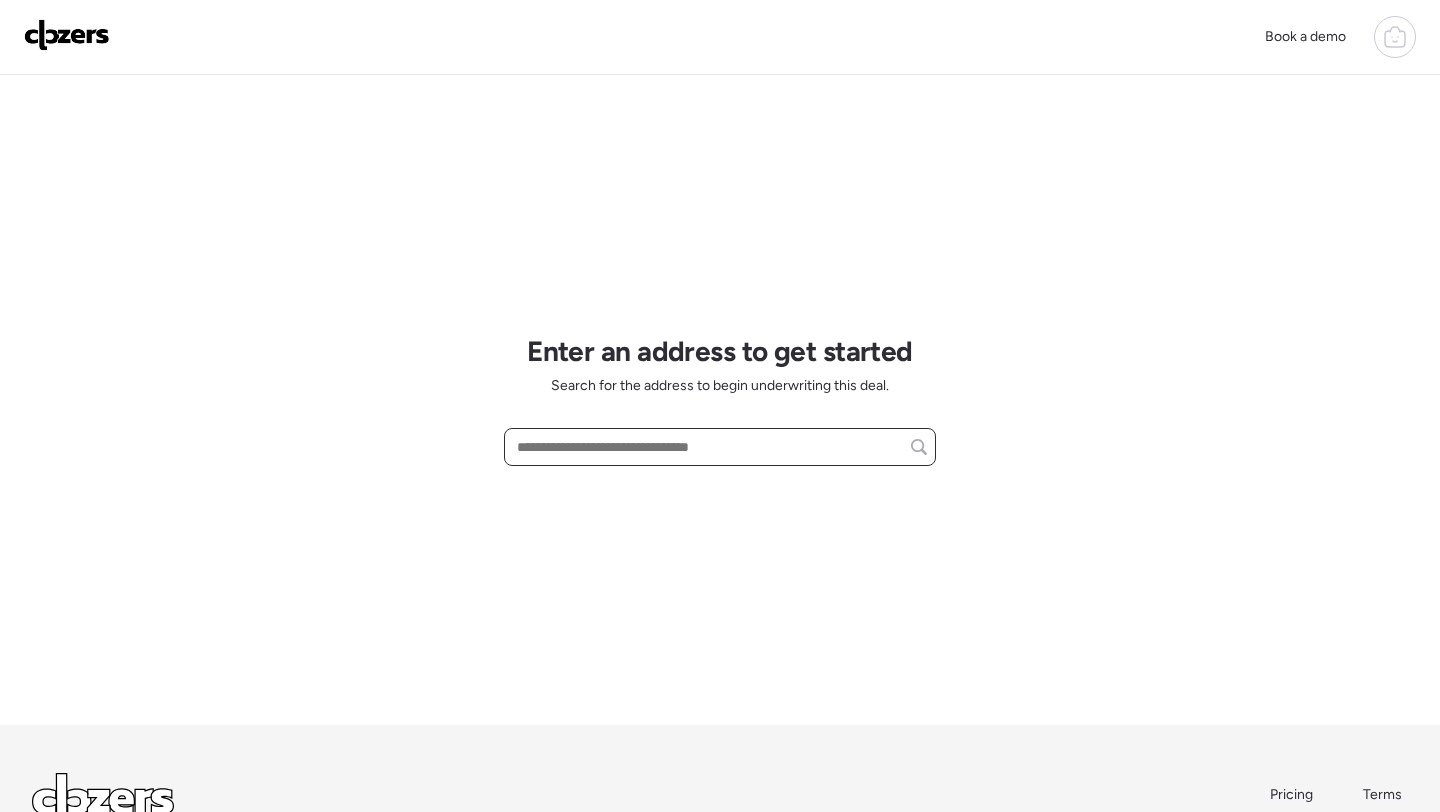 click at bounding box center (720, 447) 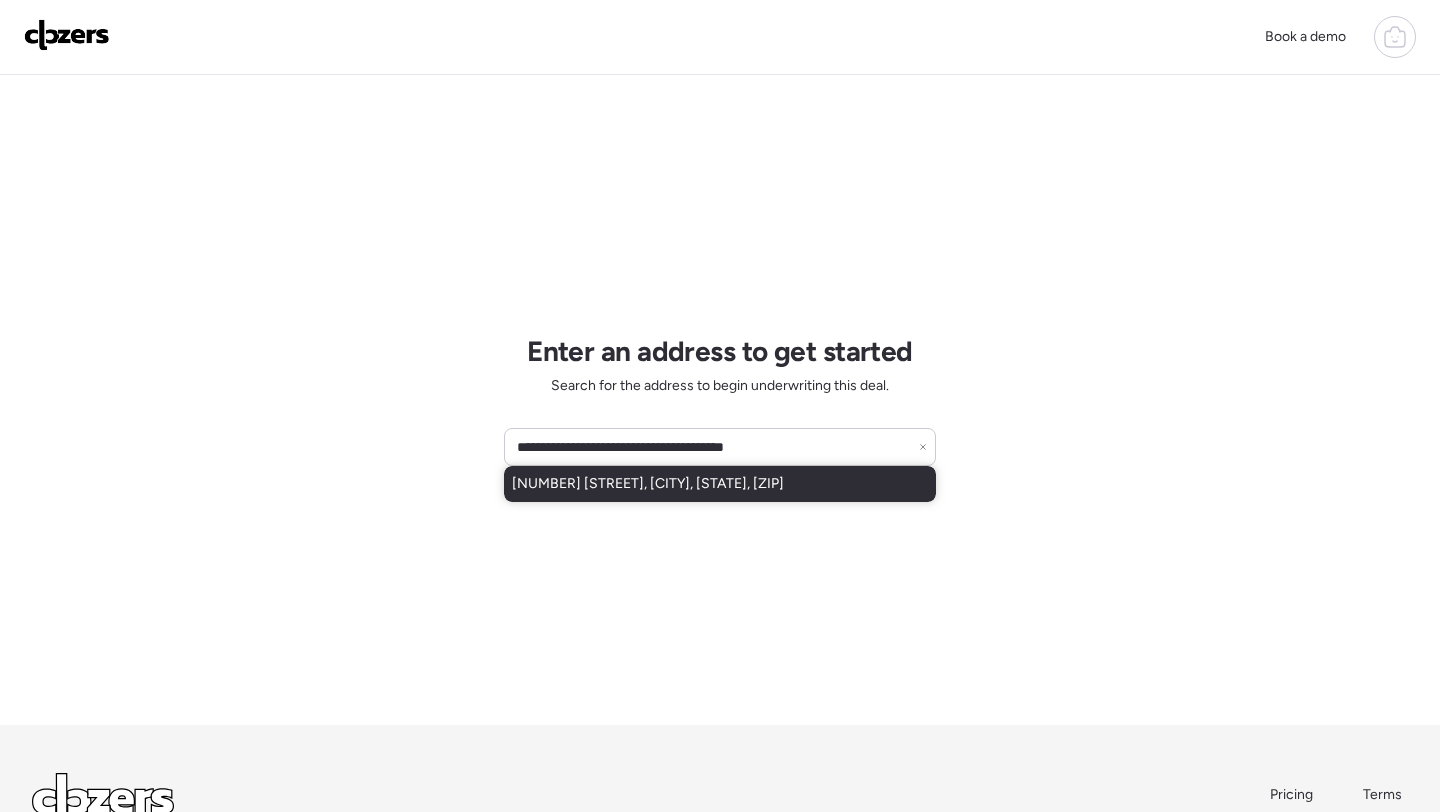 click on "[NUMBER] [STREET], [CITY], [STATE], [POSTAL_CODE]" at bounding box center (648, 484) 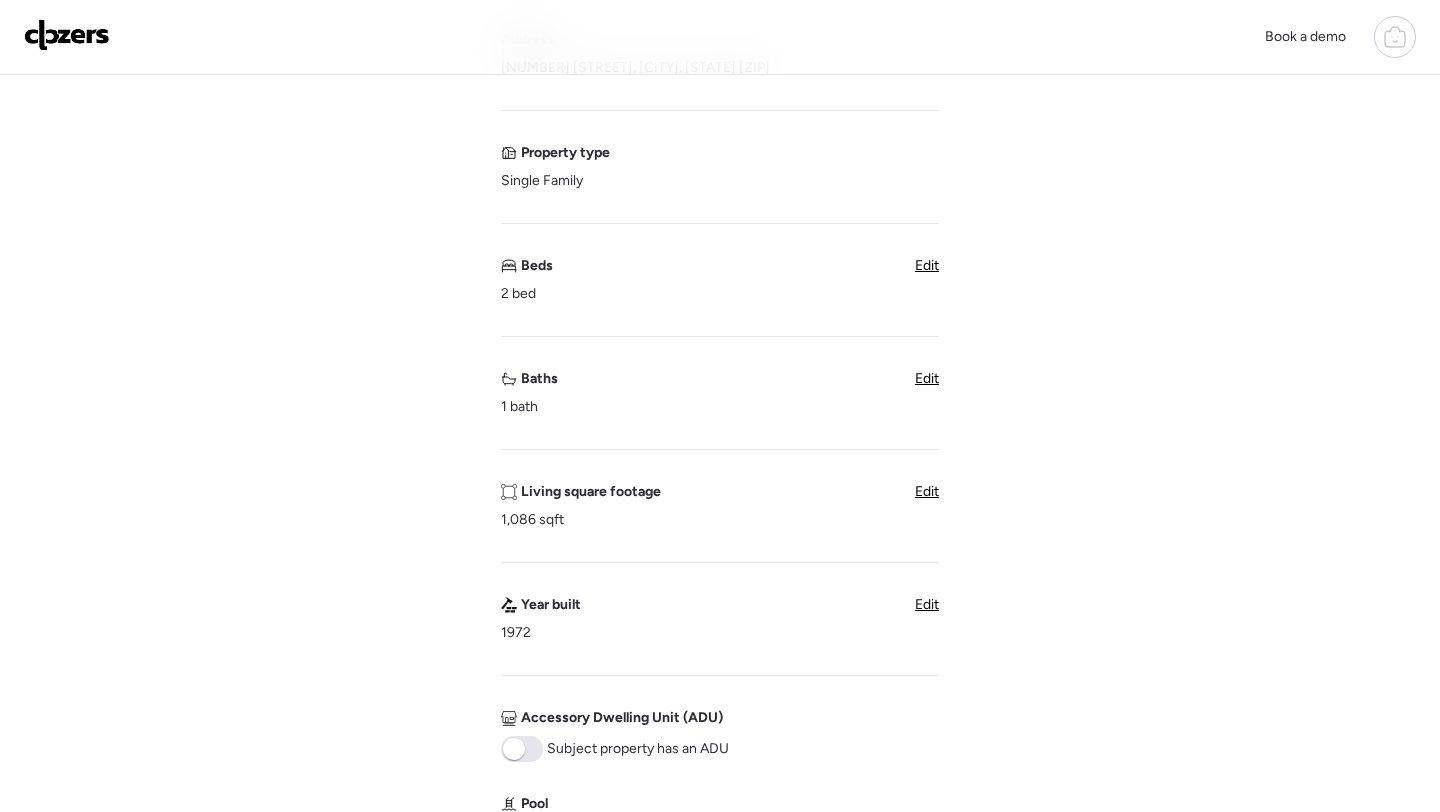 scroll, scrollTop: 286, scrollLeft: 0, axis: vertical 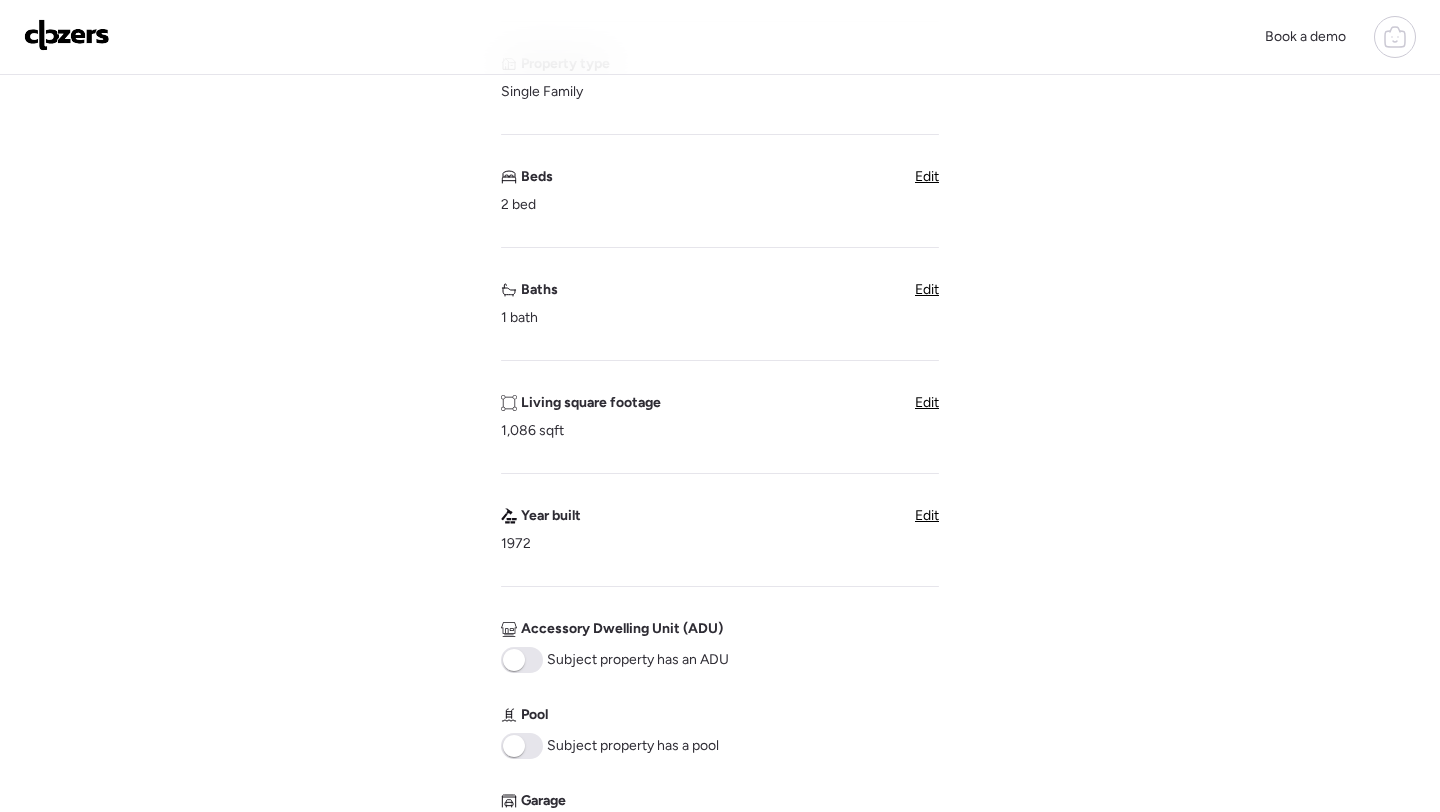 click on "Edit" at bounding box center [927, 402] 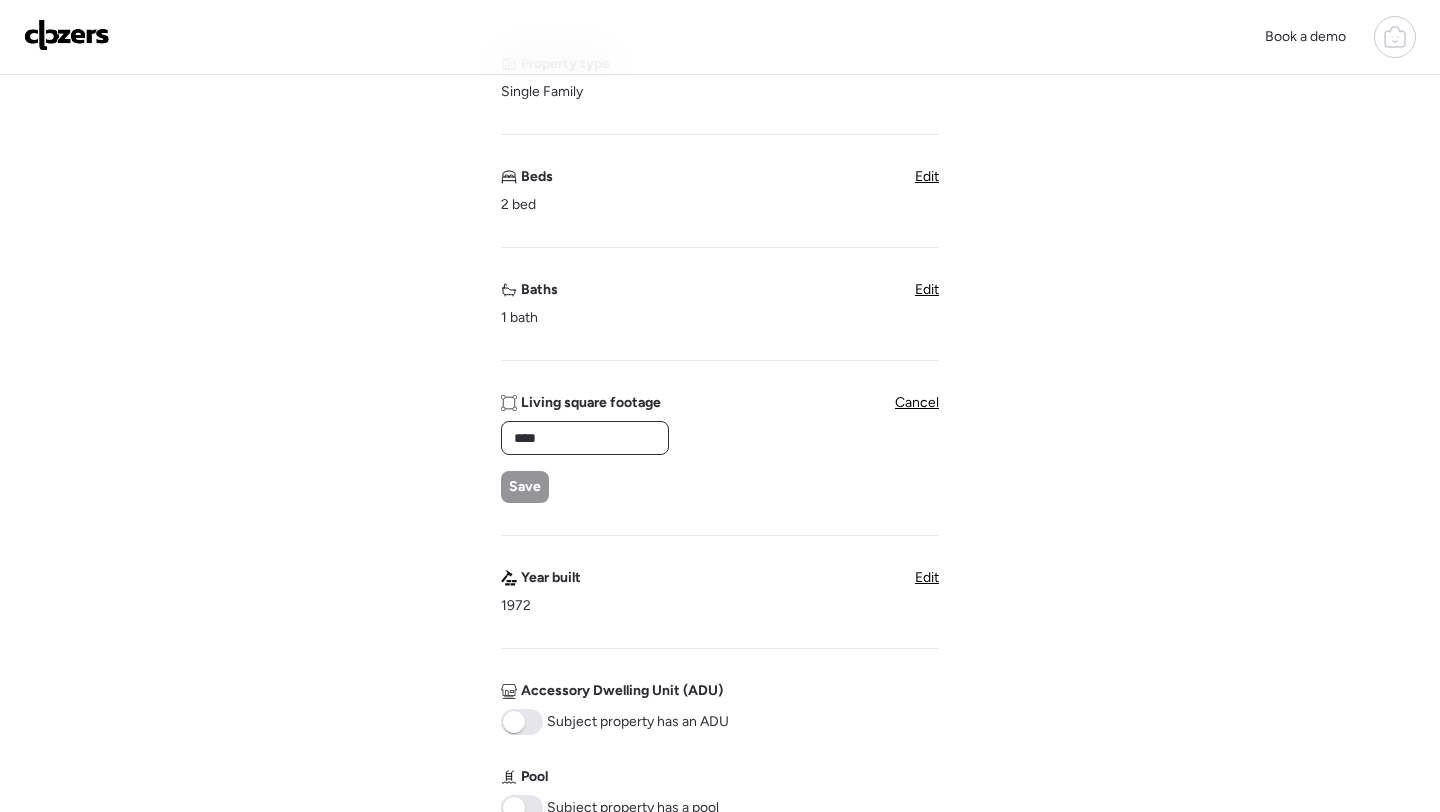 click on "****" at bounding box center (585, 438) 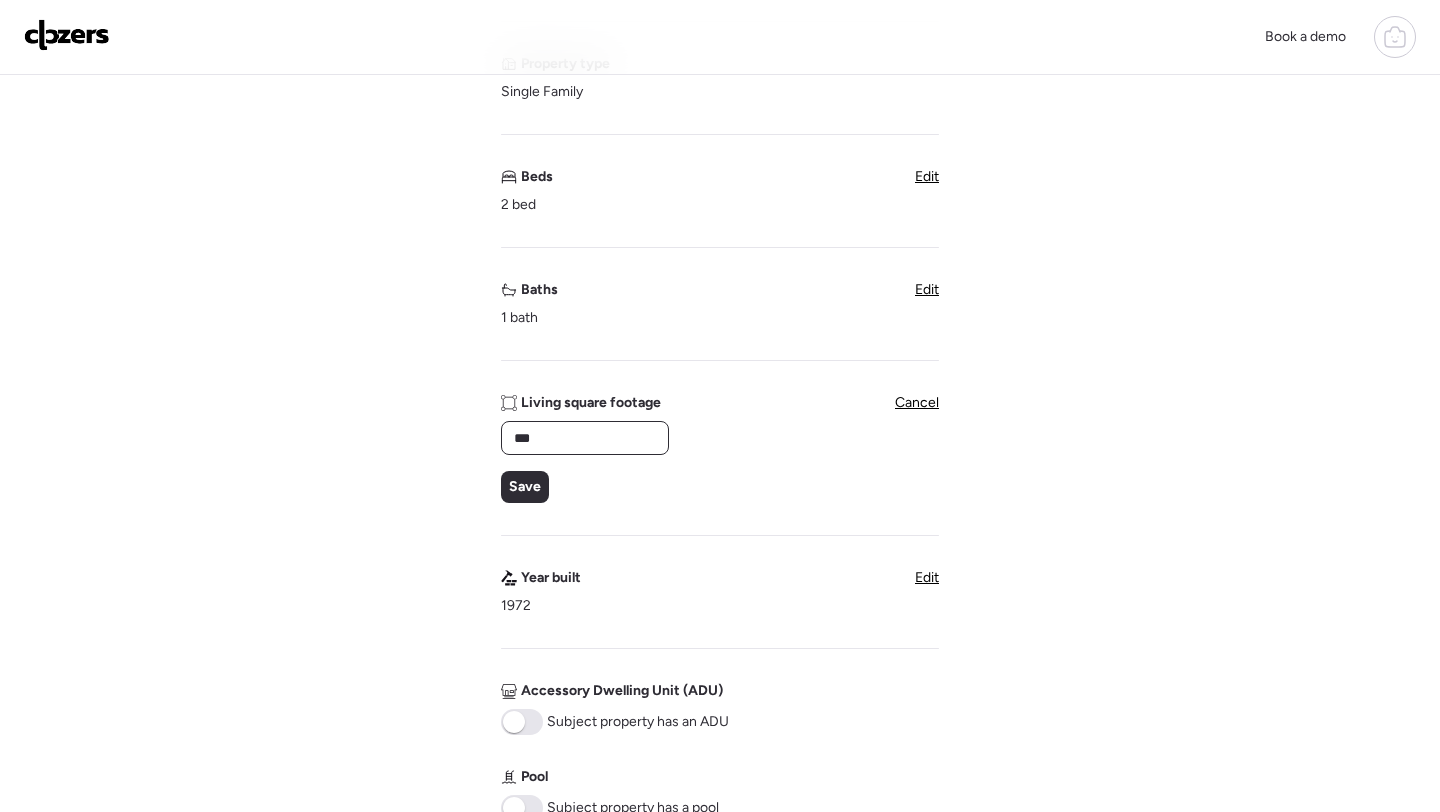type on "****" 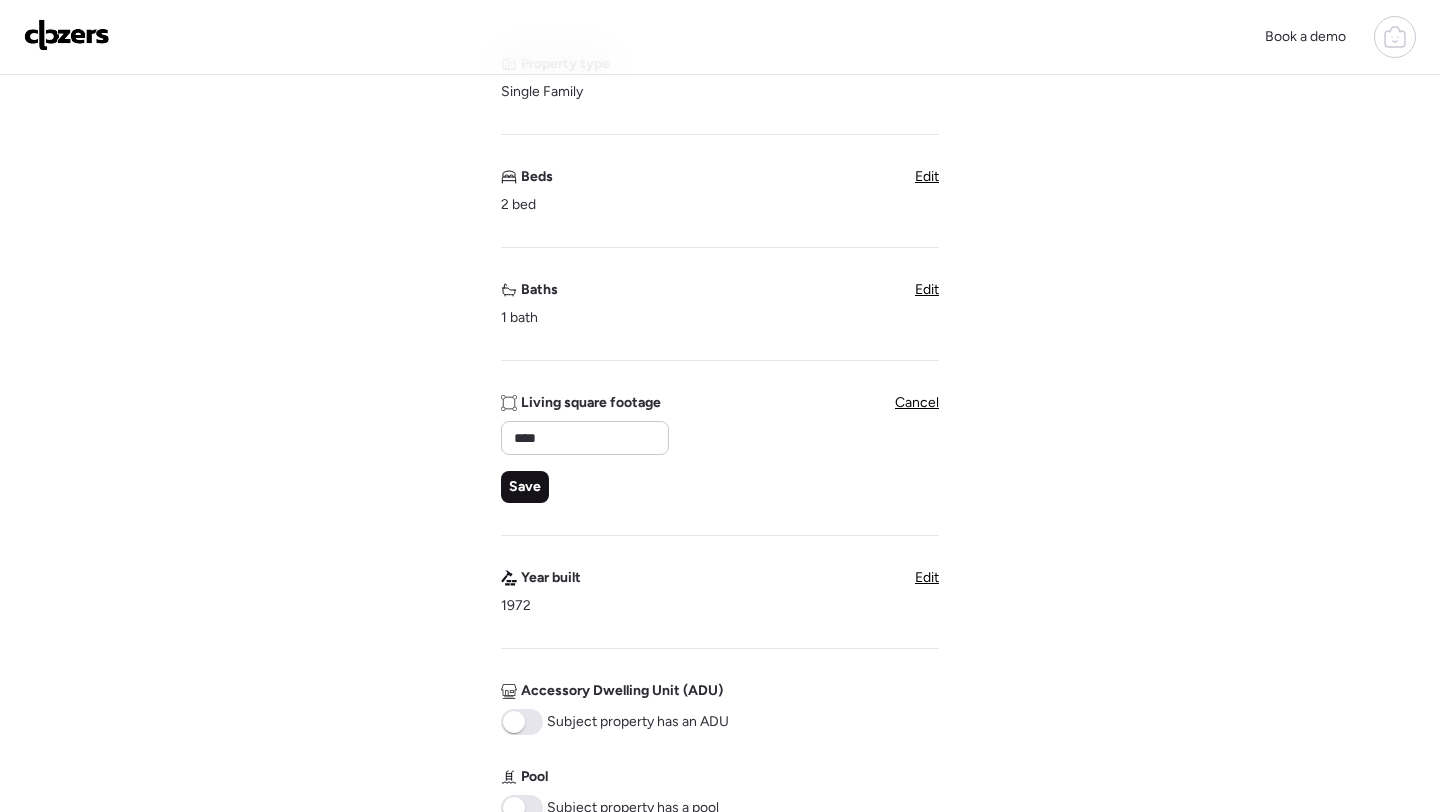 click on "Save" at bounding box center (525, 487) 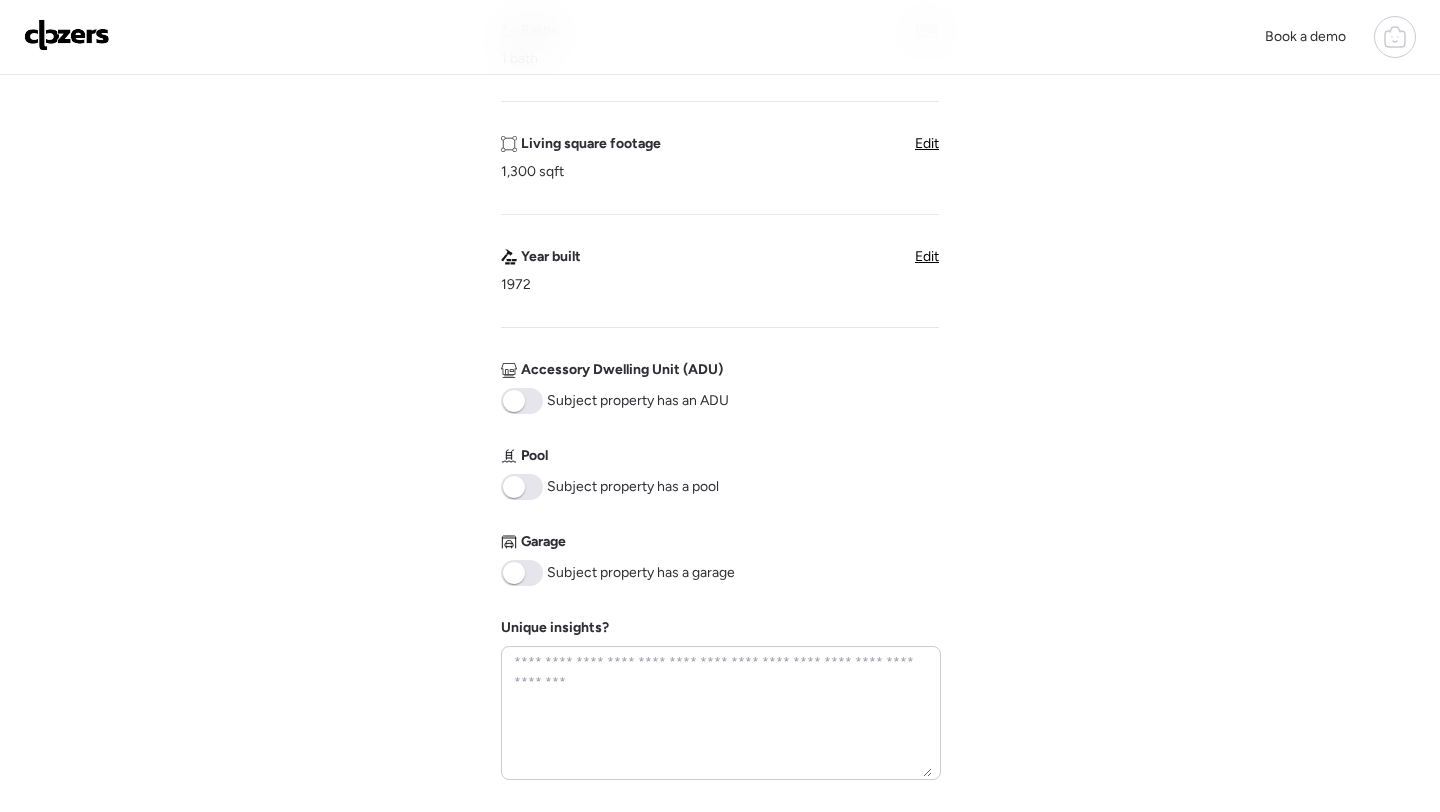 scroll, scrollTop: 641, scrollLeft: 0, axis: vertical 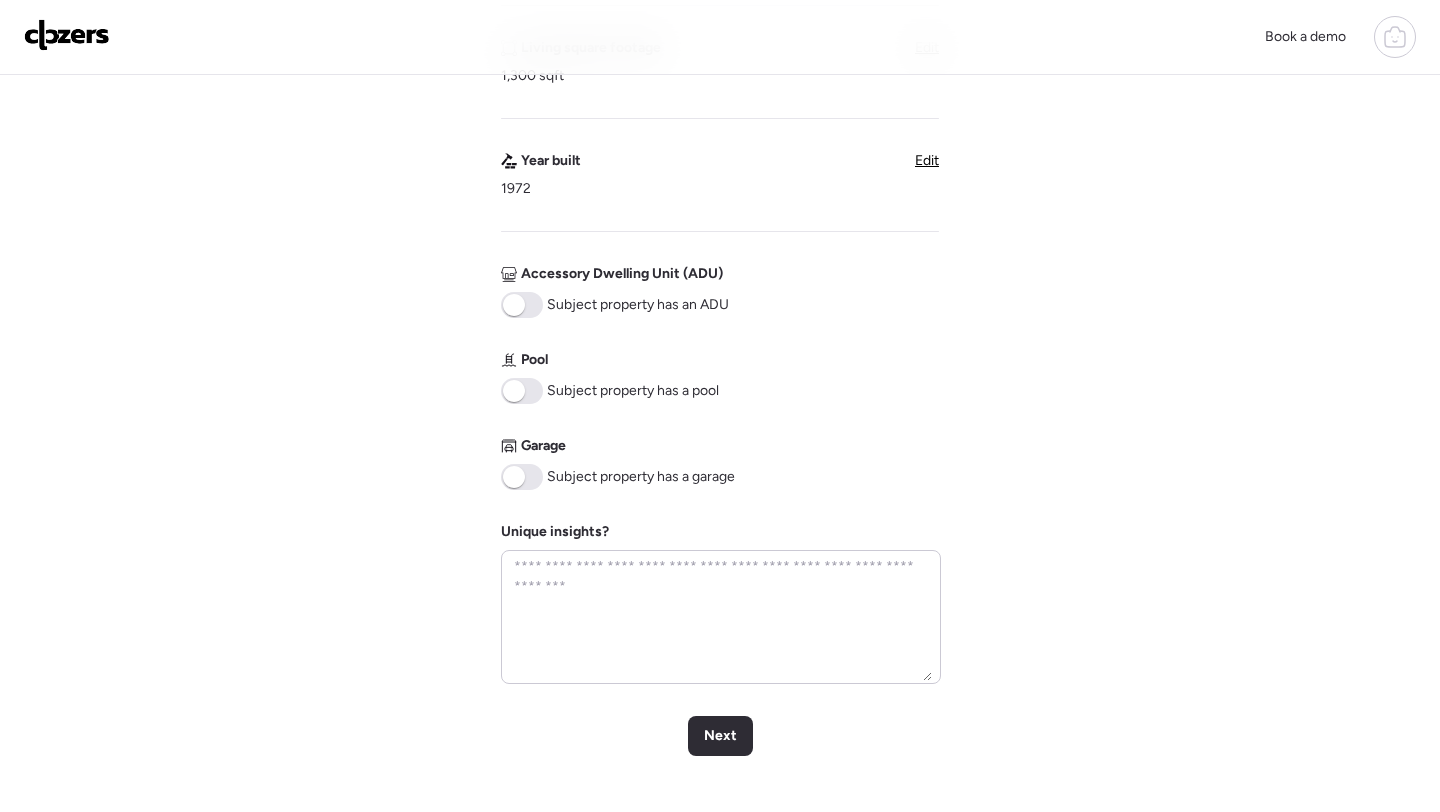 click at bounding box center (522, 477) 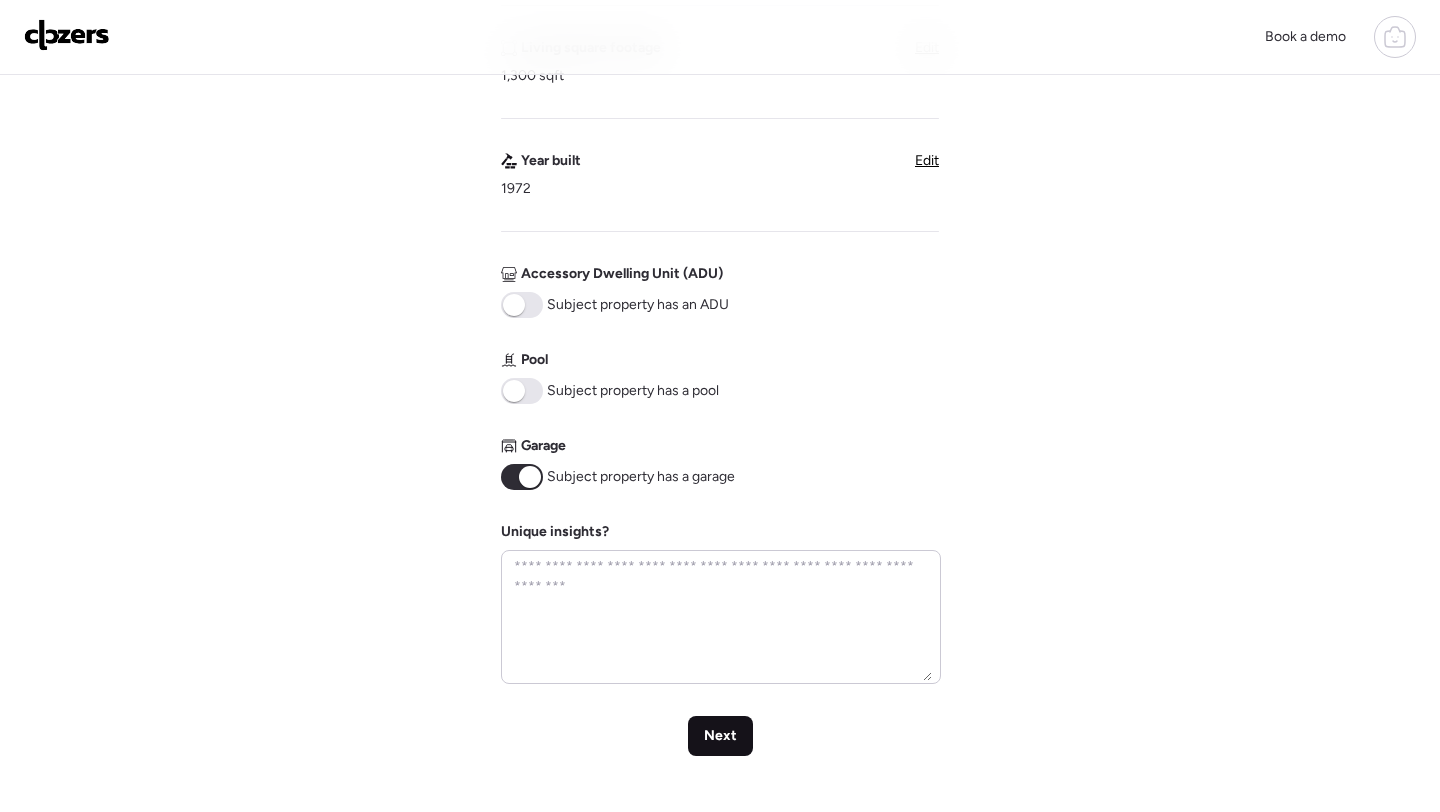click on "Next" at bounding box center [720, 736] 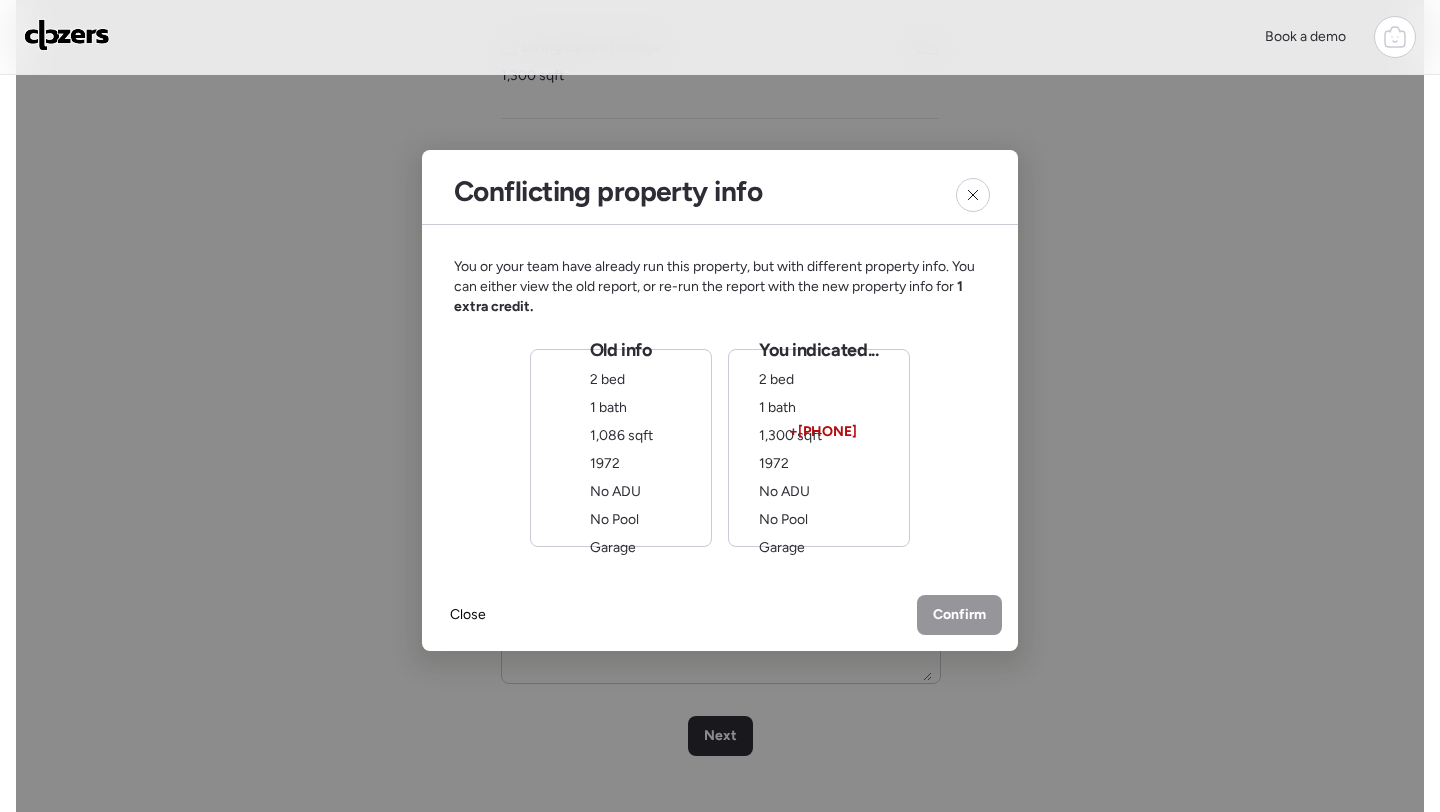 click on "You indicated... 2 bed 1 bath 1,300 sqft + 214 1972 No ADU No Pool Garage" at bounding box center [818, 448] 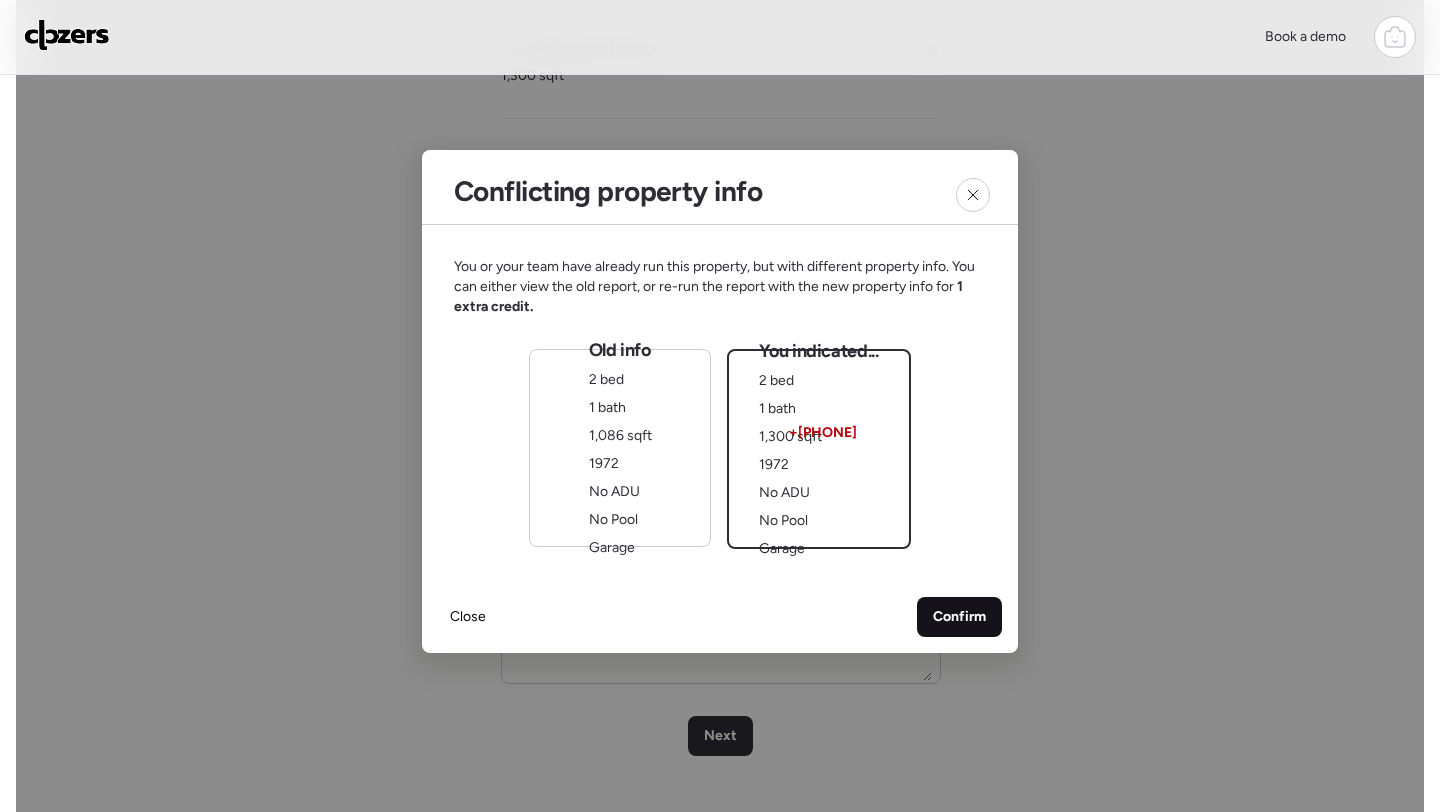 click on "Confirm" at bounding box center [959, 617] 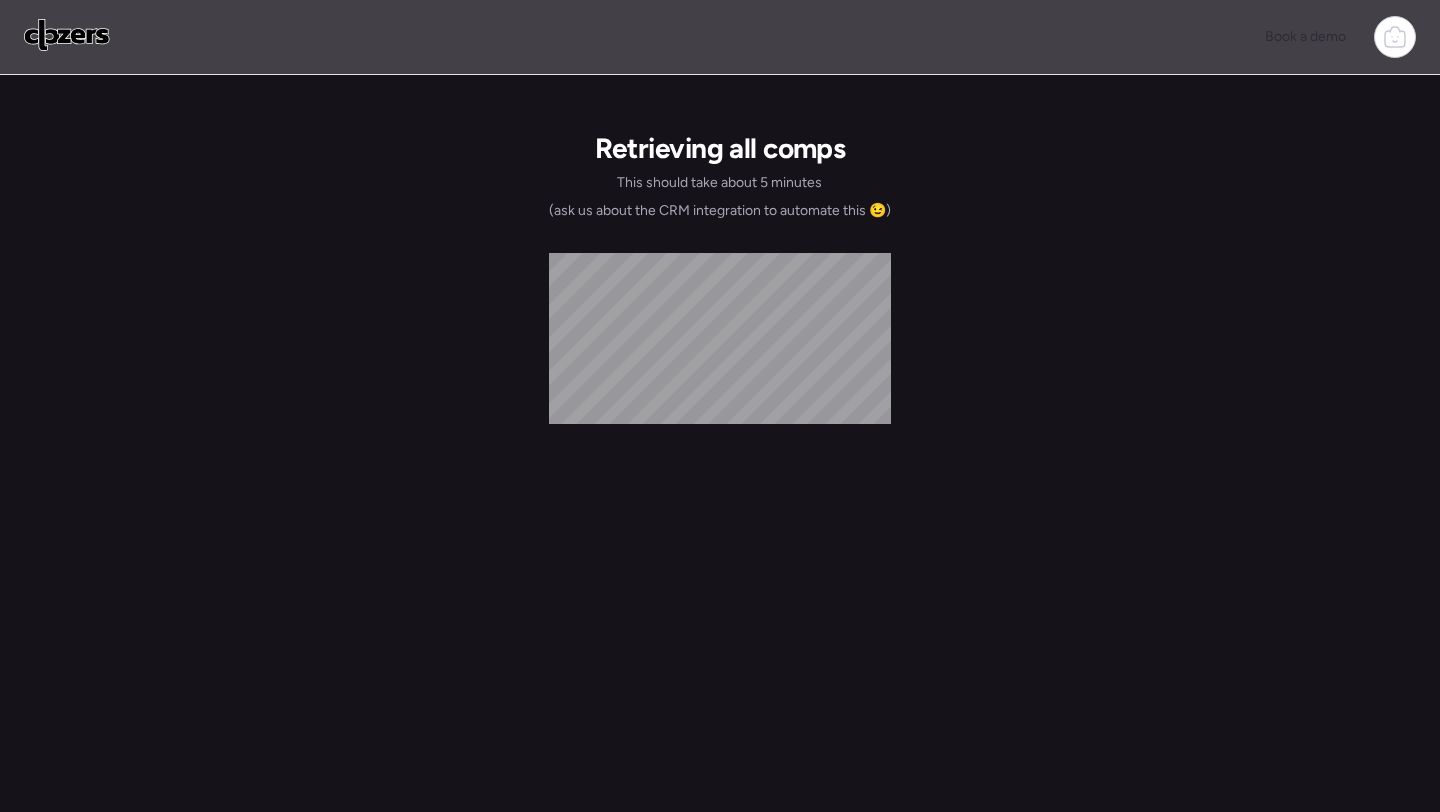 scroll, scrollTop: 0, scrollLeft: 0, axis: both 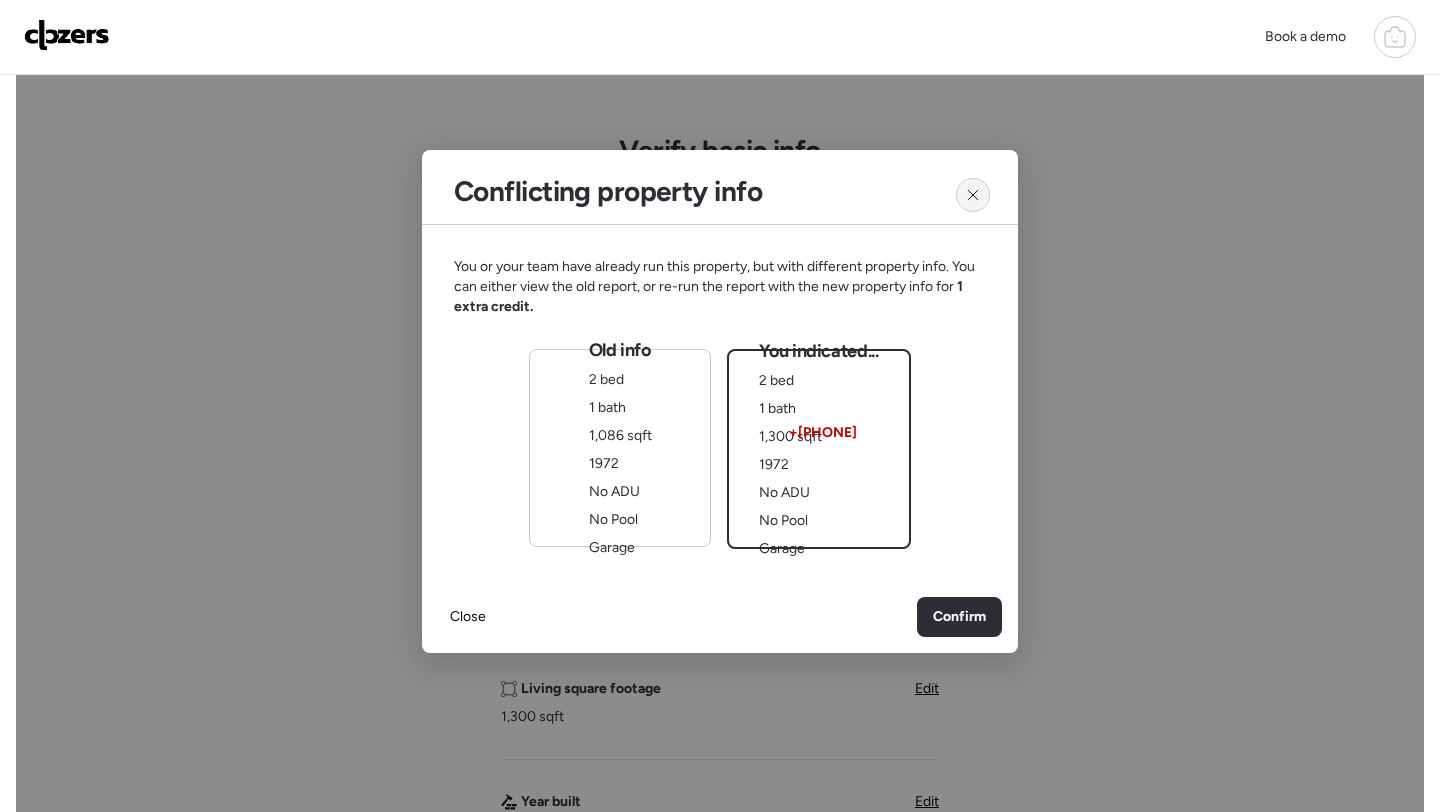 click 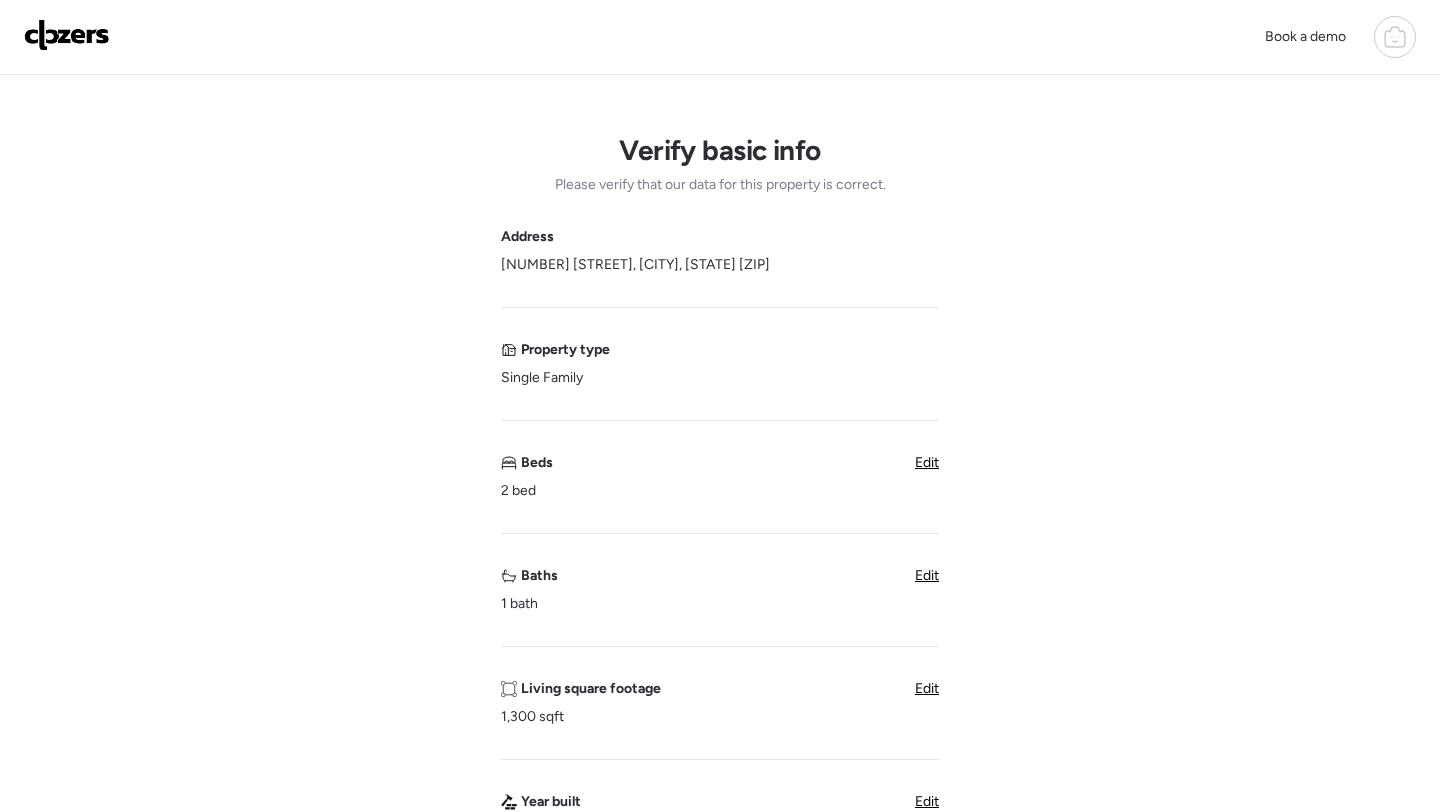 click at bounding box center (1395, 37) 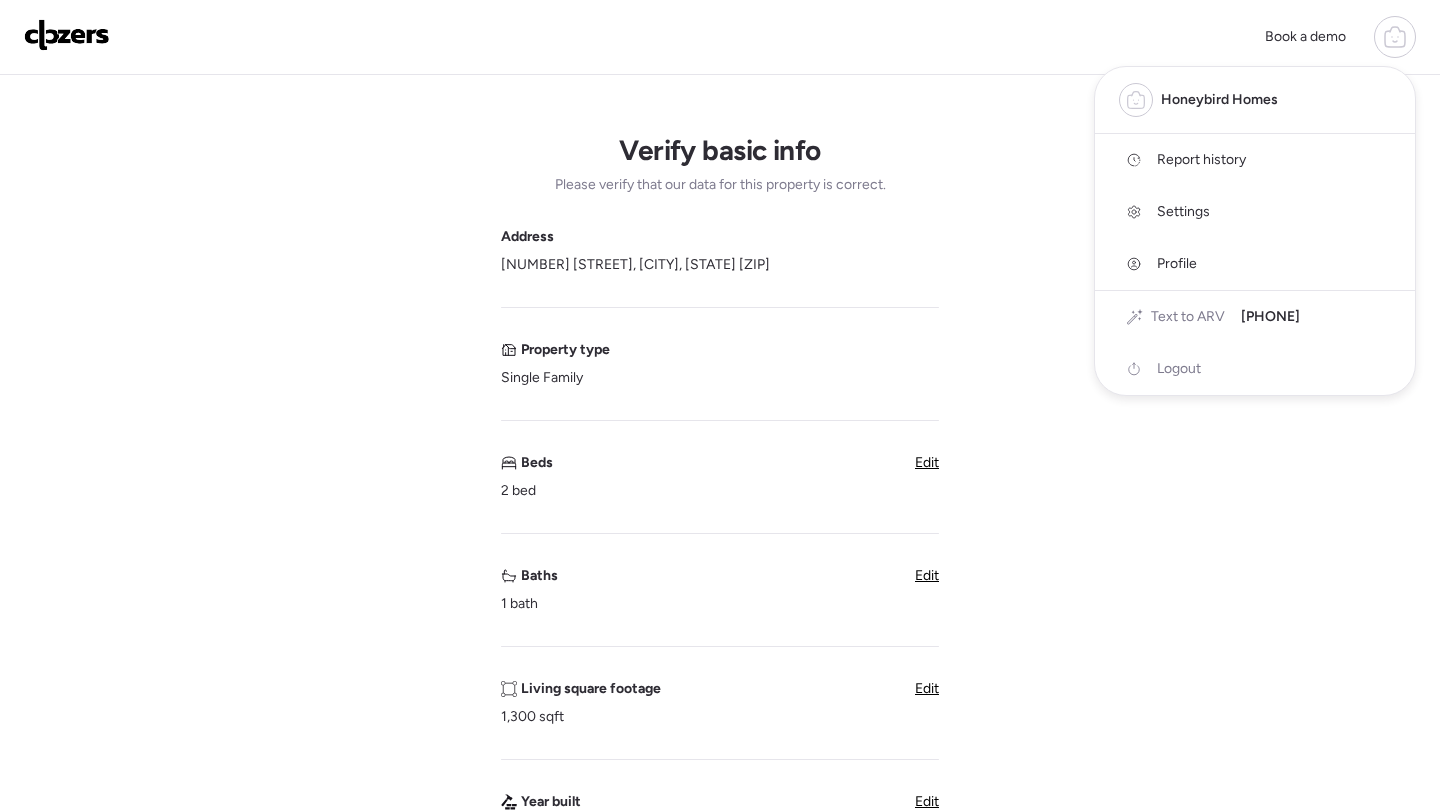 click on "Report history" at bounding box center (1201, 160) 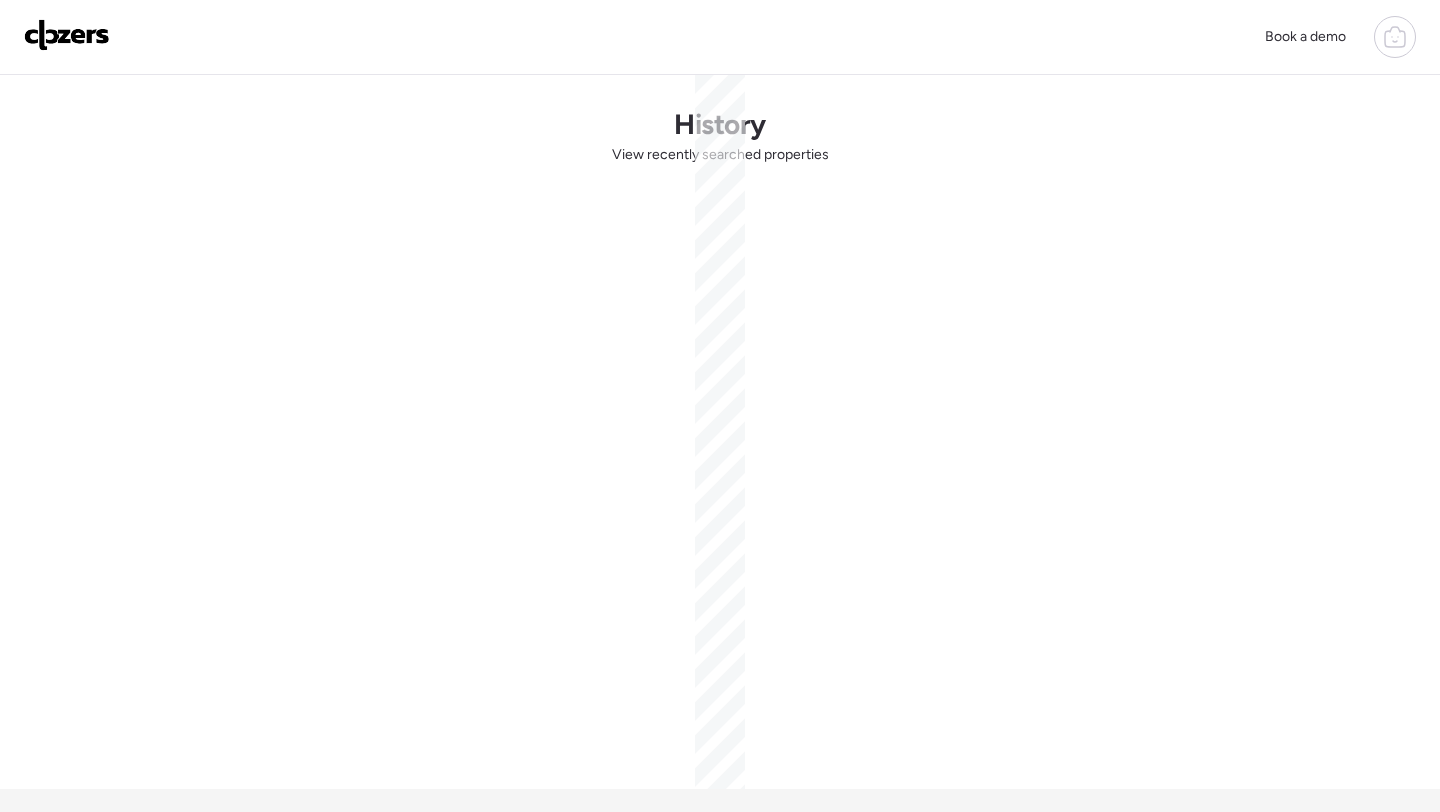 scroll, scrollTop: 0, scrollLeft: 0, axis: both 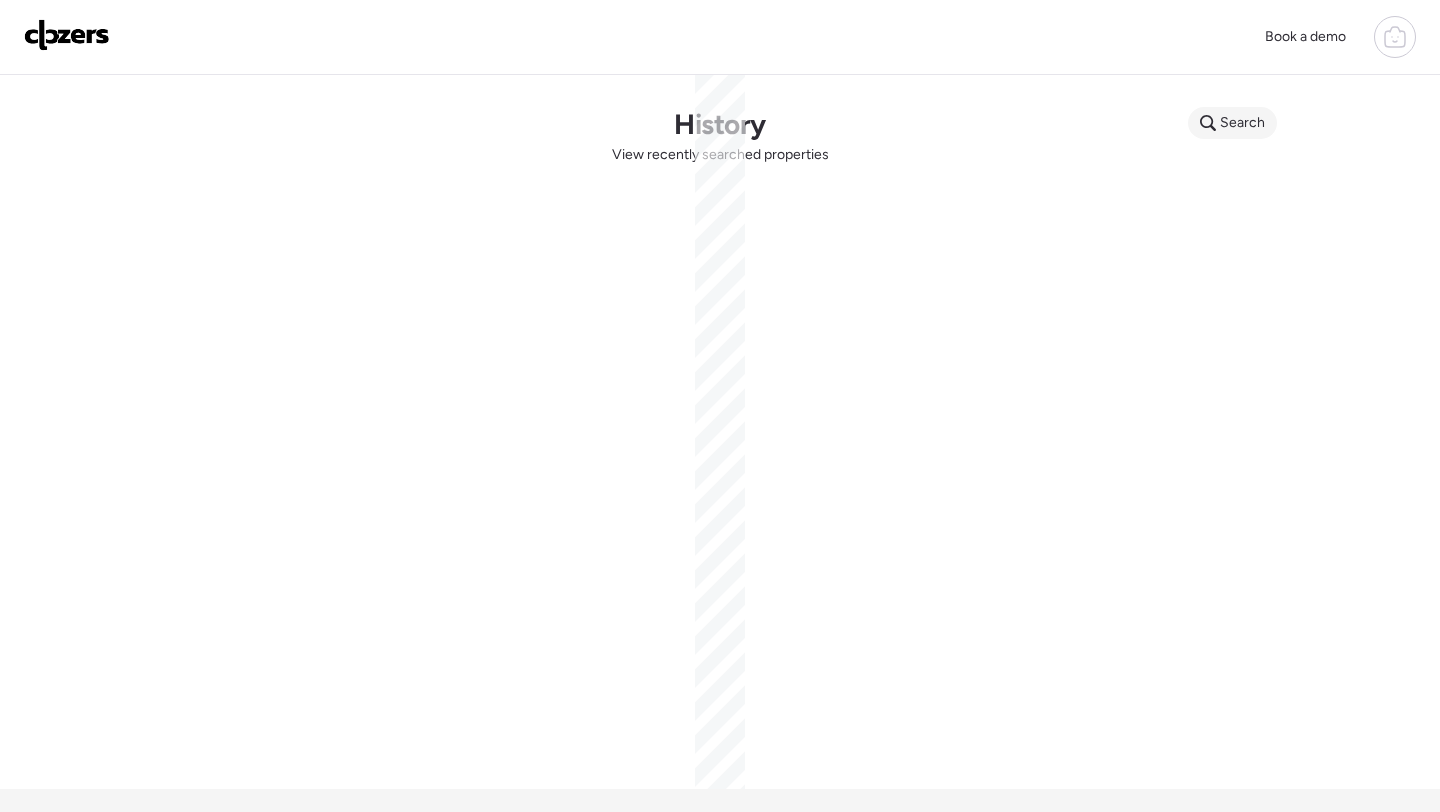 click on "Search" at bounding box center (1232, 123) 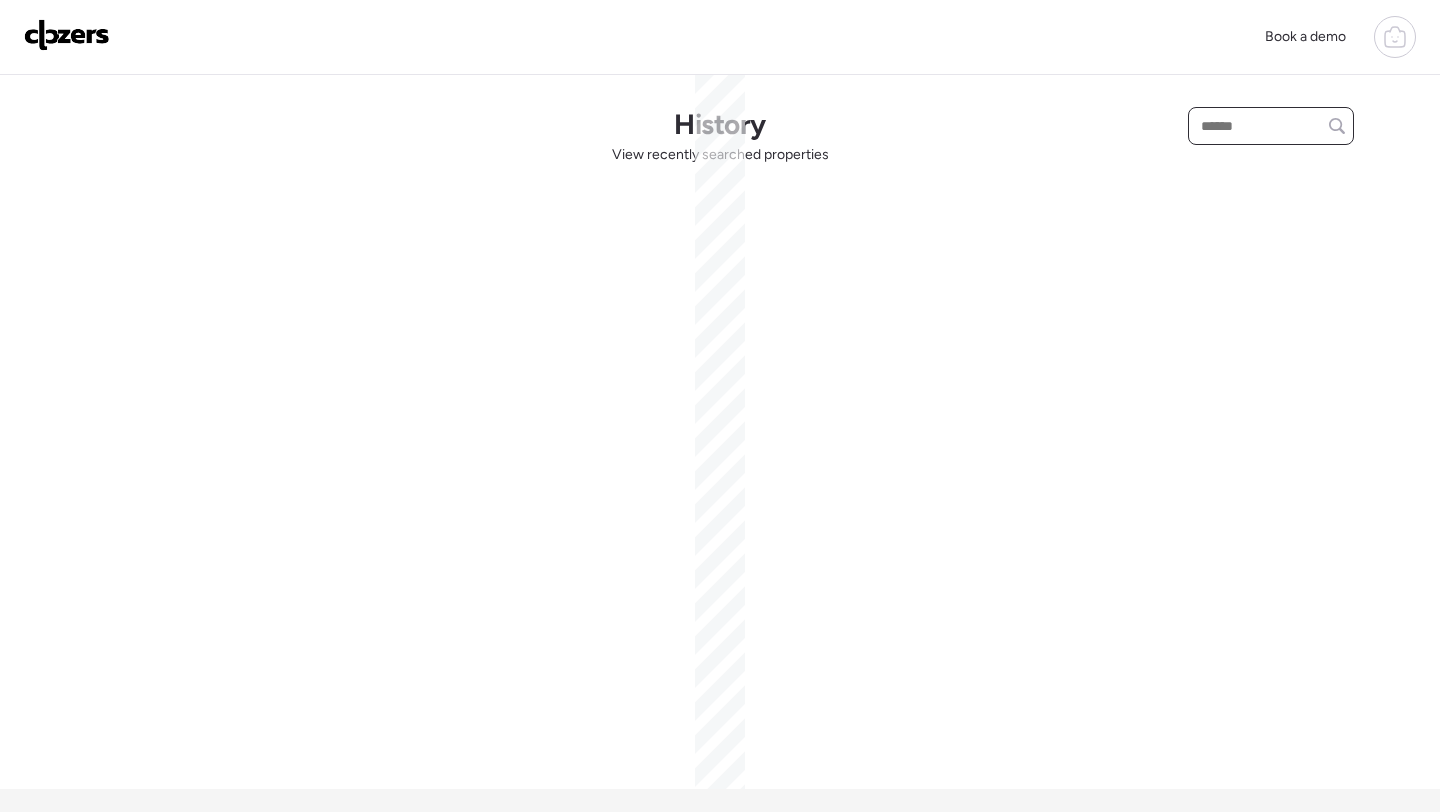click at bounding box center [1271, 126] 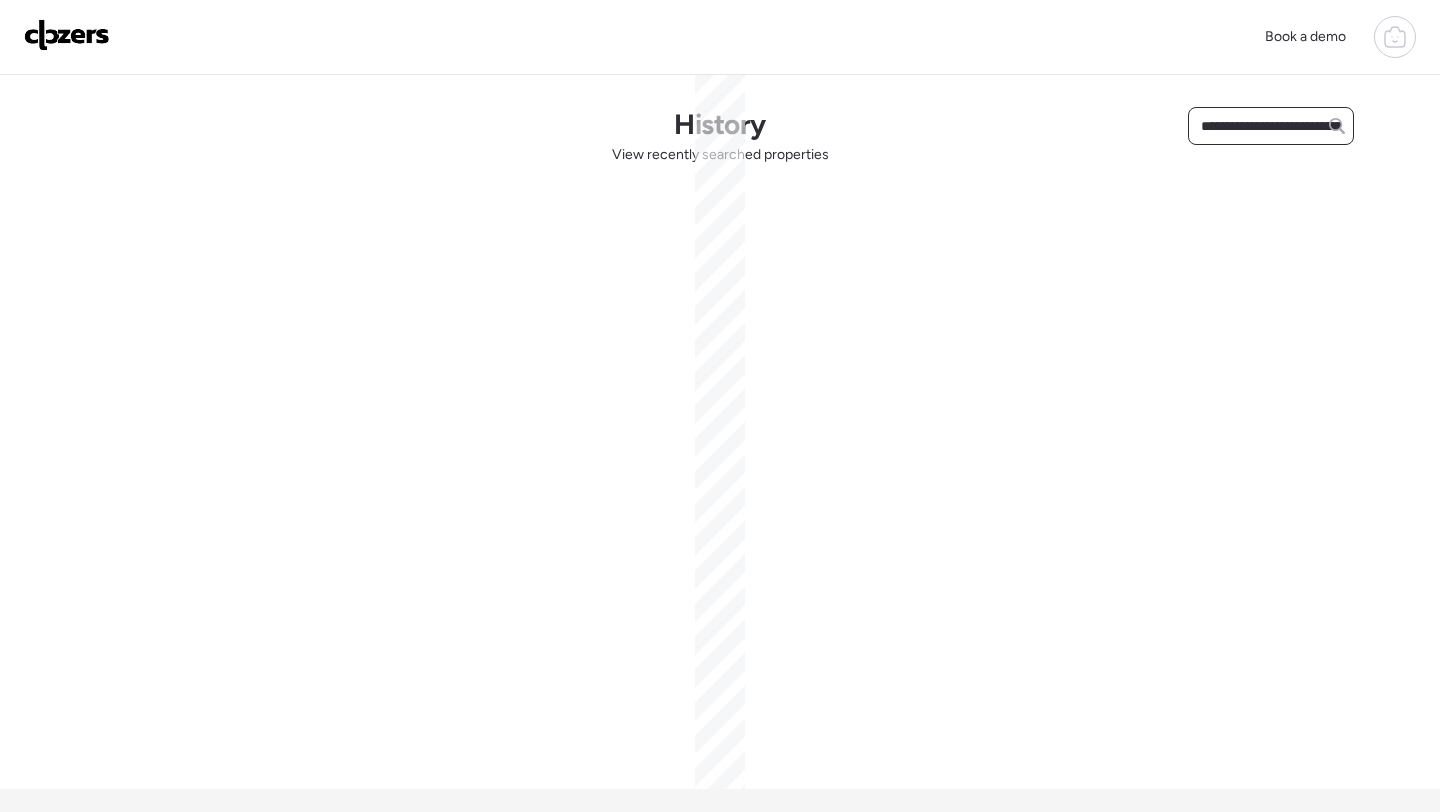 scroll, scrollTop: 0, scrollLeft: 137, axis: horizontal 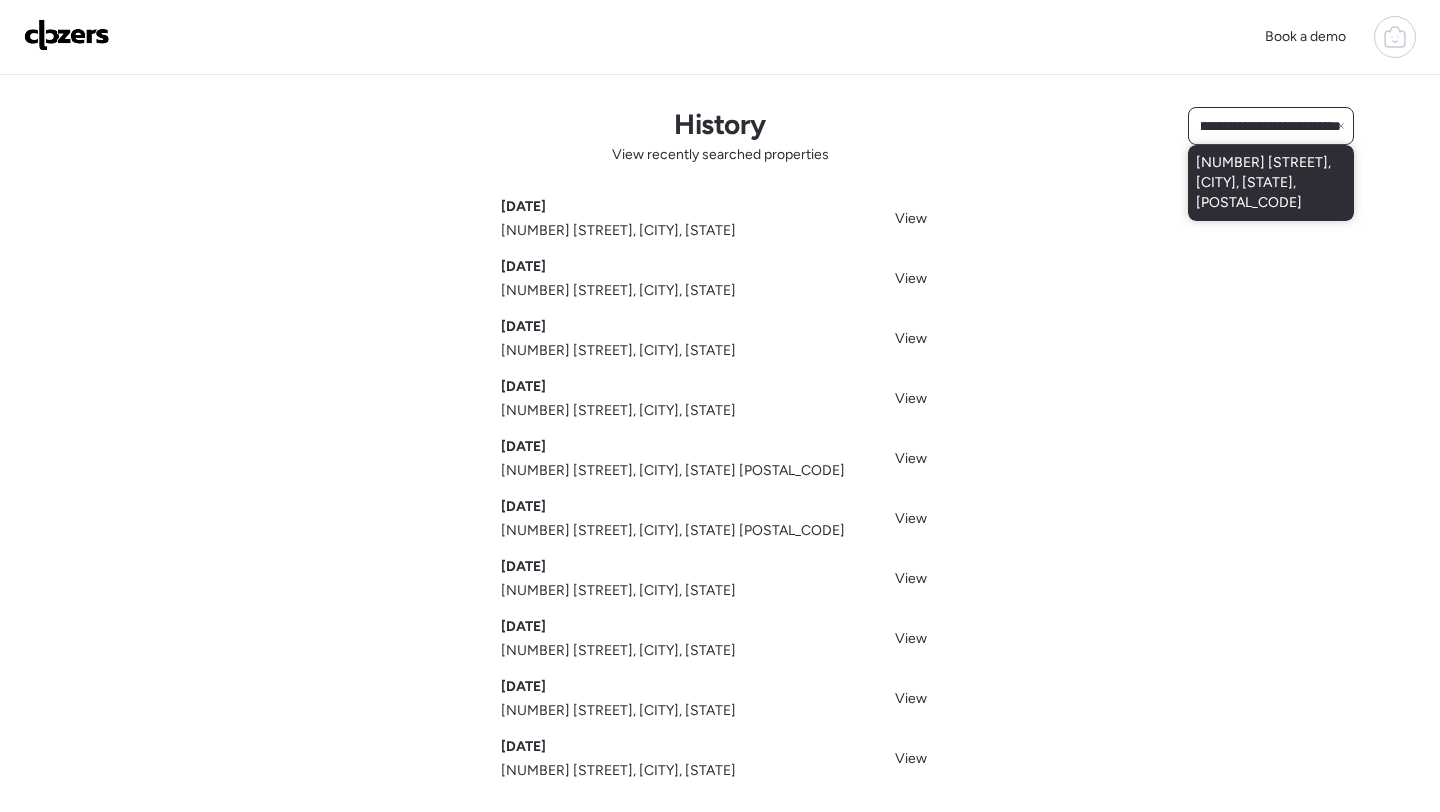 type on "**********" 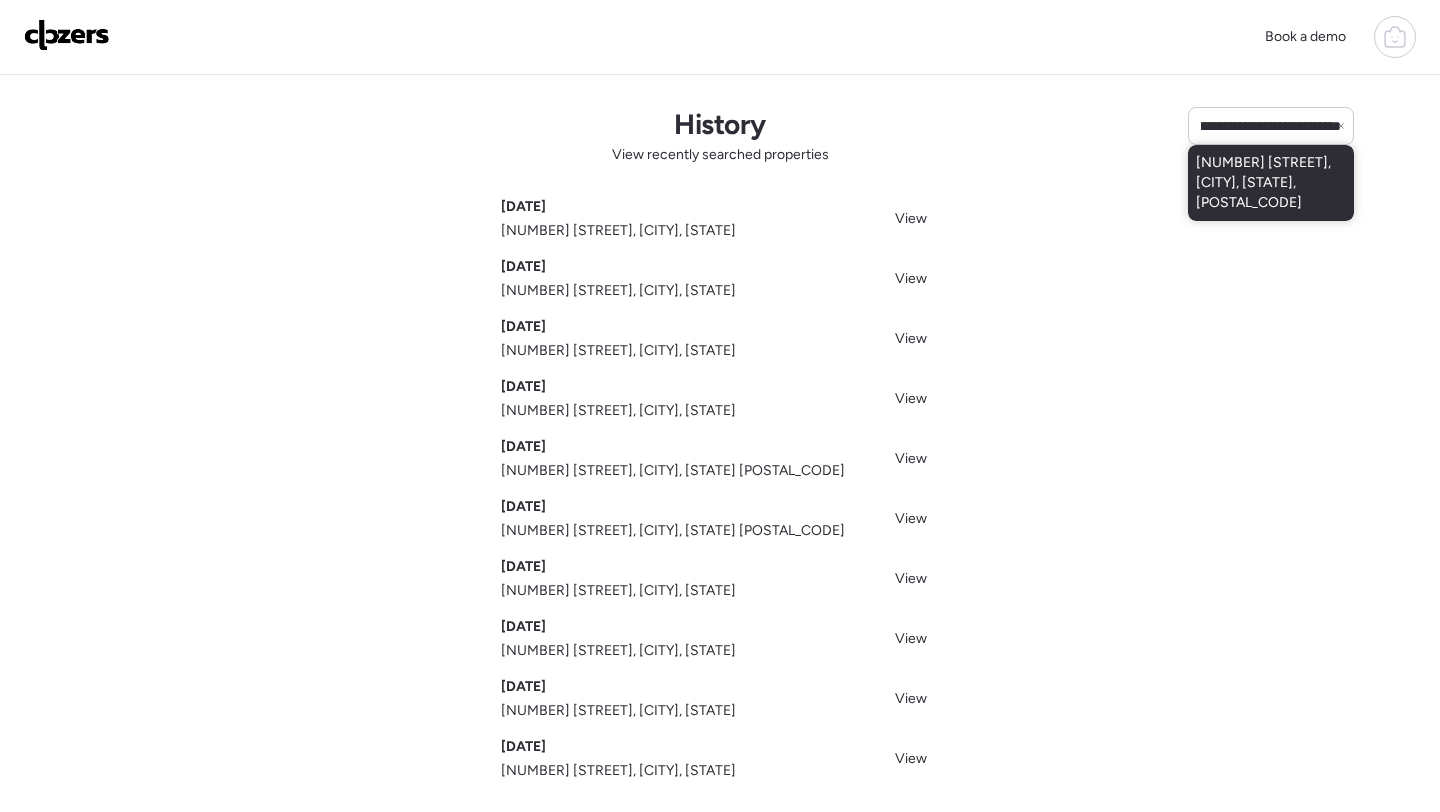 click on "[NUMBER] [STREET], [CITY], [STATE], [POSTAL_CODE]" at bounding box center (1271, 183) 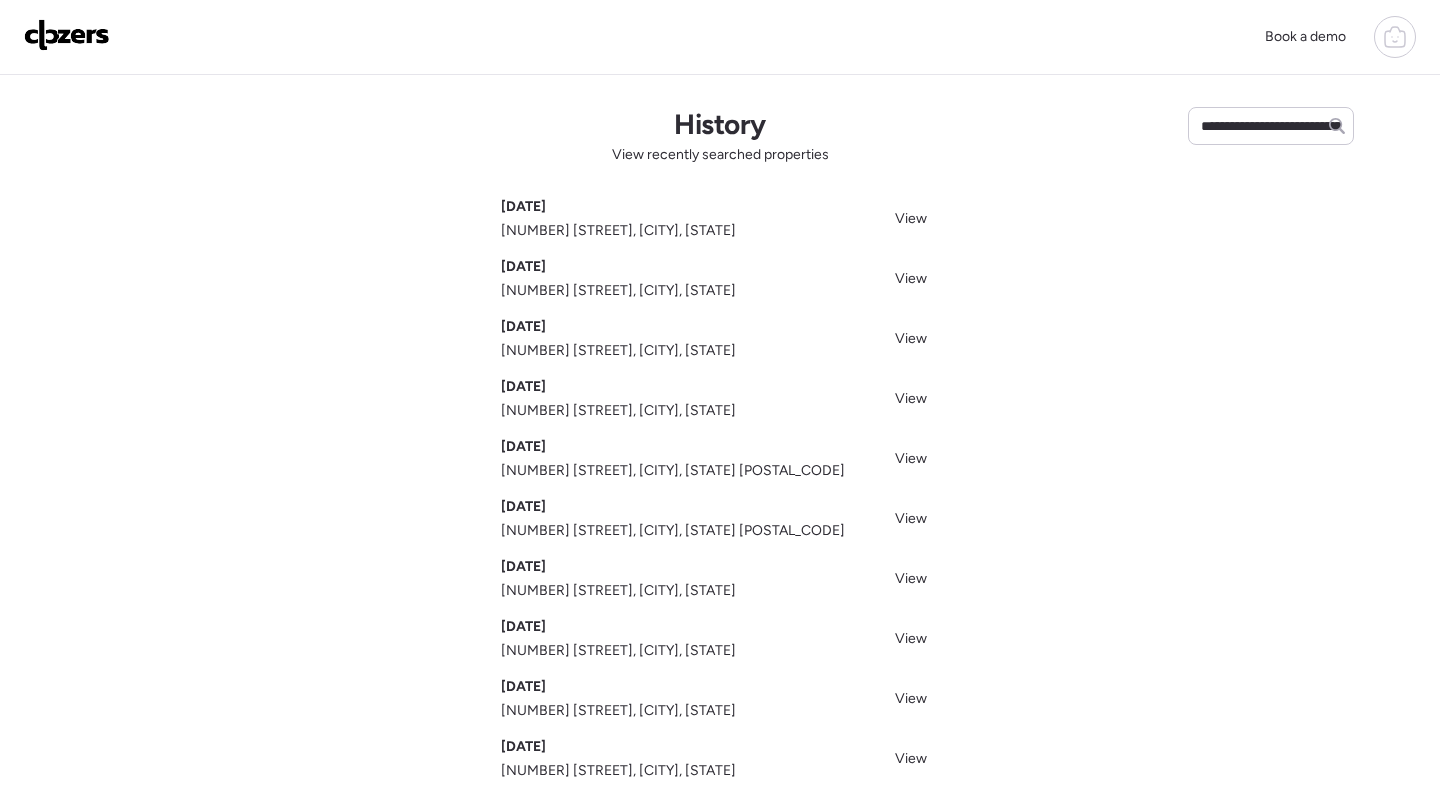 type 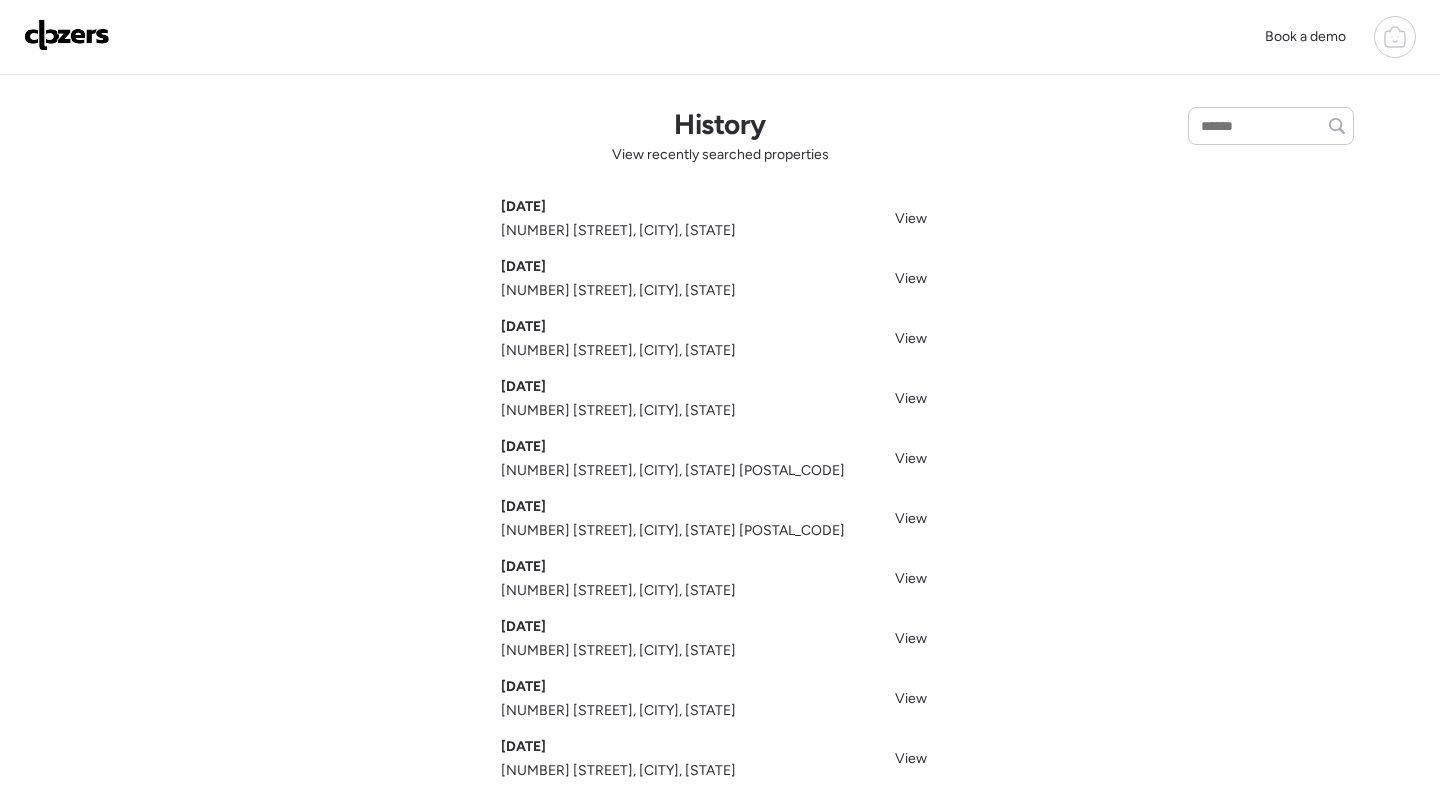 click at bounding box center (67, 35) 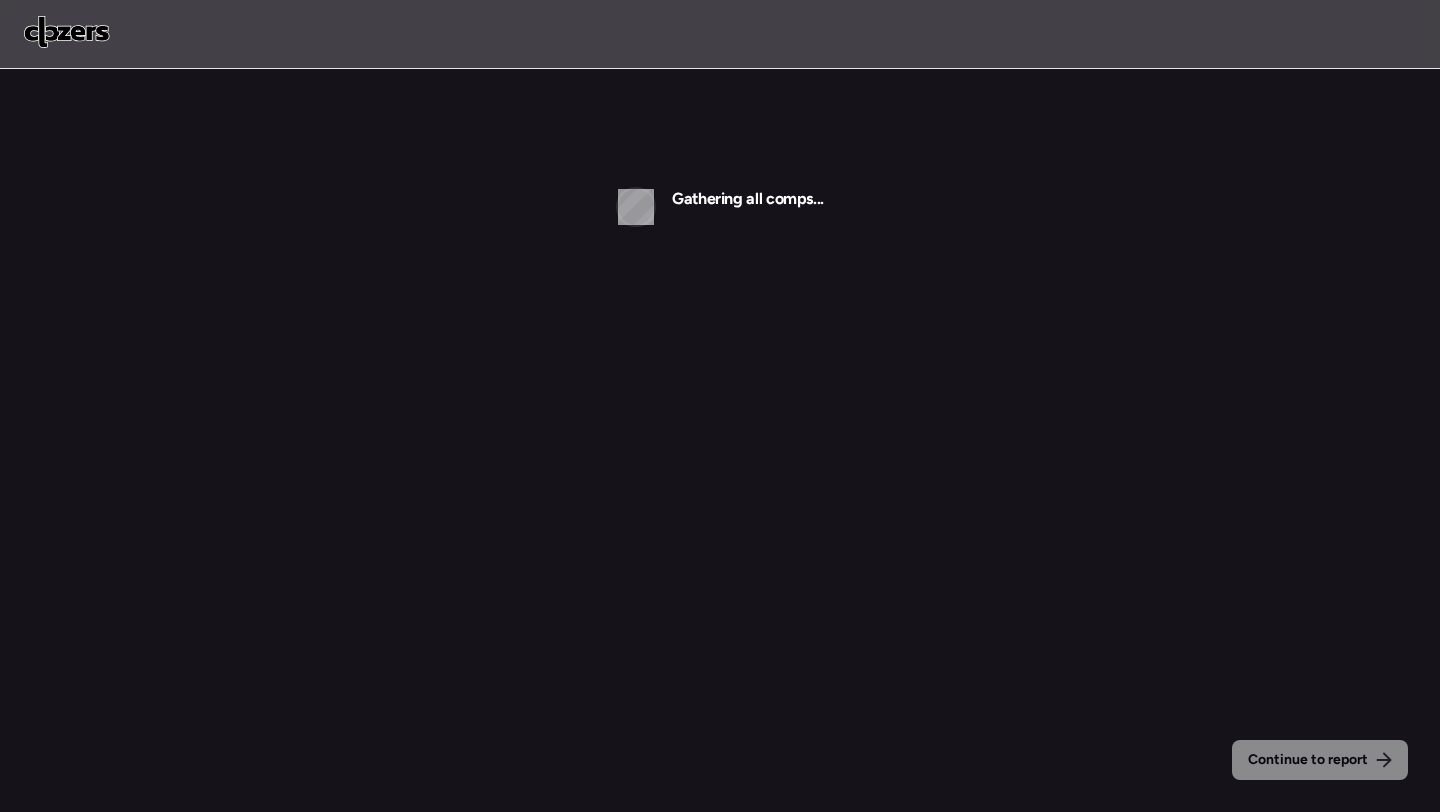 scroll, scrollTop: 0, scrollLeft: 0, axis: both 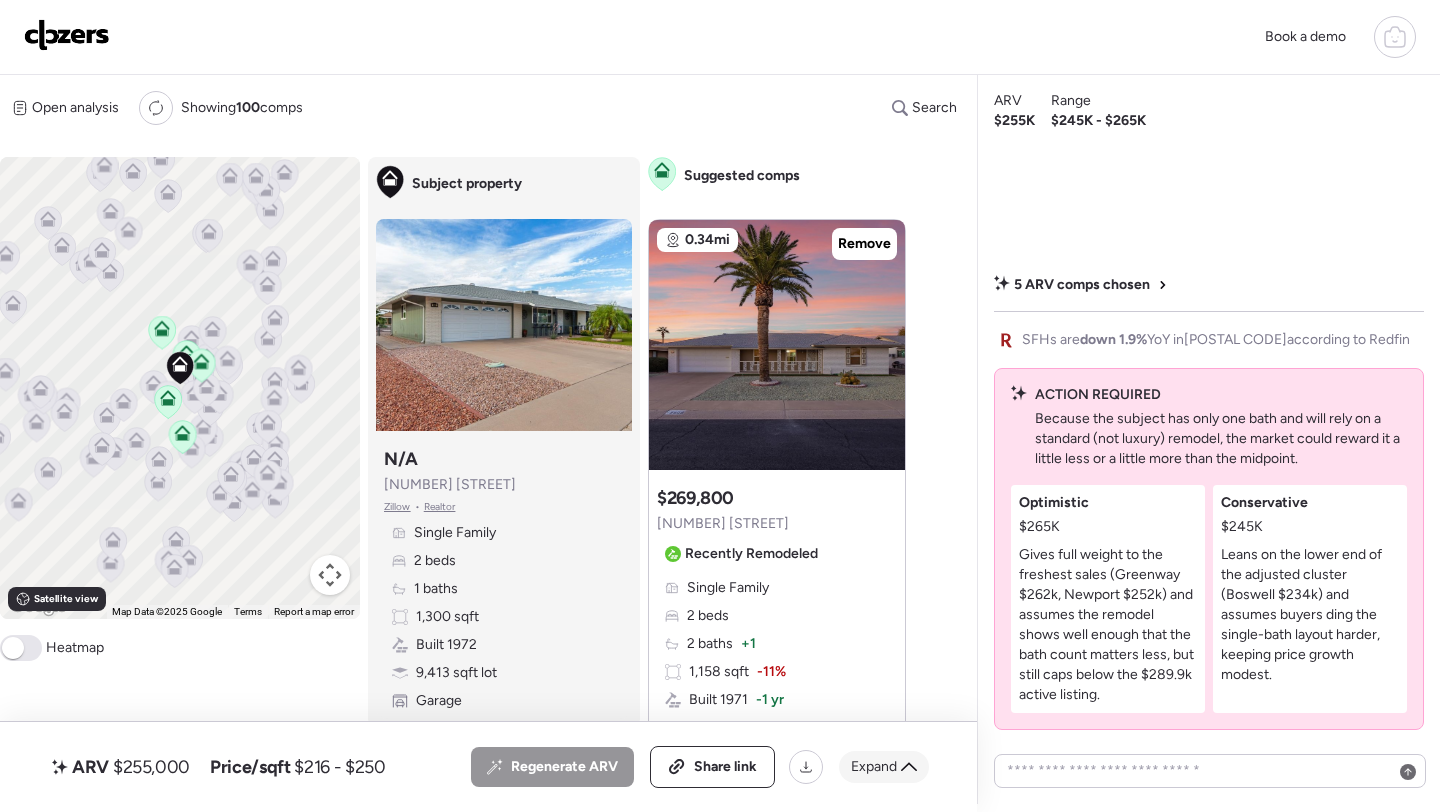 click on "Expand" at bounding box center (874, 767) 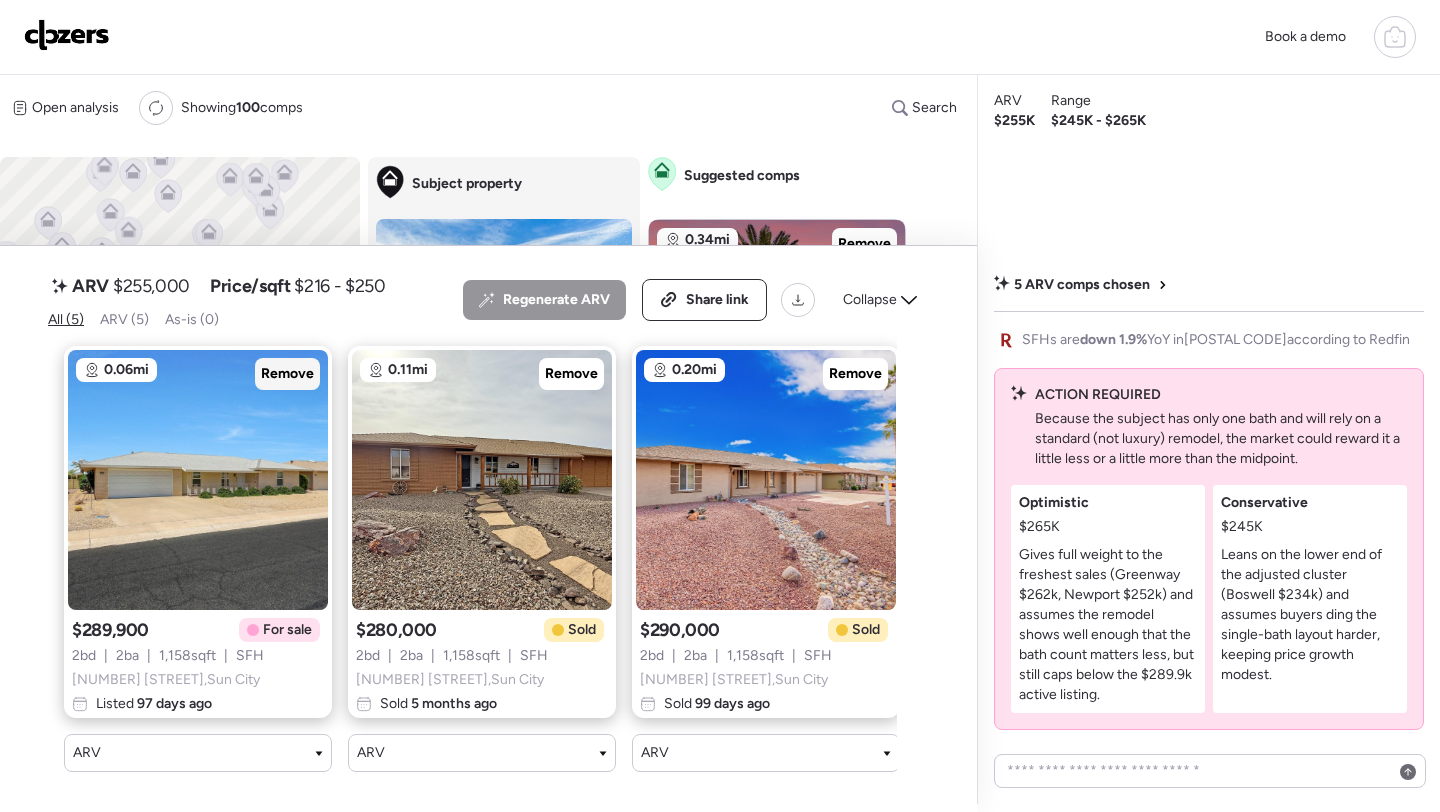click on "Remove" at bounding box center (287, 374) 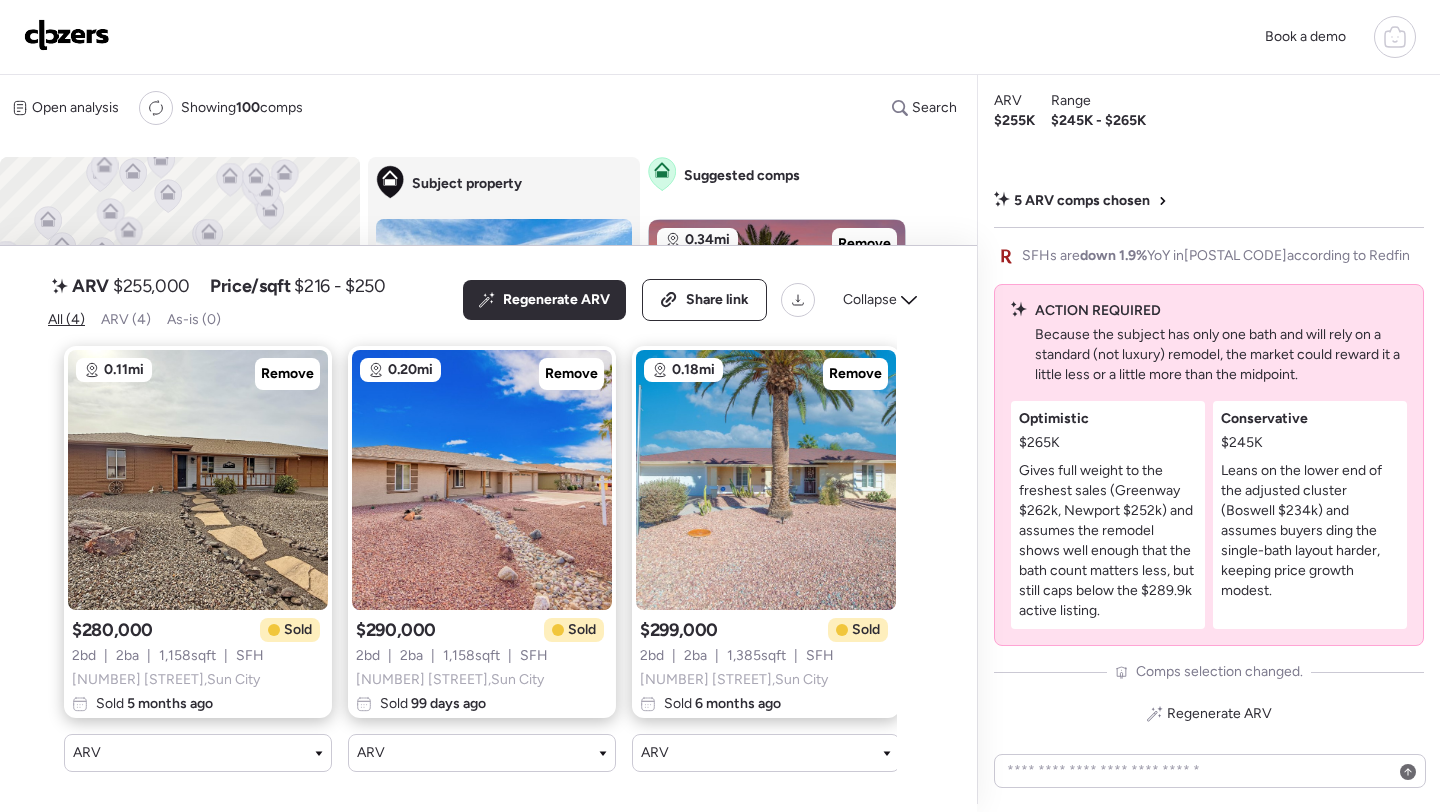 click on "Regenerate ARV Share link Collapse" at bounding box center (696, 300) 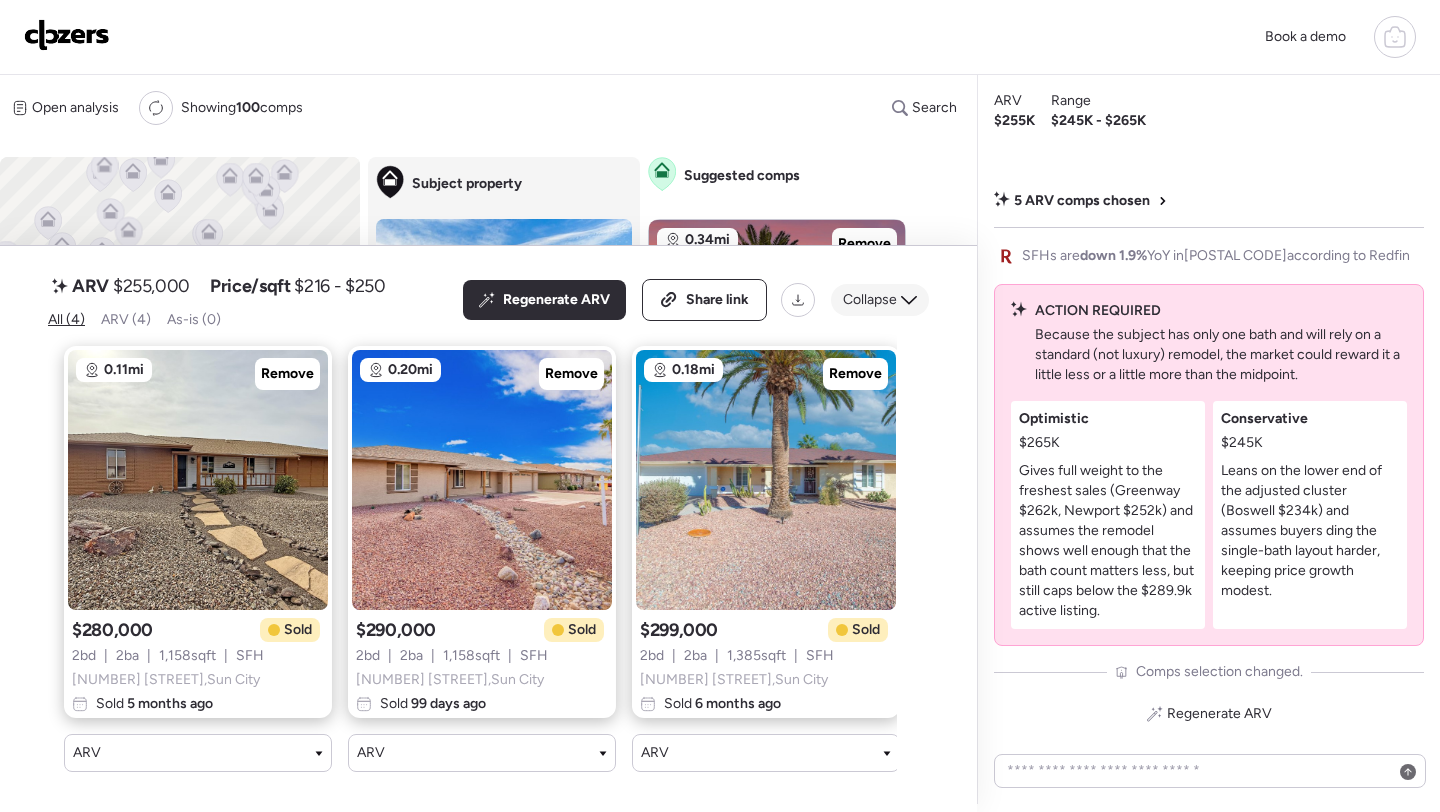 click on "Collapse" at bounding box center (870, 300) 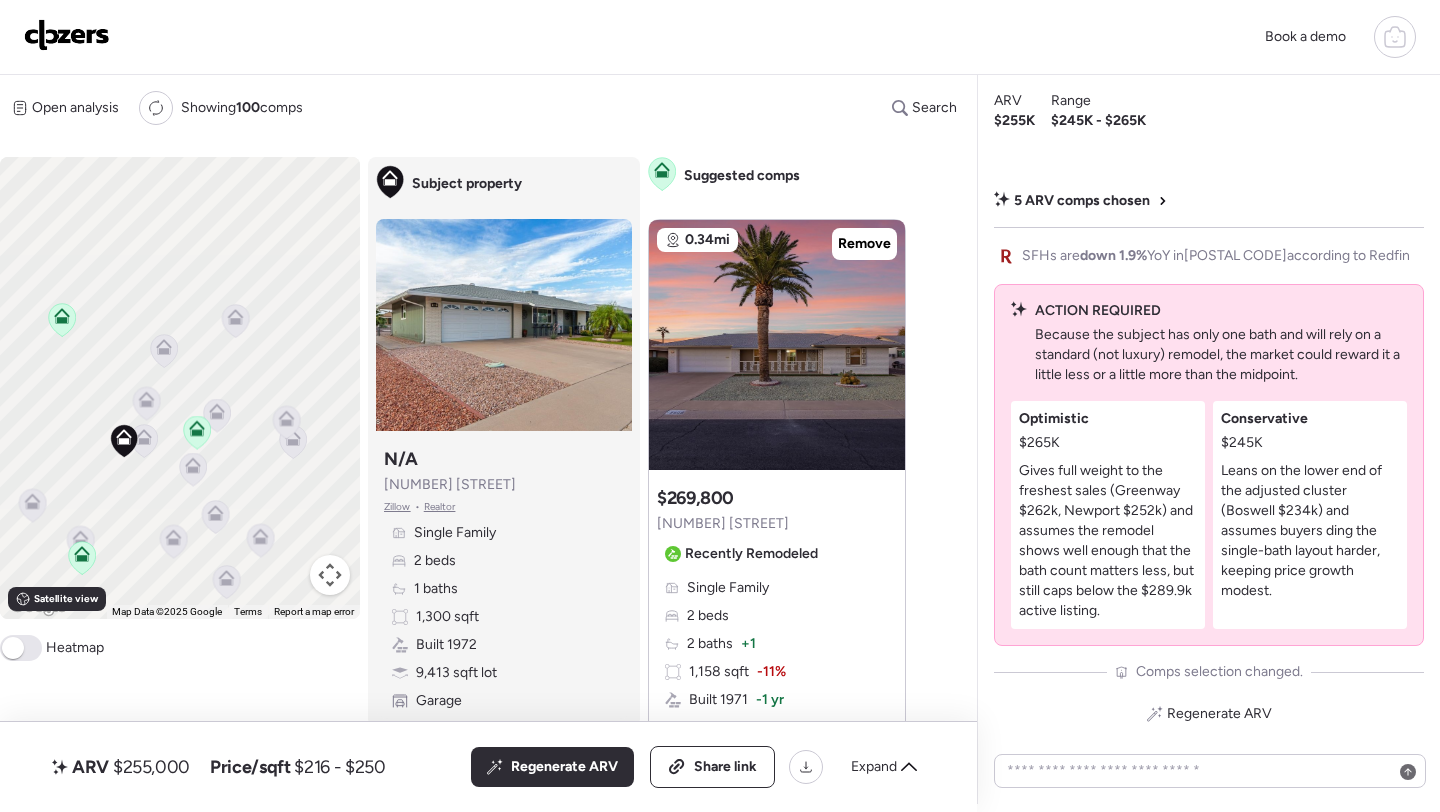 click 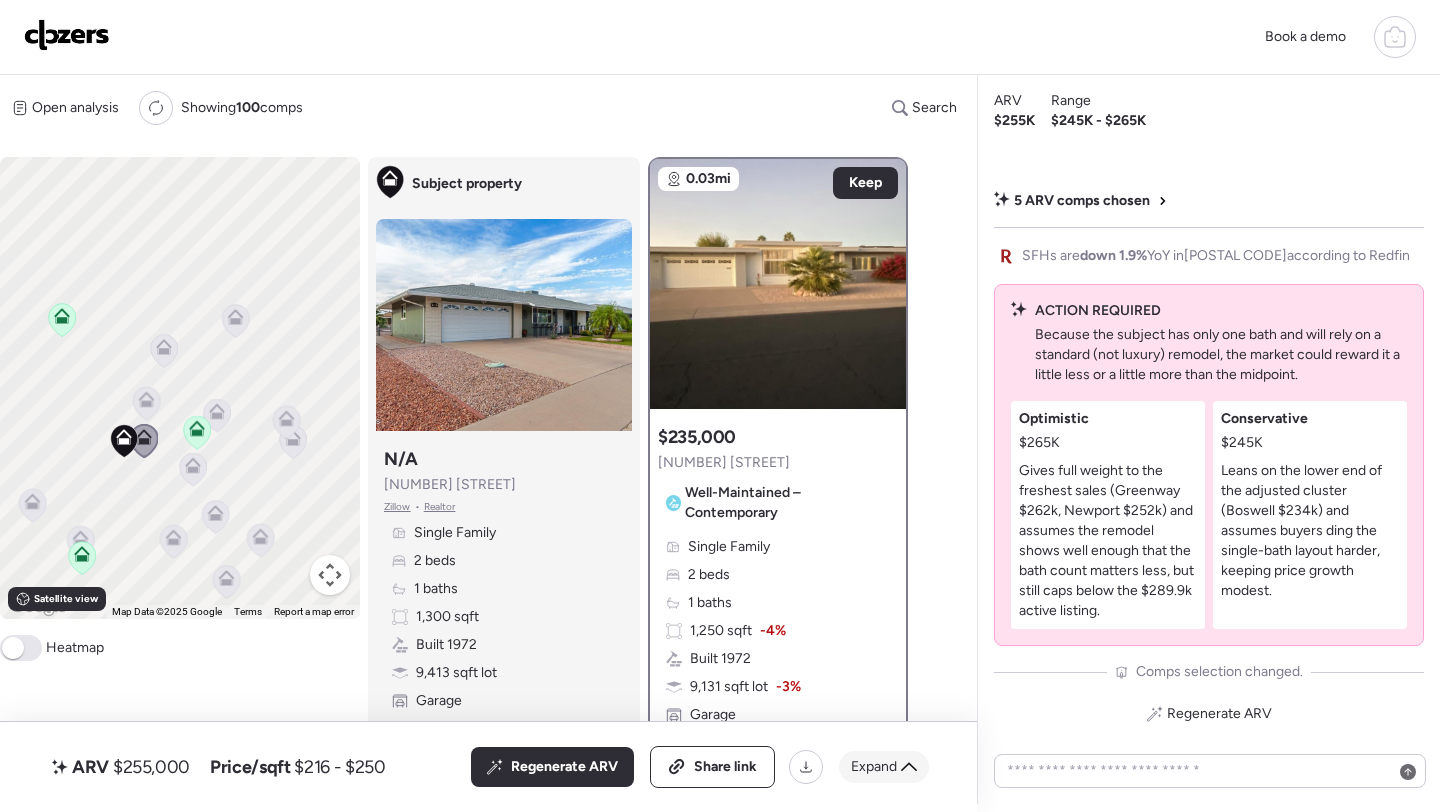 click 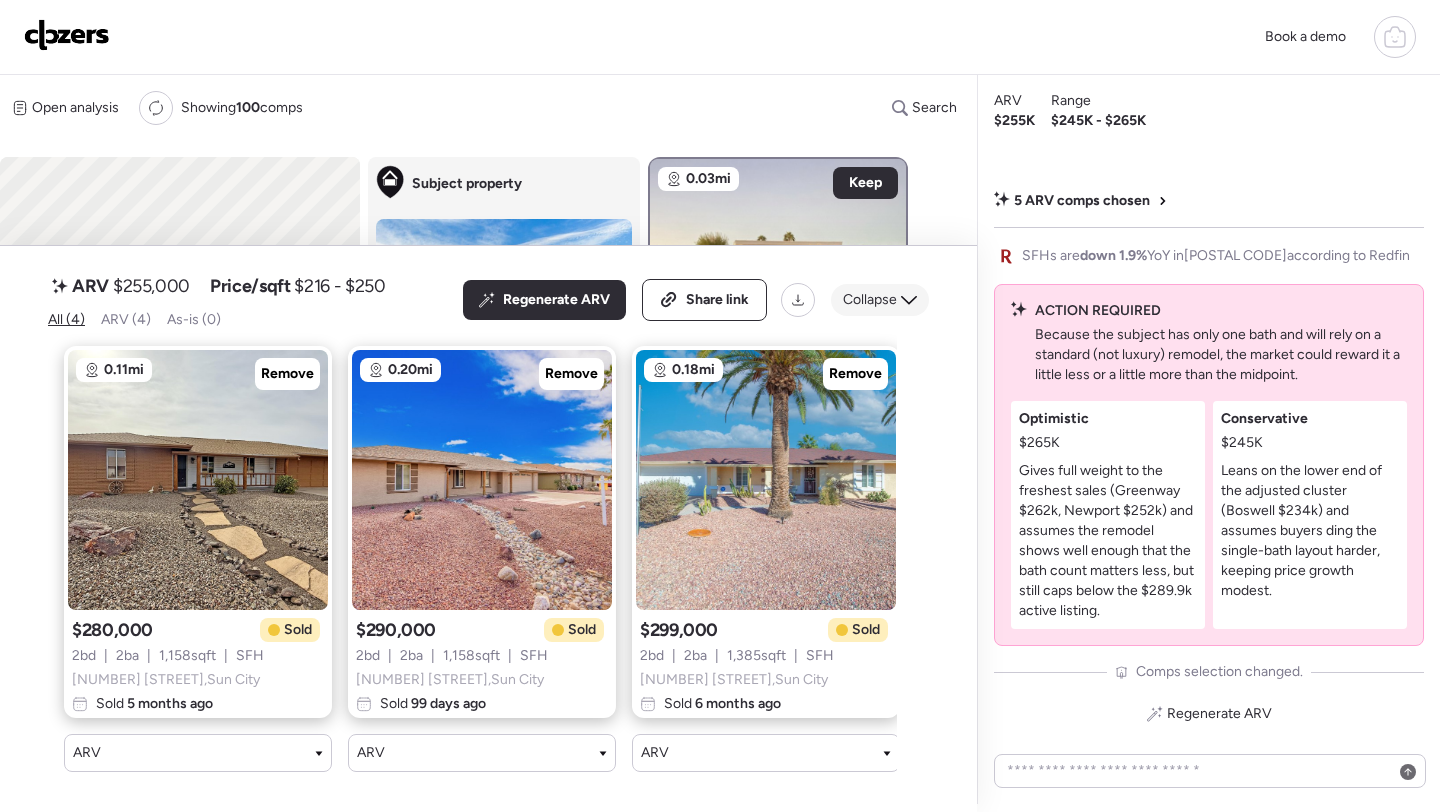 click on "Collapse" at bounding box center [870, 300] 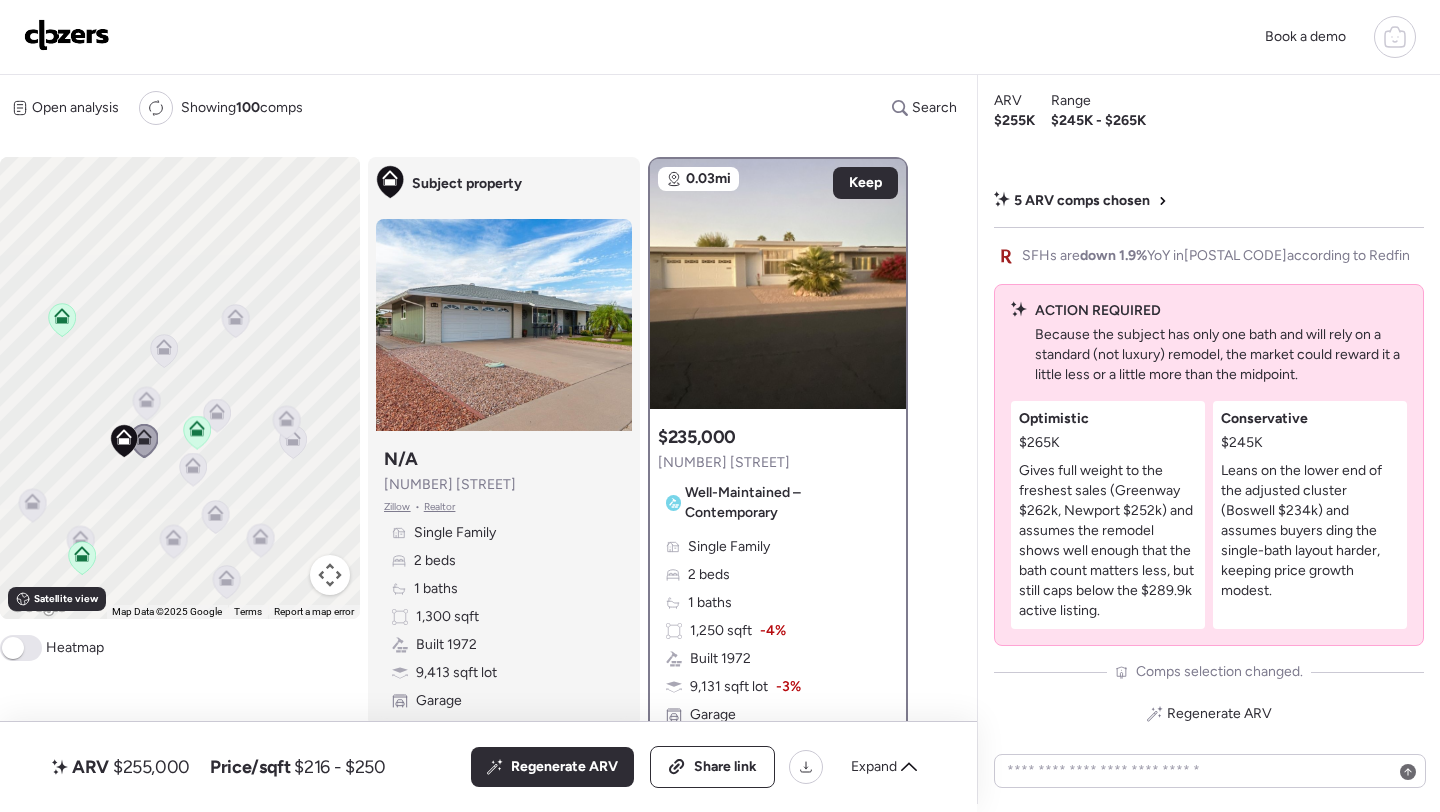 click 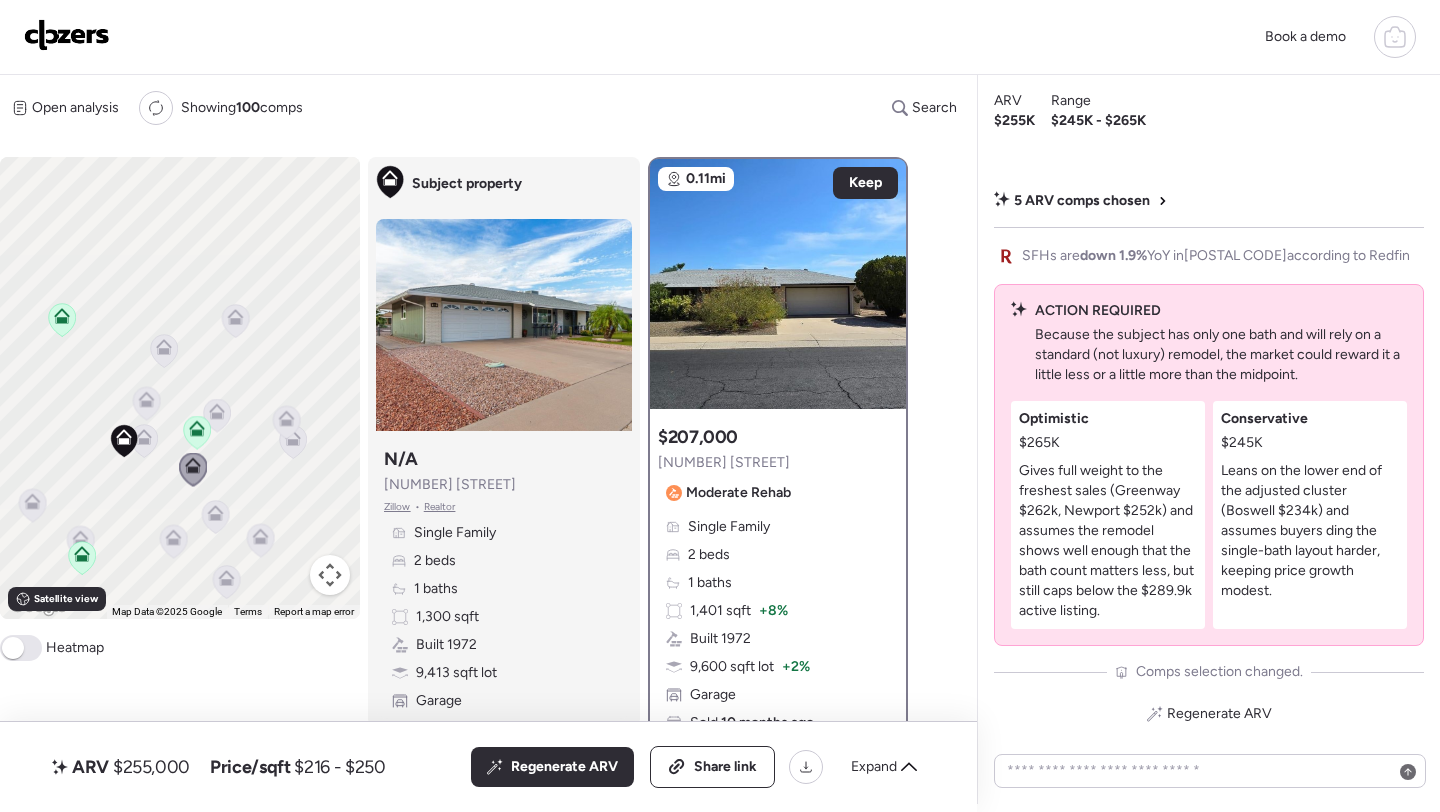 click 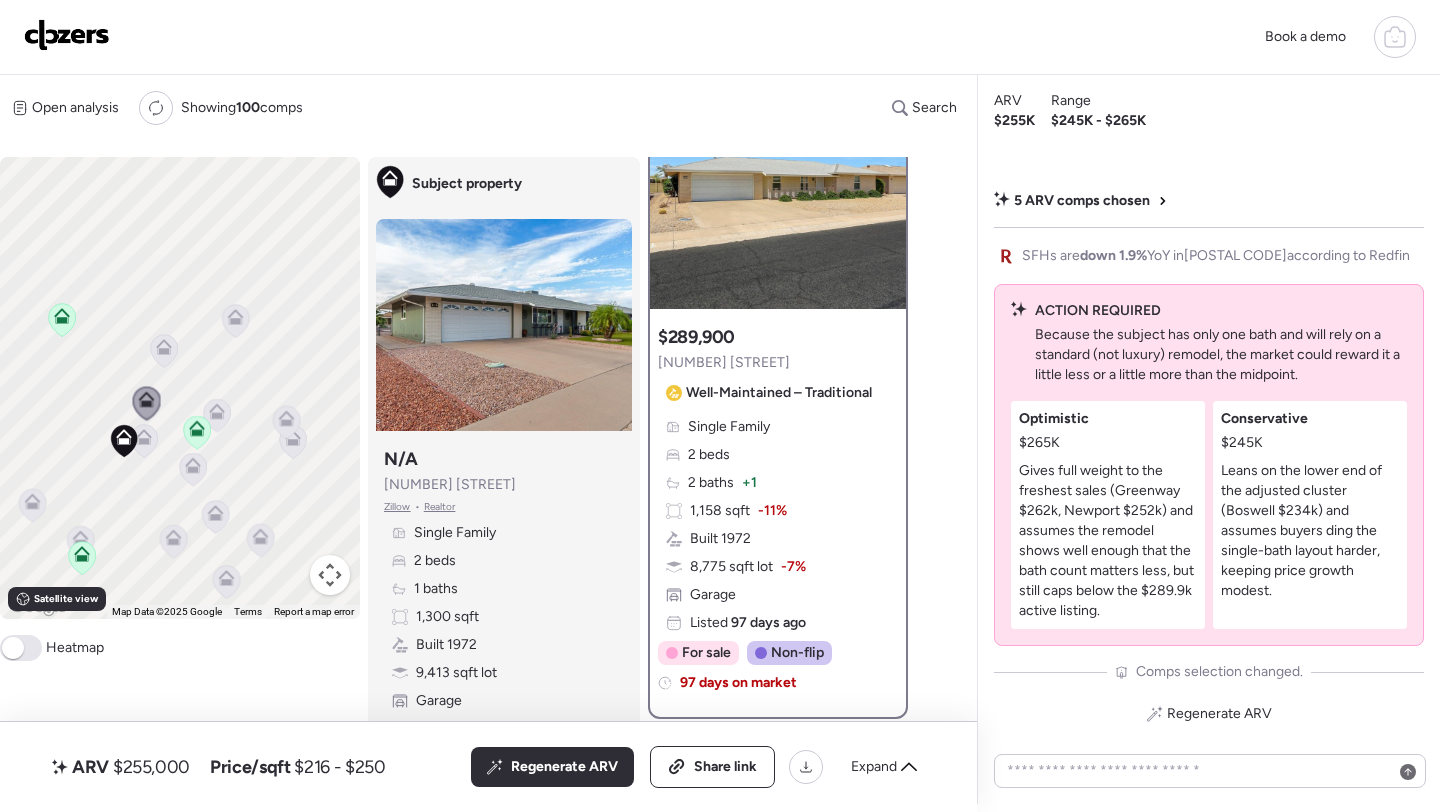 scroll, scrollTop: 113, scrollLeft: 0, axis: vertical 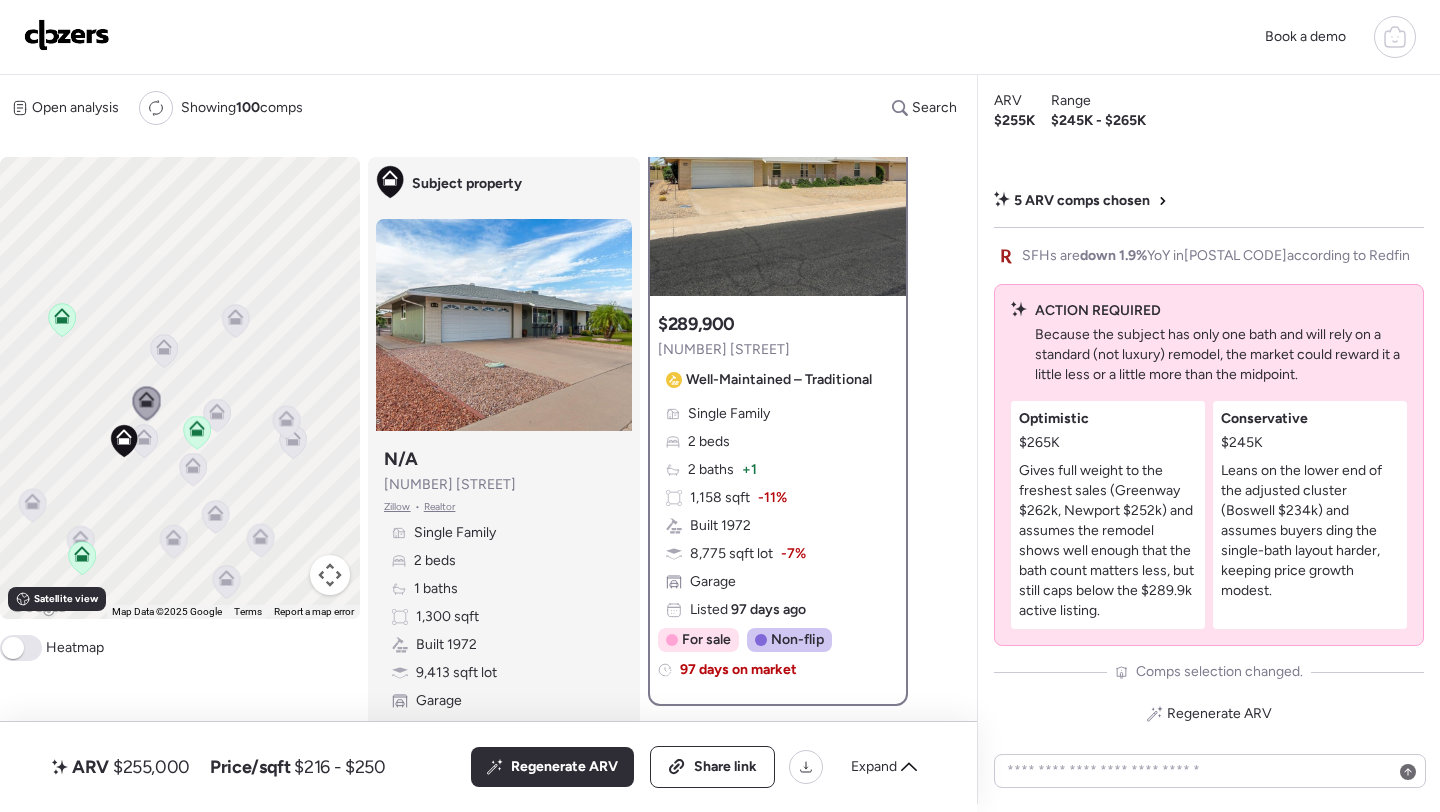 click 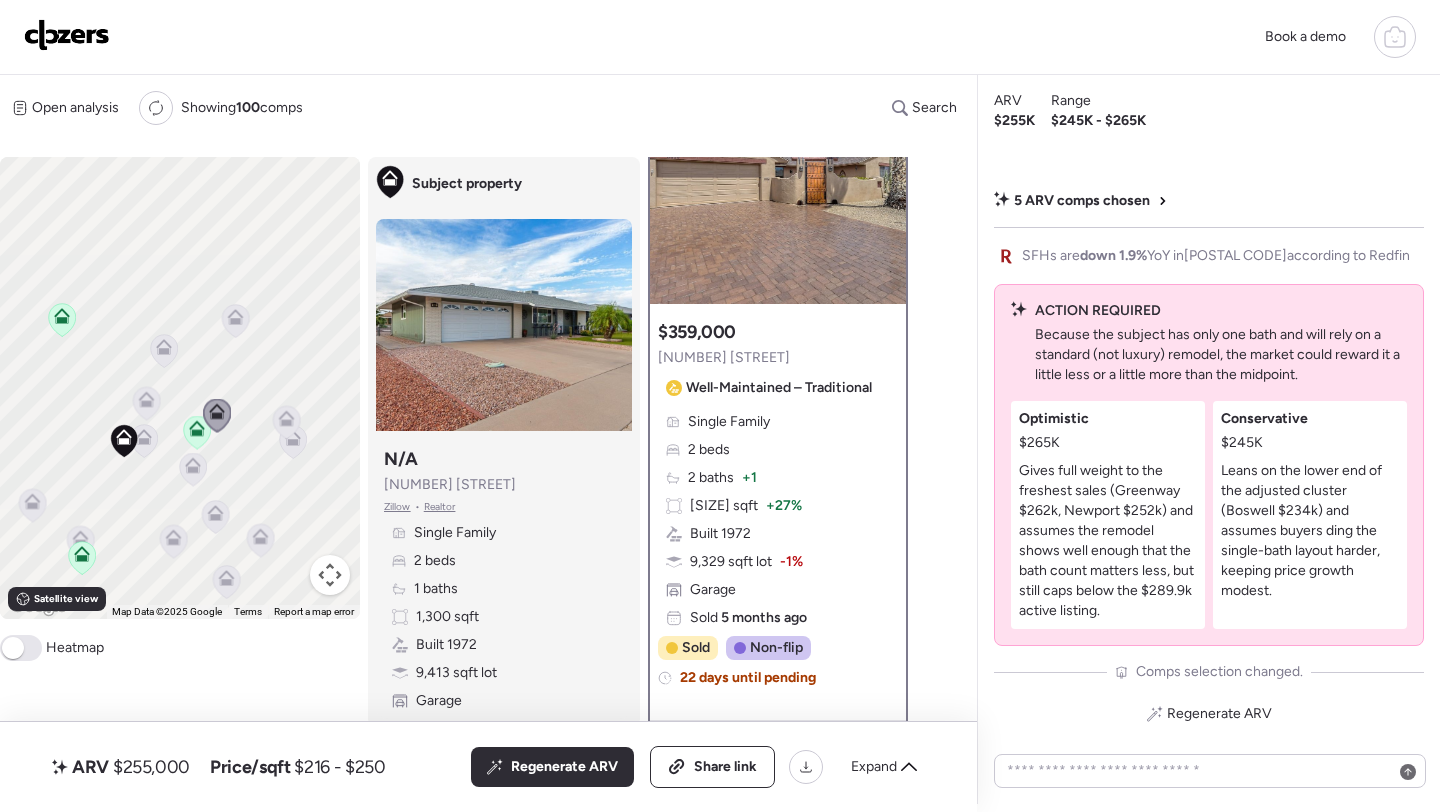 scroll, scrollTop: 0, scrollLeft: 0, axis: both 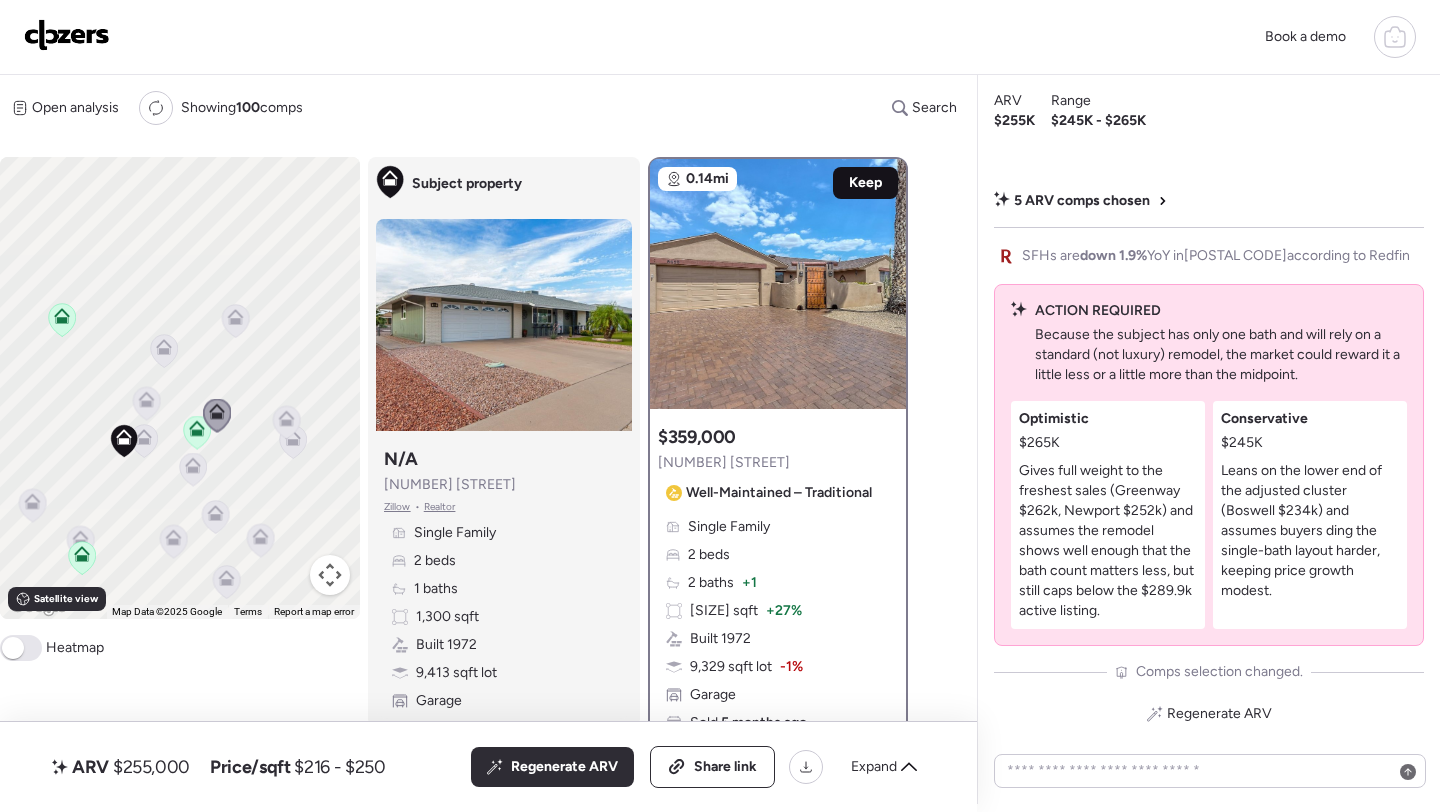 click on "Keep" at bounding box center [865, 183] 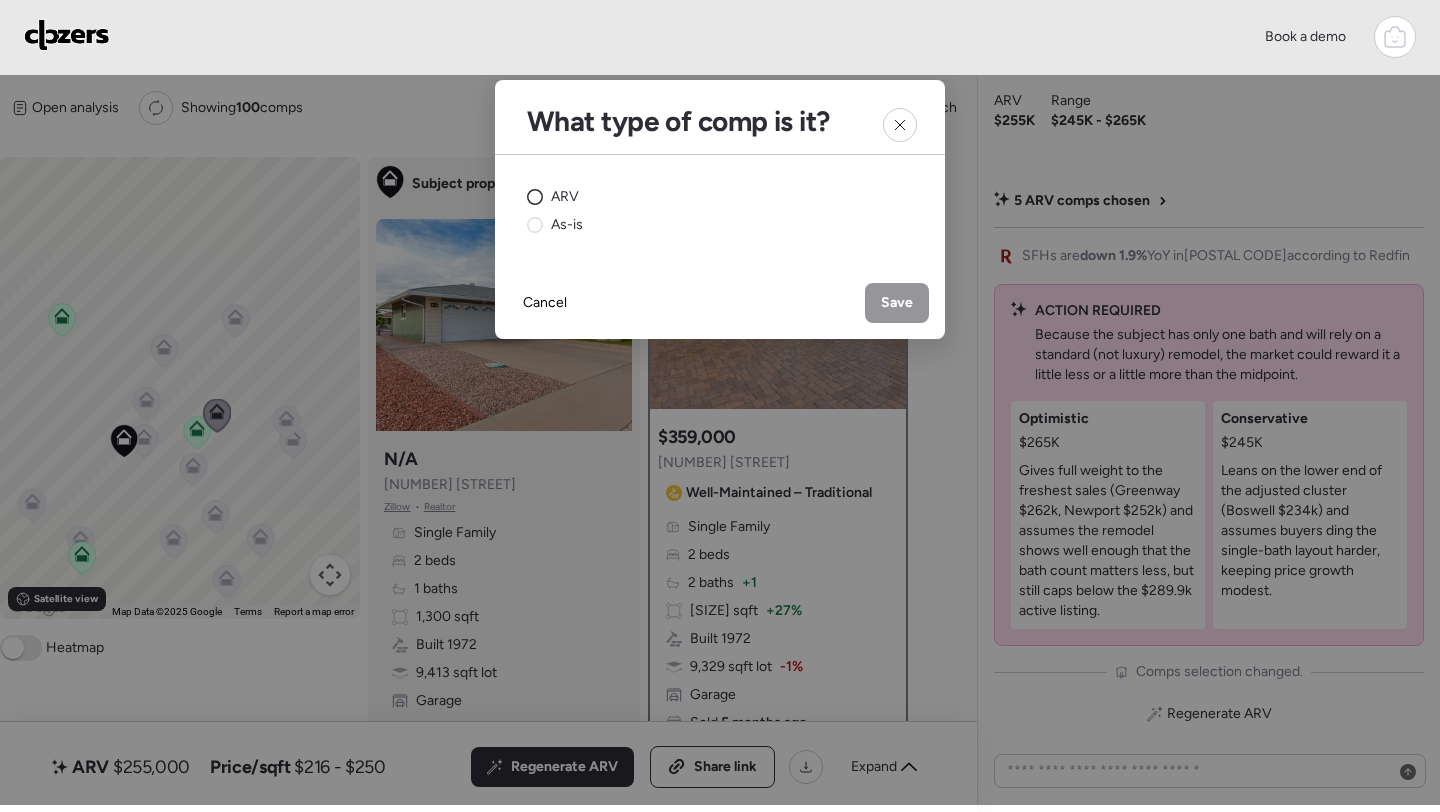 click on "ARV" at bounding box center [565, 197] 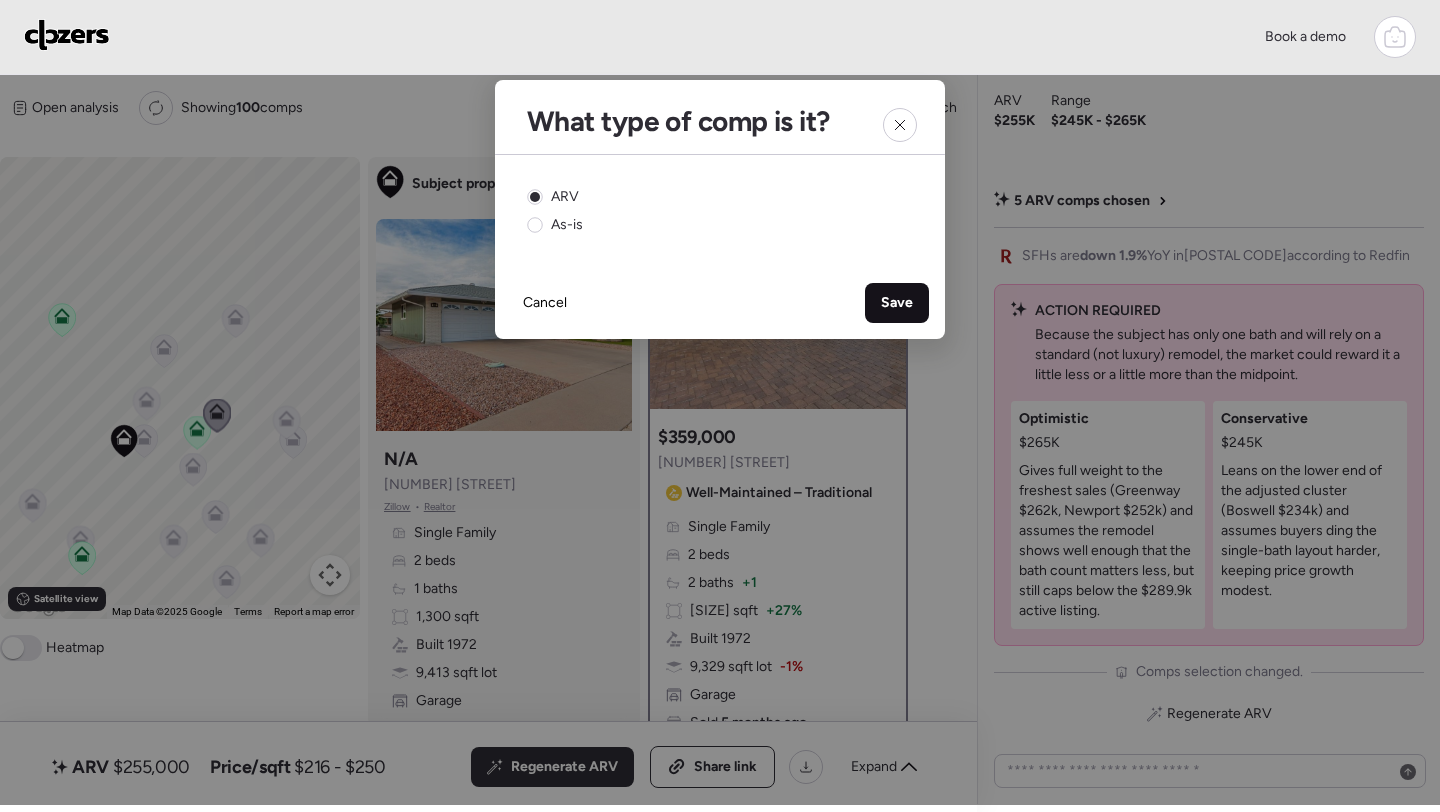 click on "Save" at bounding box center (897, 303) 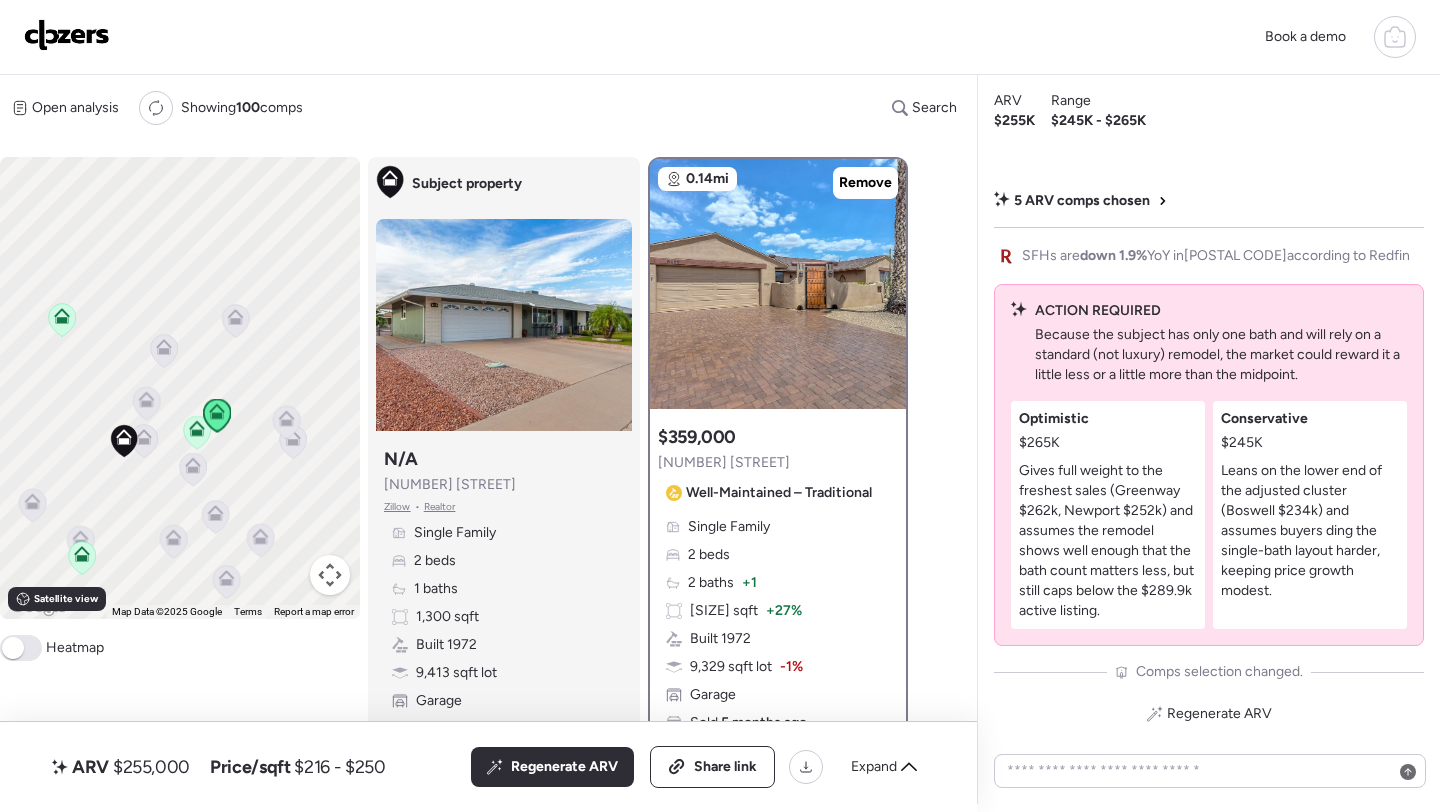 click 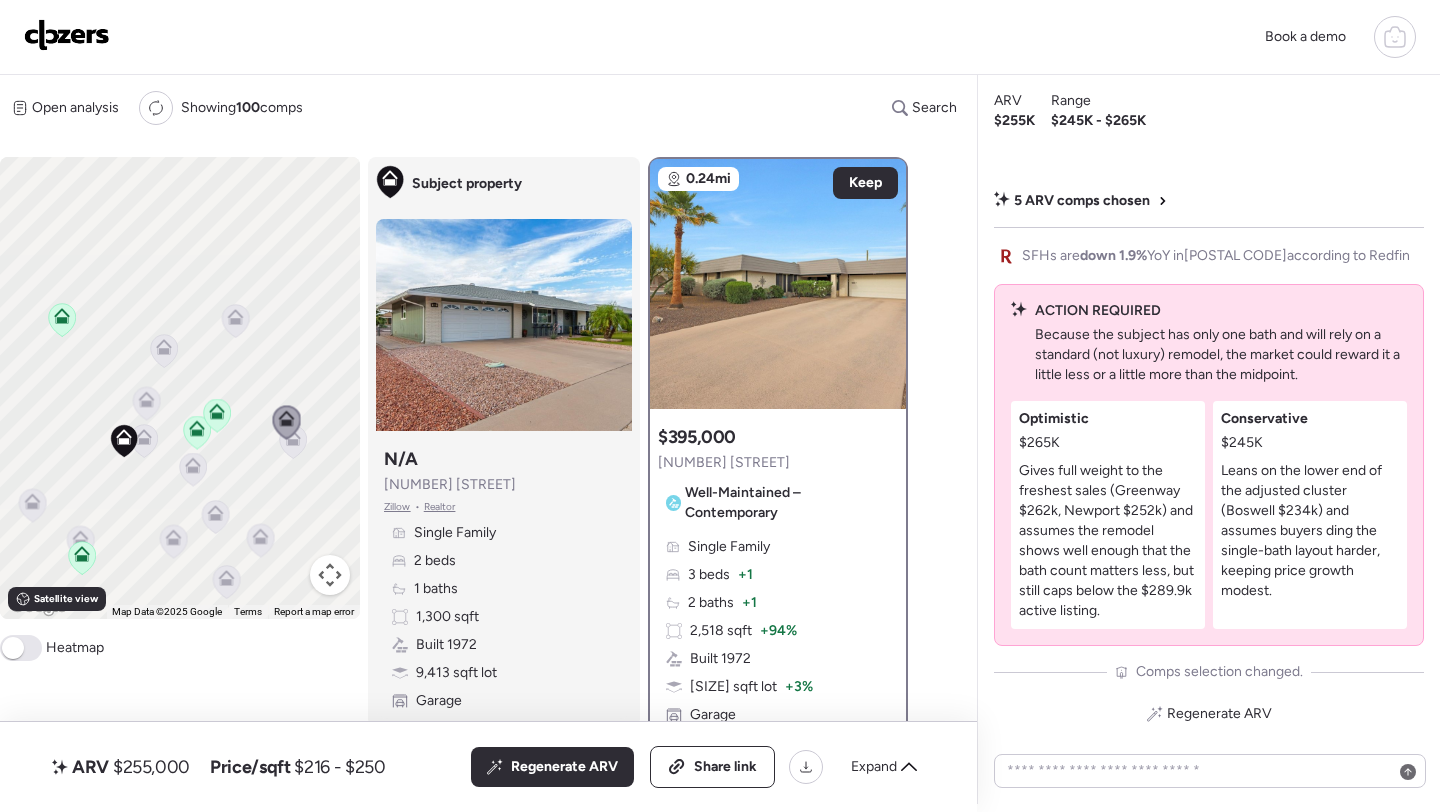 click 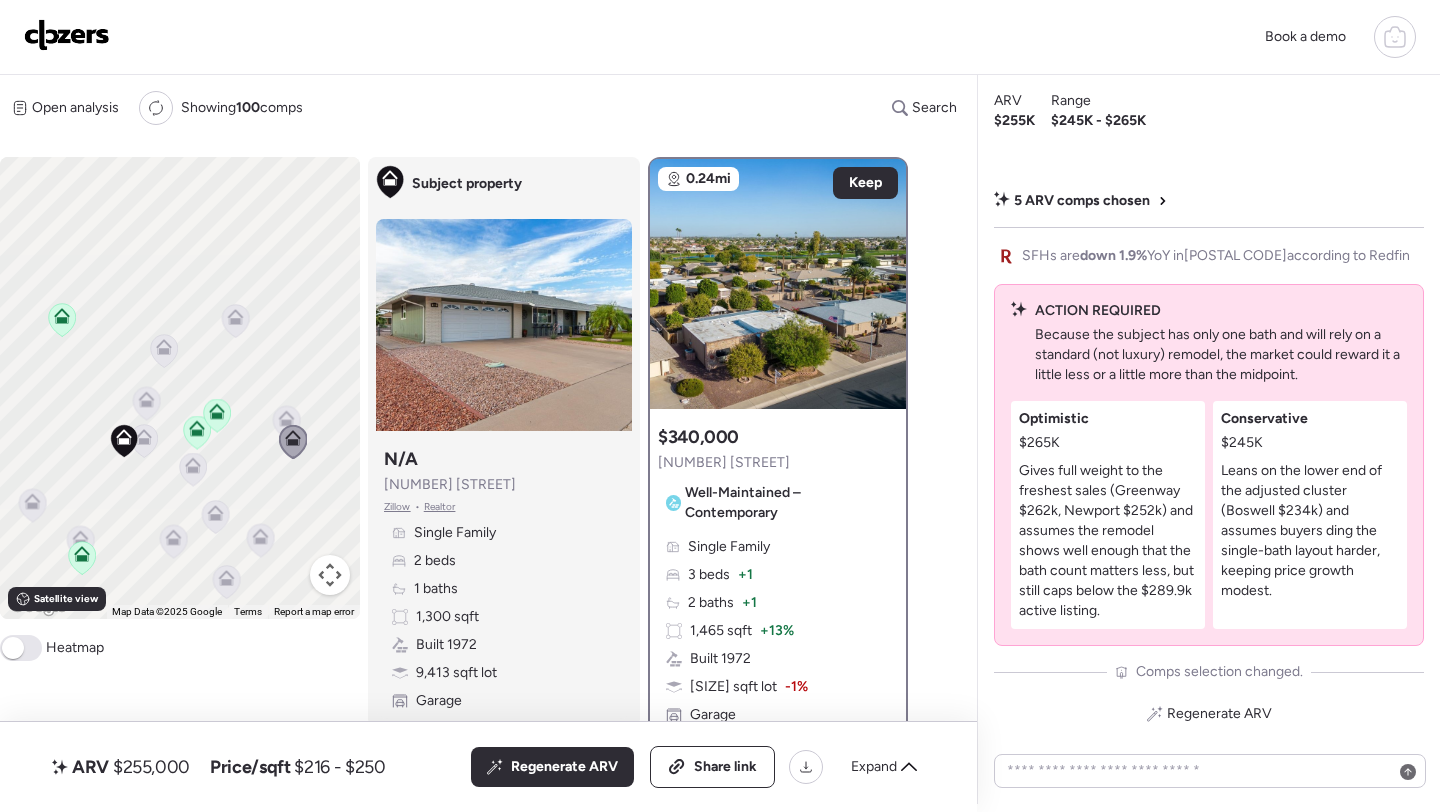 click 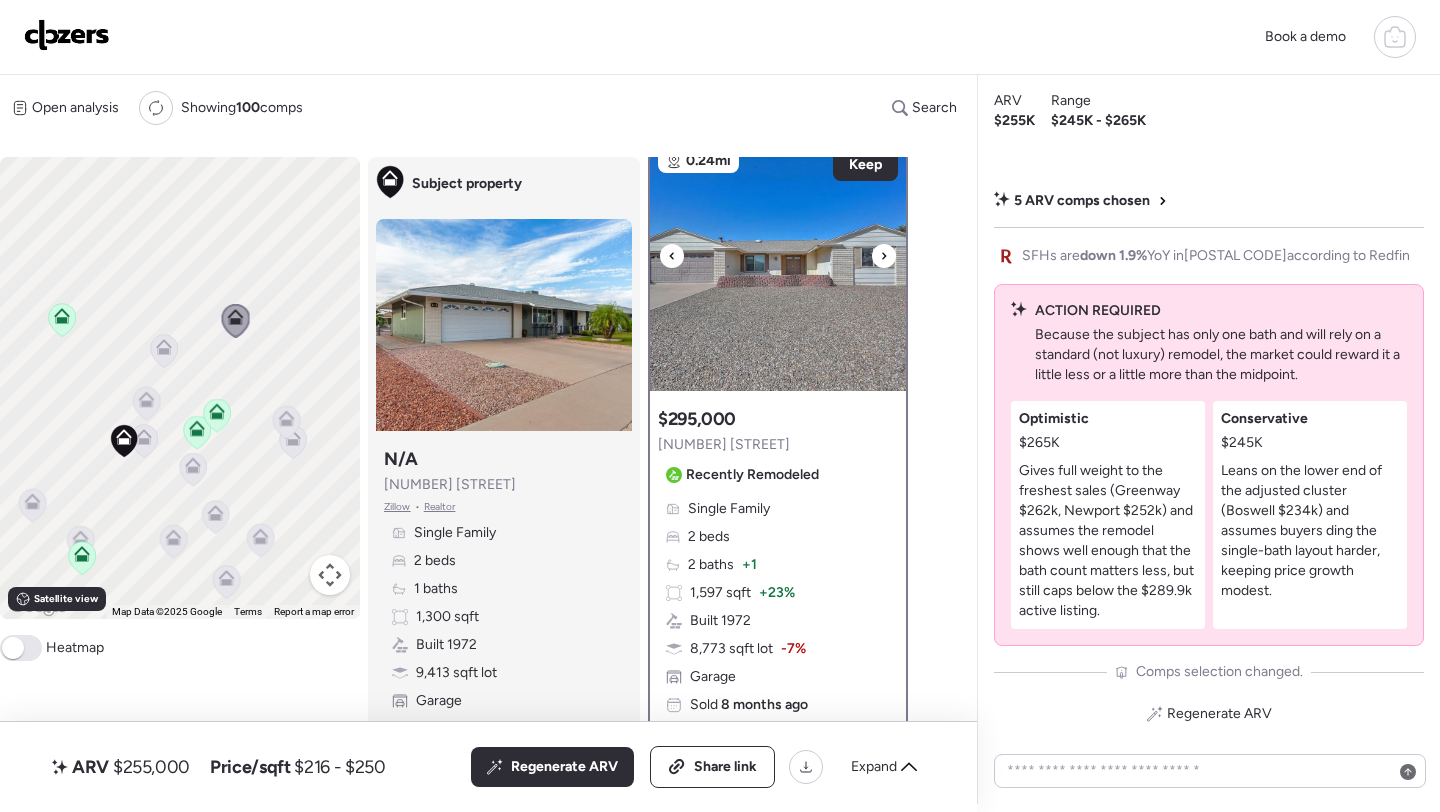 scroll, scrollTop: 0, scrollLeft: 0, axis: both 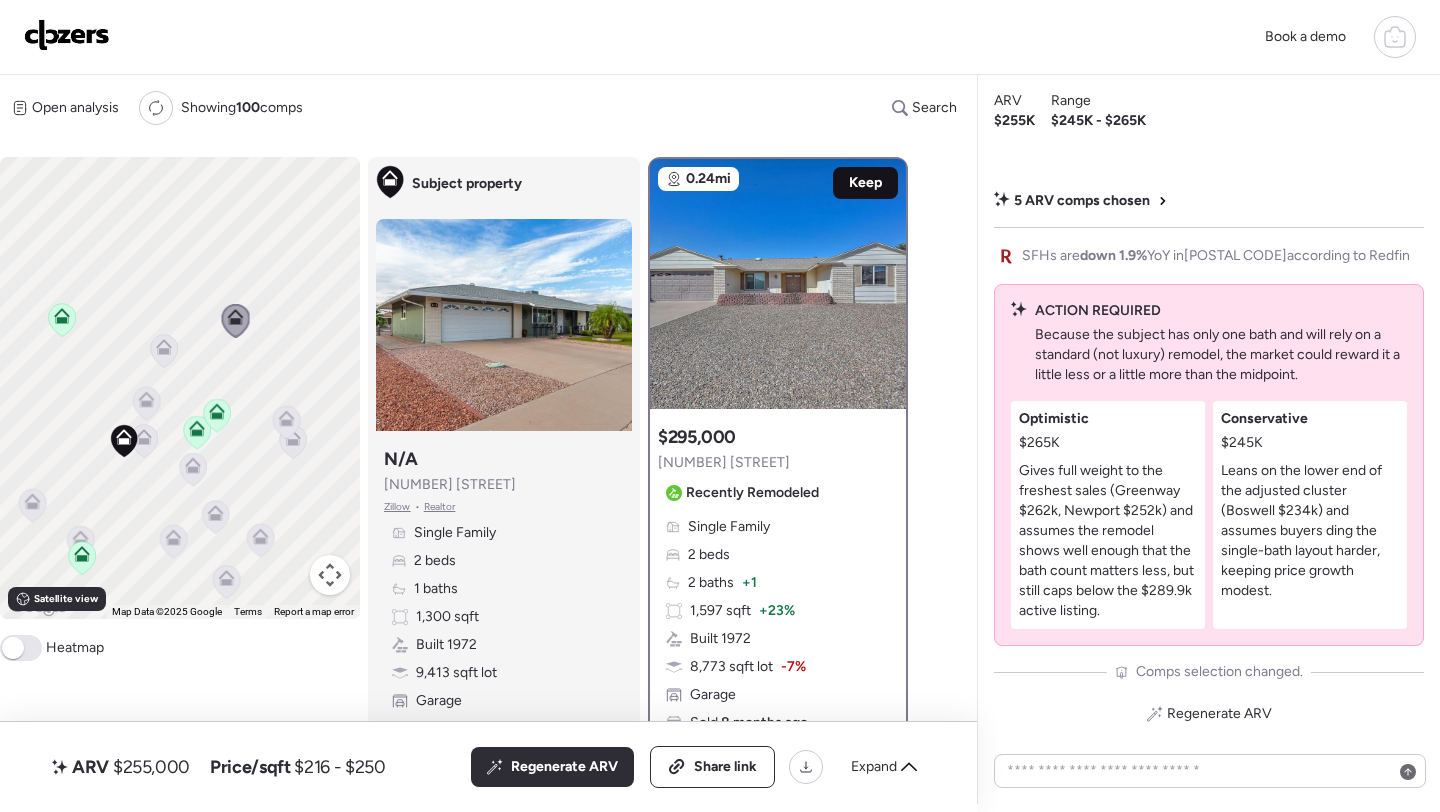 click on "Keep" at bounding box center [865, 183] 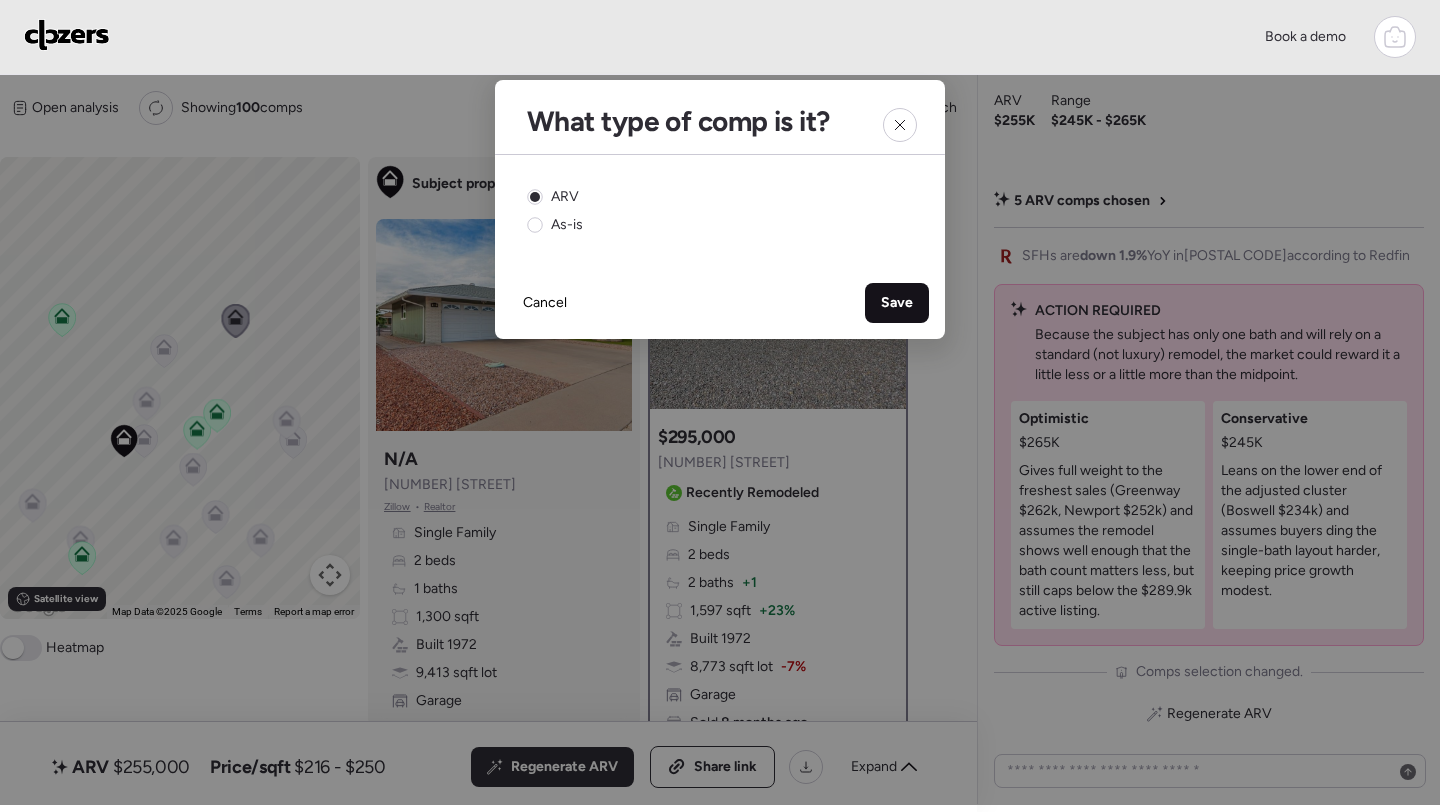 click on "Save" at bounding box center [897, 303] 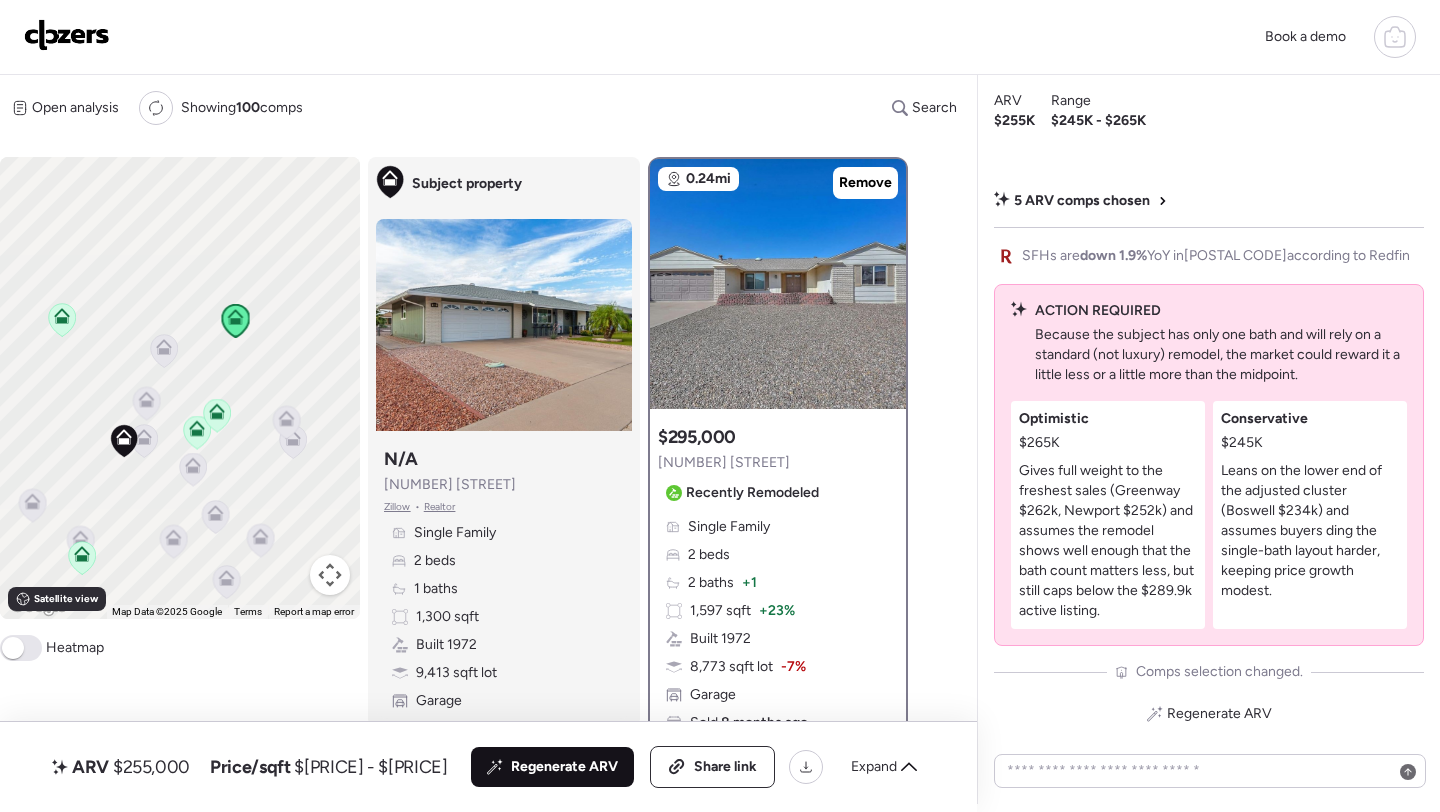 click on "Regenerate ARV" at bounding box center (564, 767) 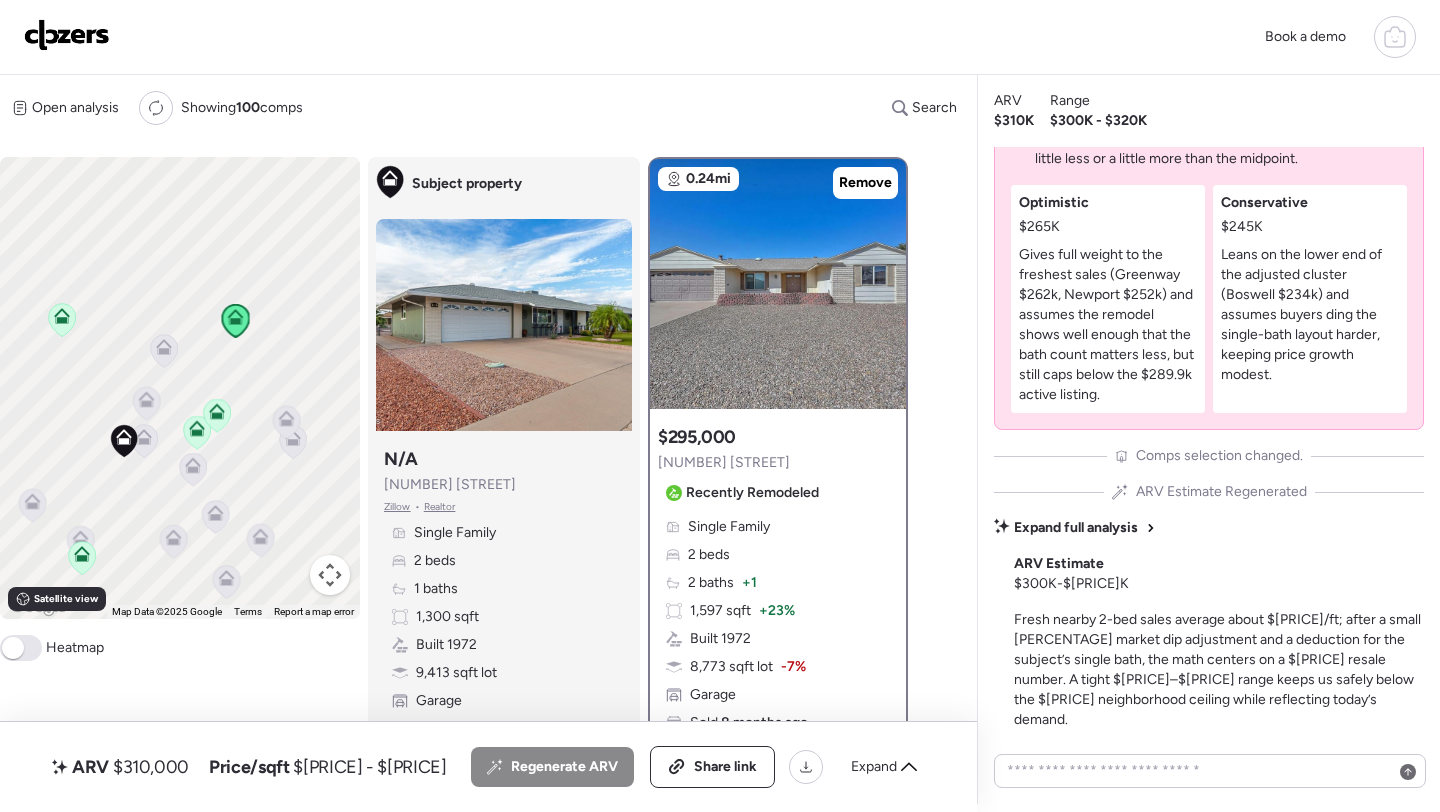 click on "$310,000" at bounding box center (151, 767) 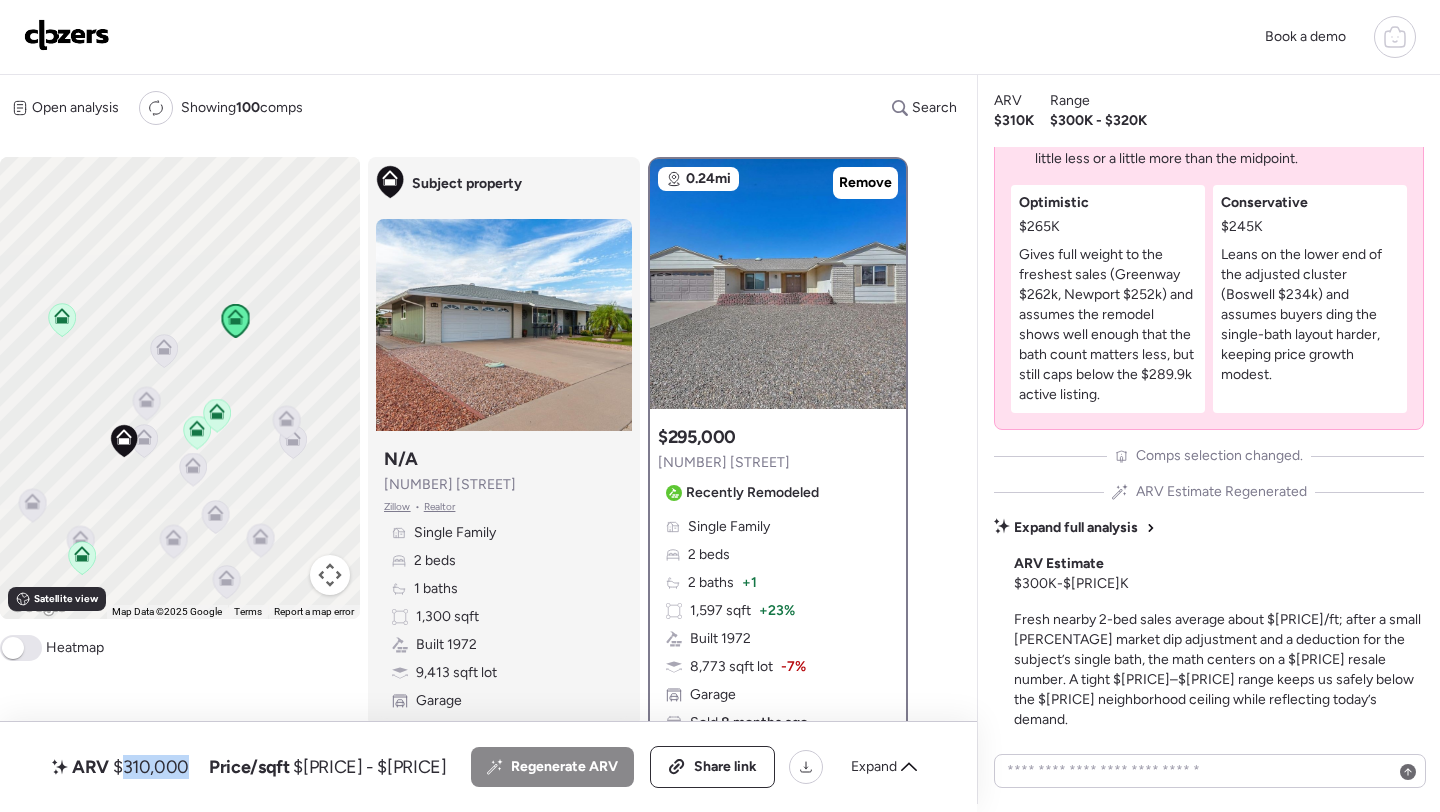 copy on "310,000" 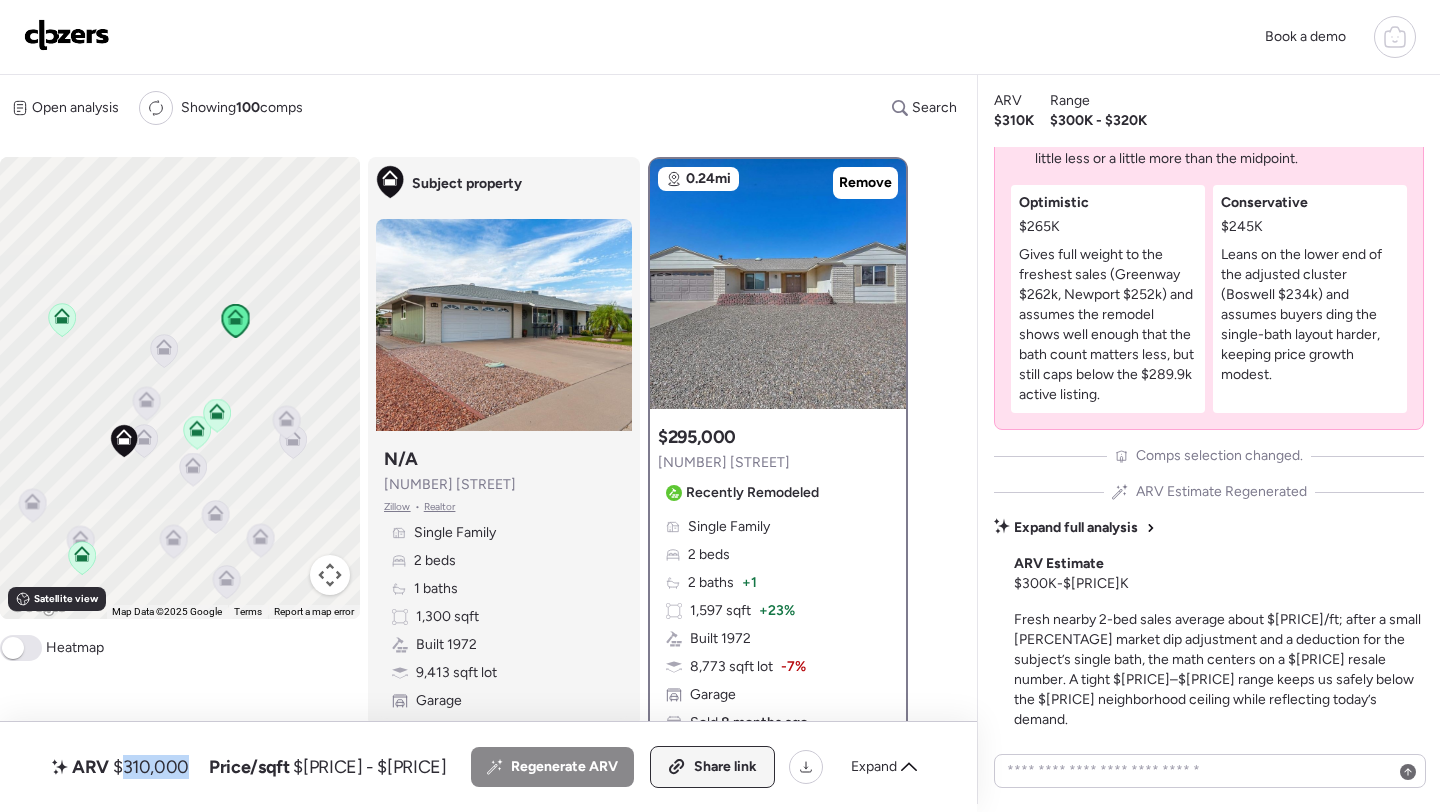 click on "Share link" at bounding box center (712, 767) 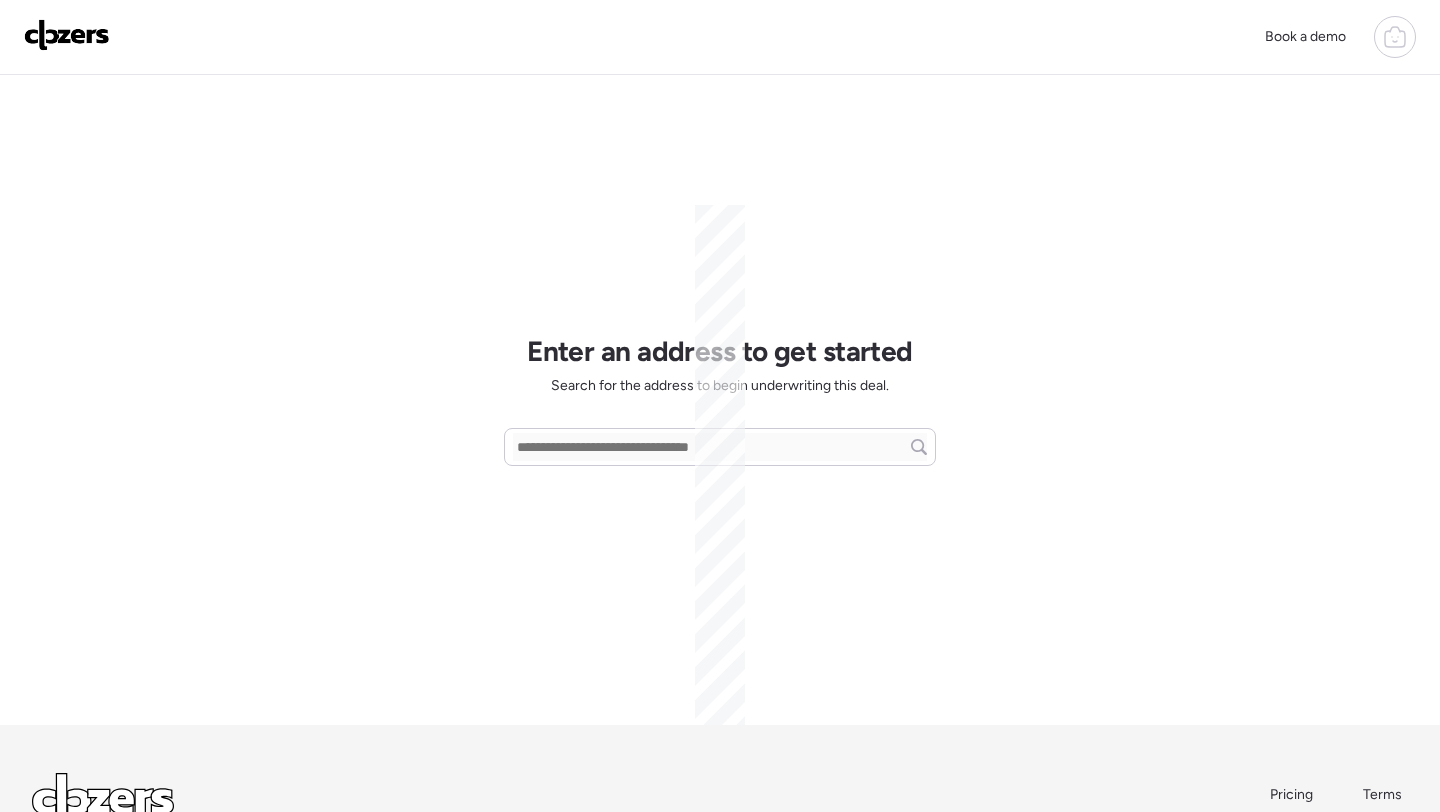 scroll, scrollTop: 0, scrollLeft: 0, axis: both 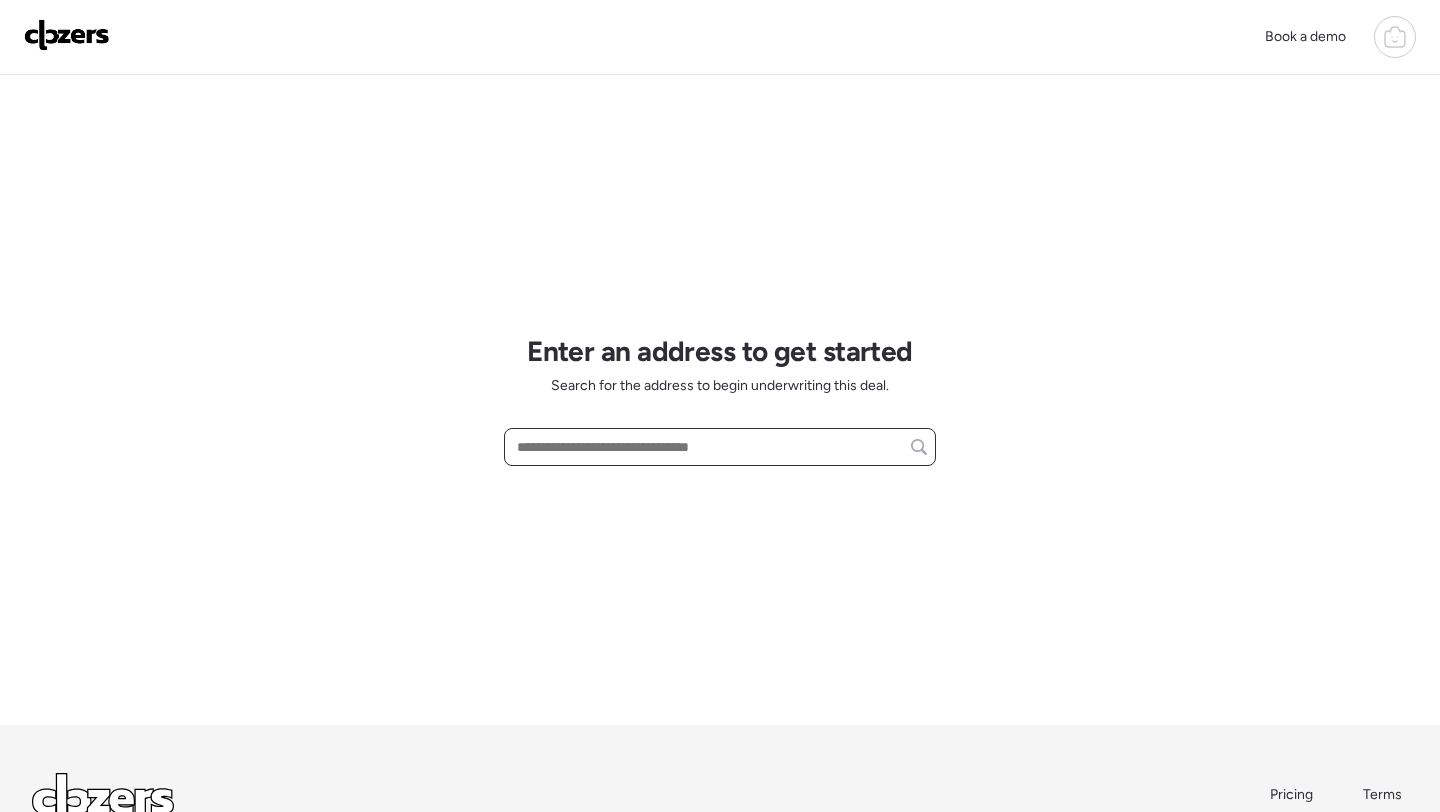 click at bounding box center [720, 447] 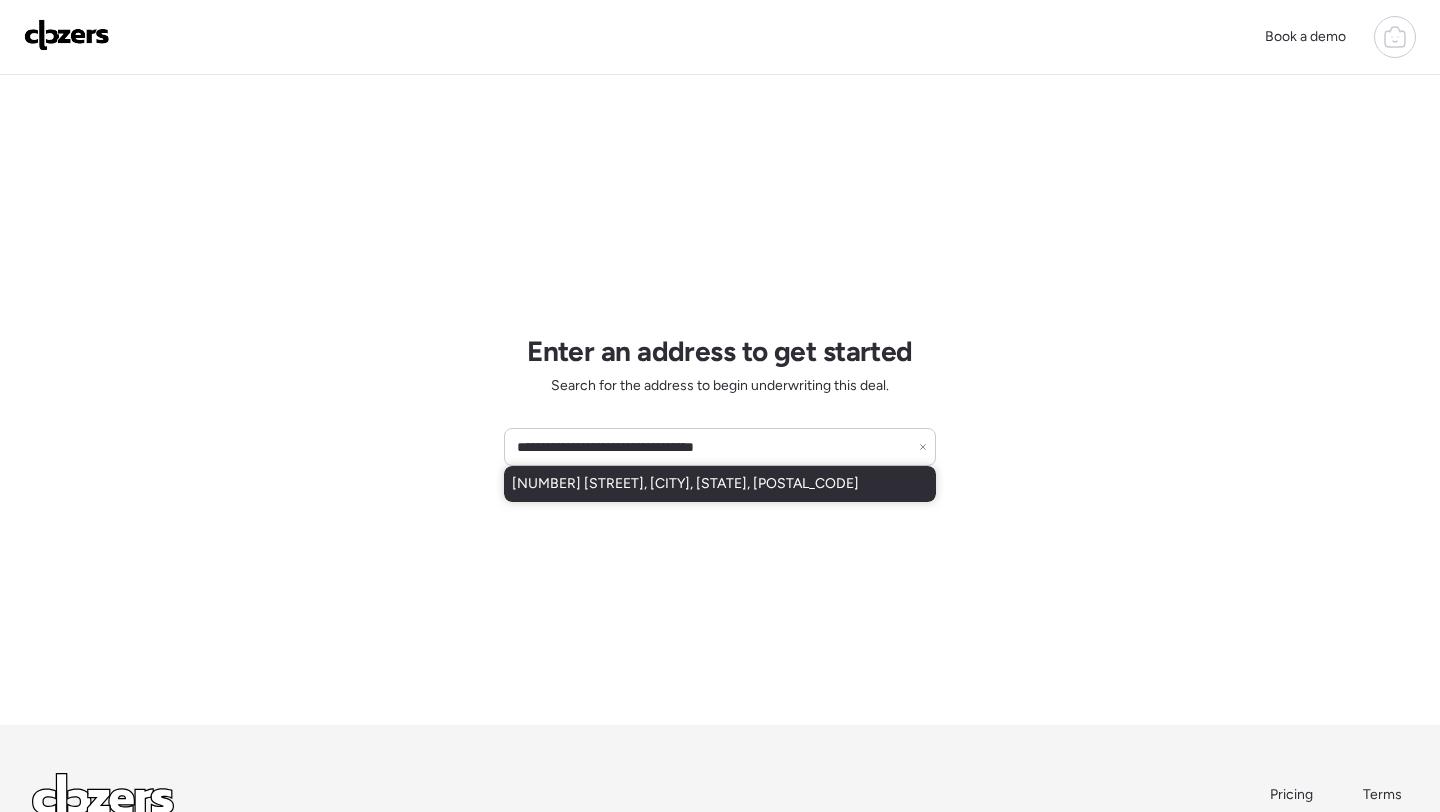 click on "[NUMBER] [STREET], [CITY], [STATE], [POSTAL_CODE]" at bounding box center [685, 484] 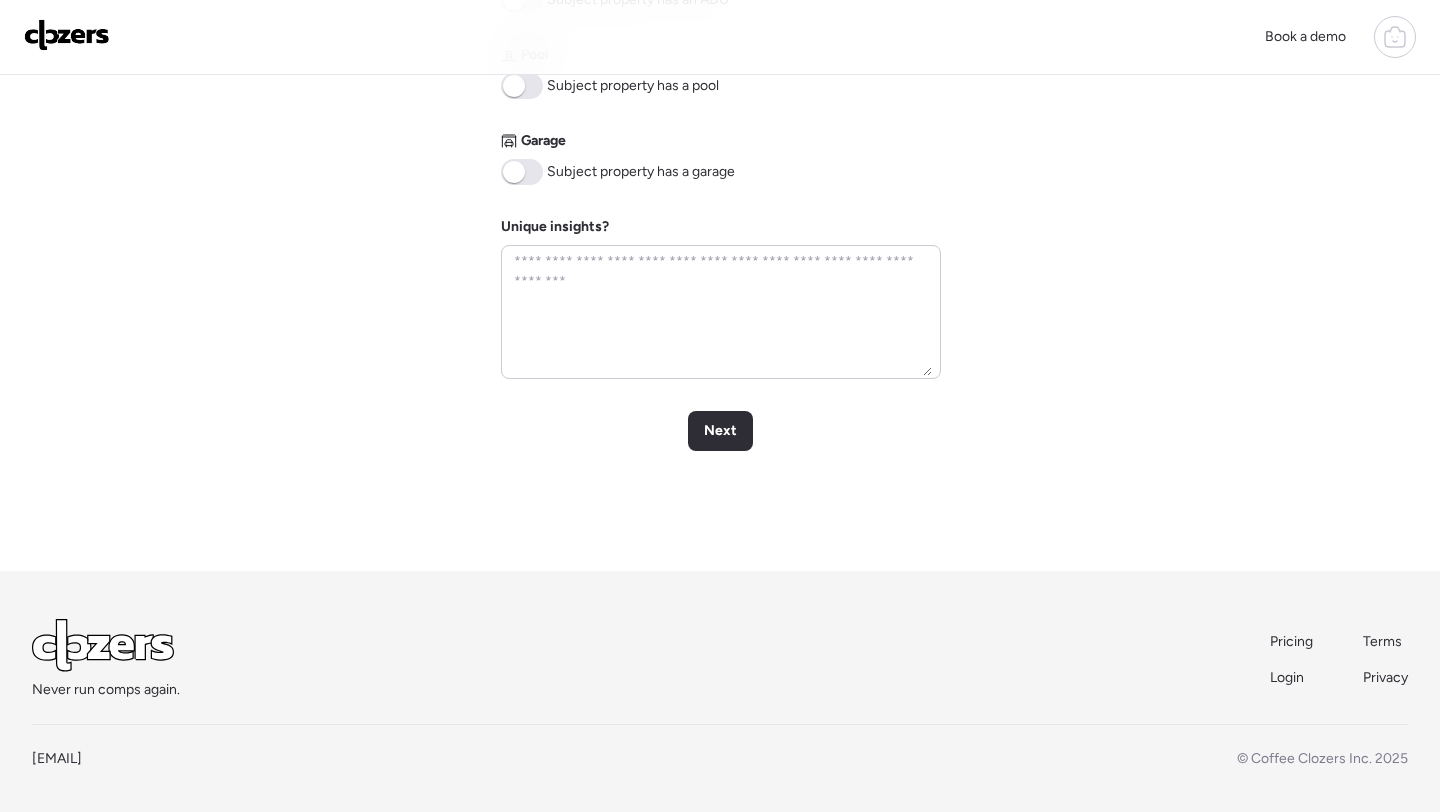 scroll, scrollTop: 952, scrollLeft: 0, axis: vertical 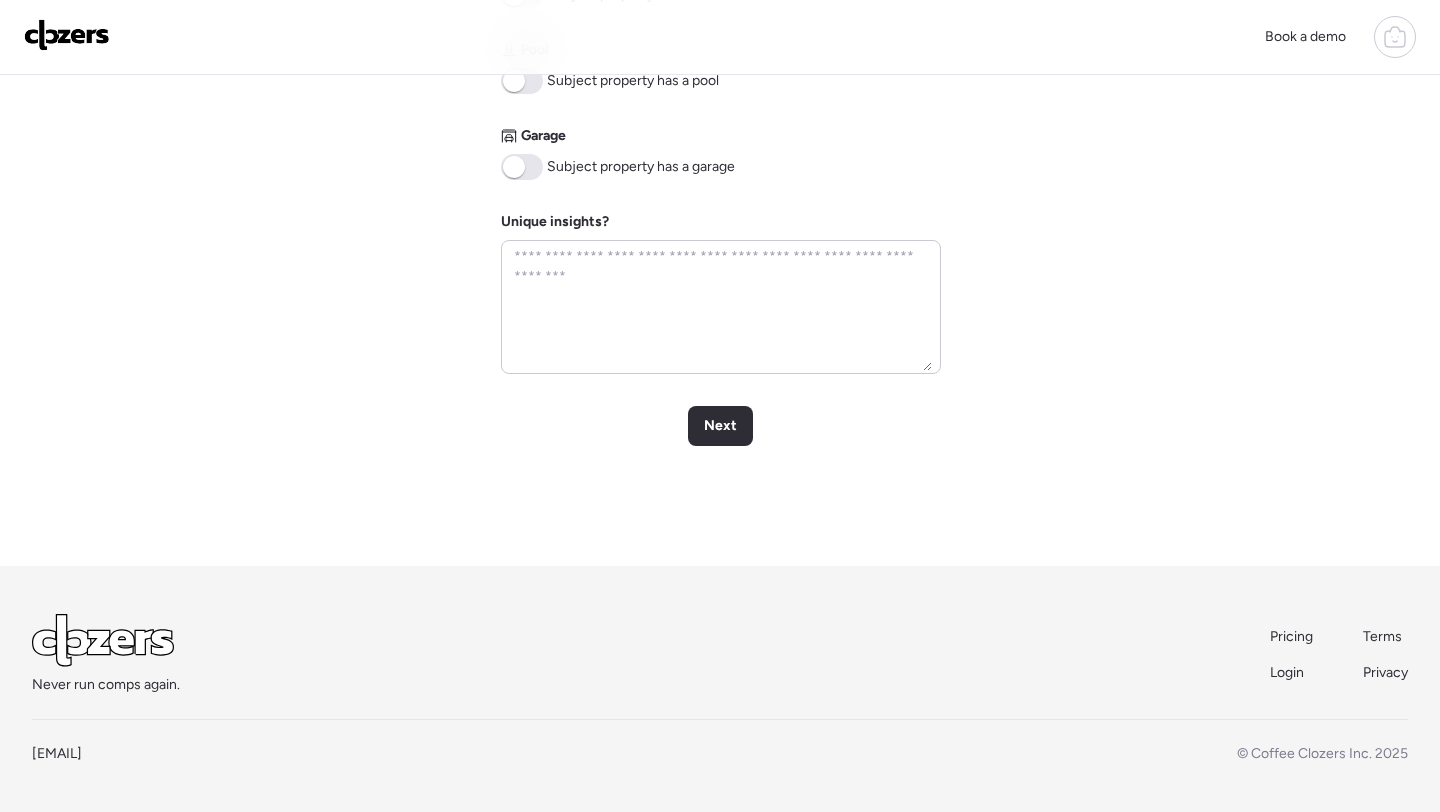 click at bounding box center [522, 167] 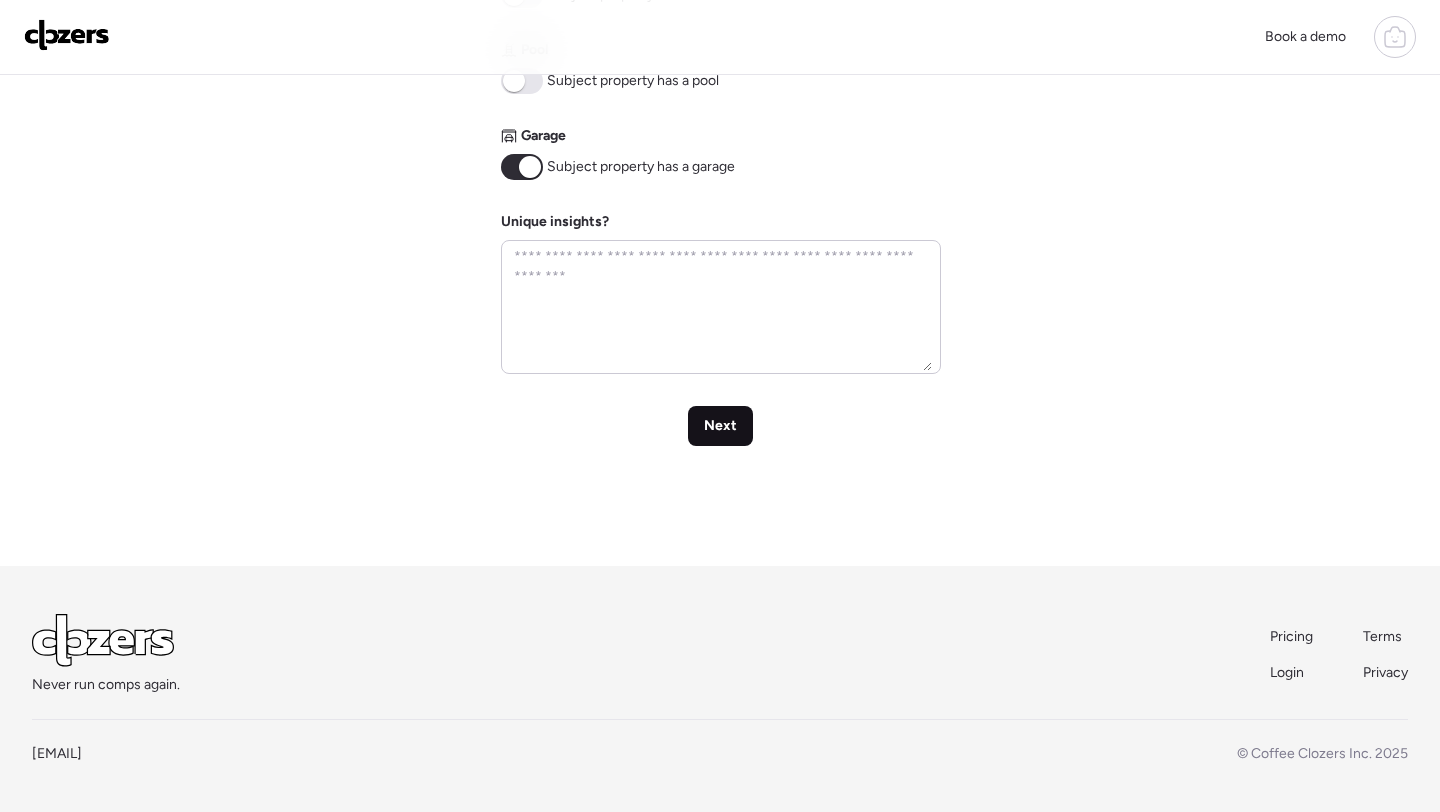 click on "Next" at bounding box center [720, 426] 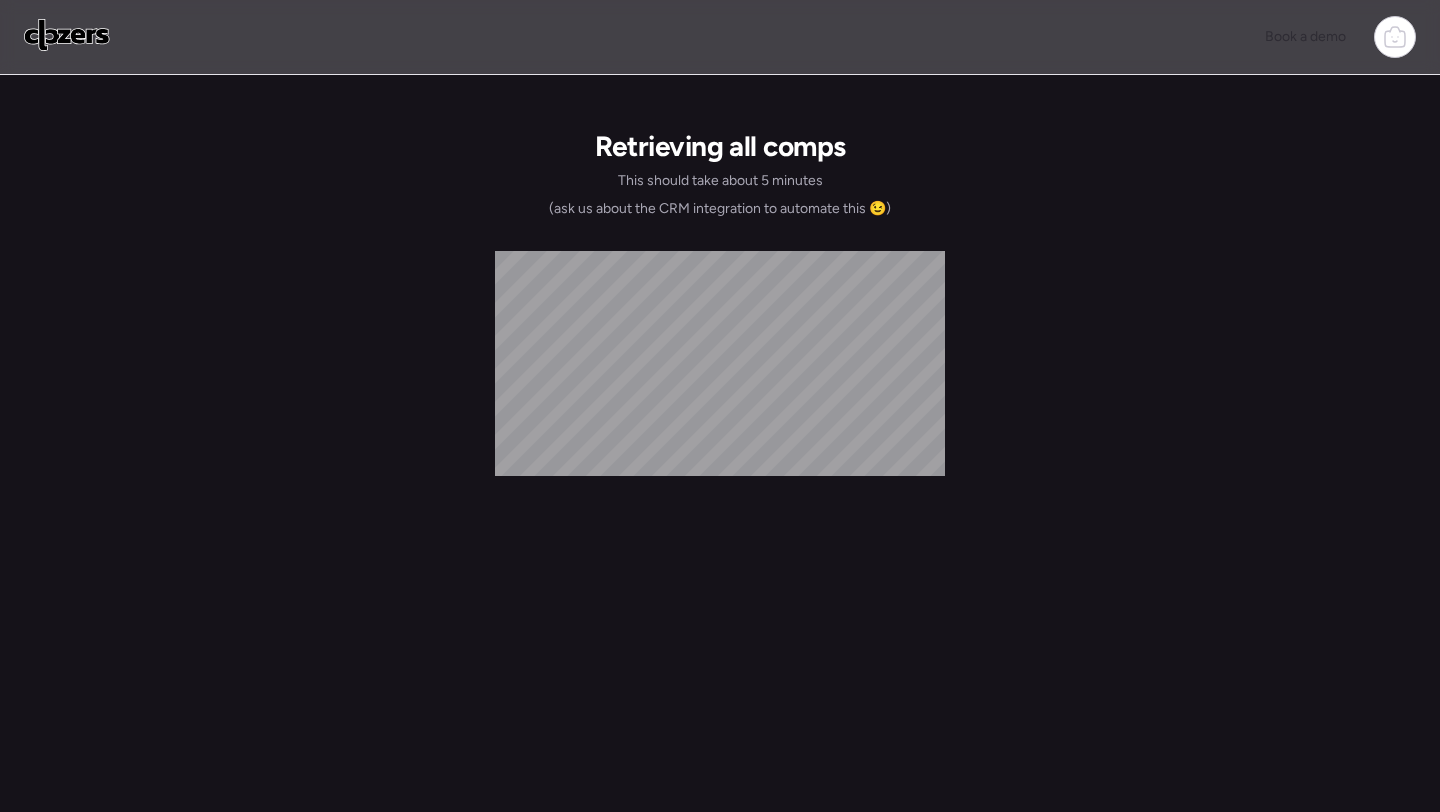 scroll, scrollTop: 0, scrollLeft: 0, axis: both 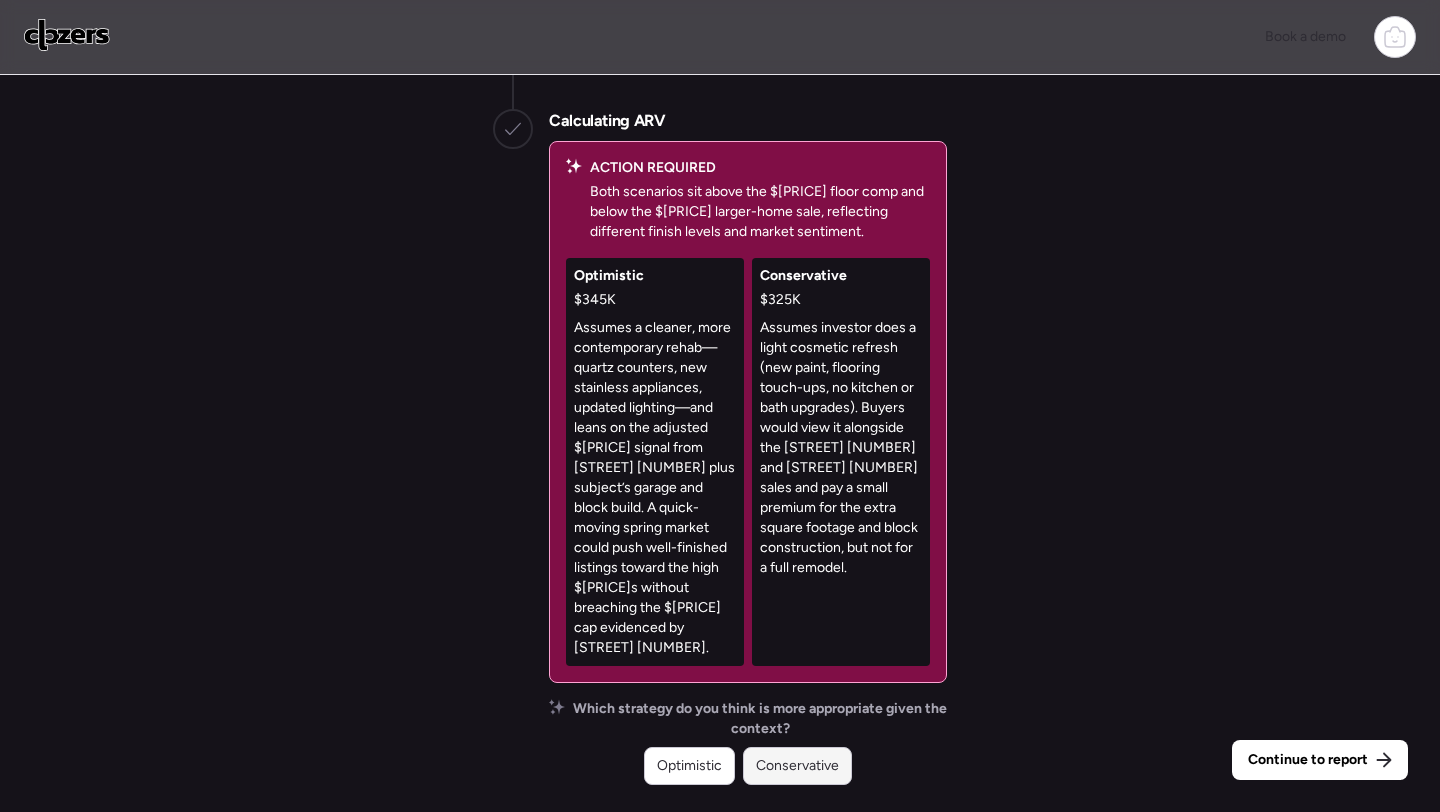 click on "Conservative" at bounding box center (797, 766) 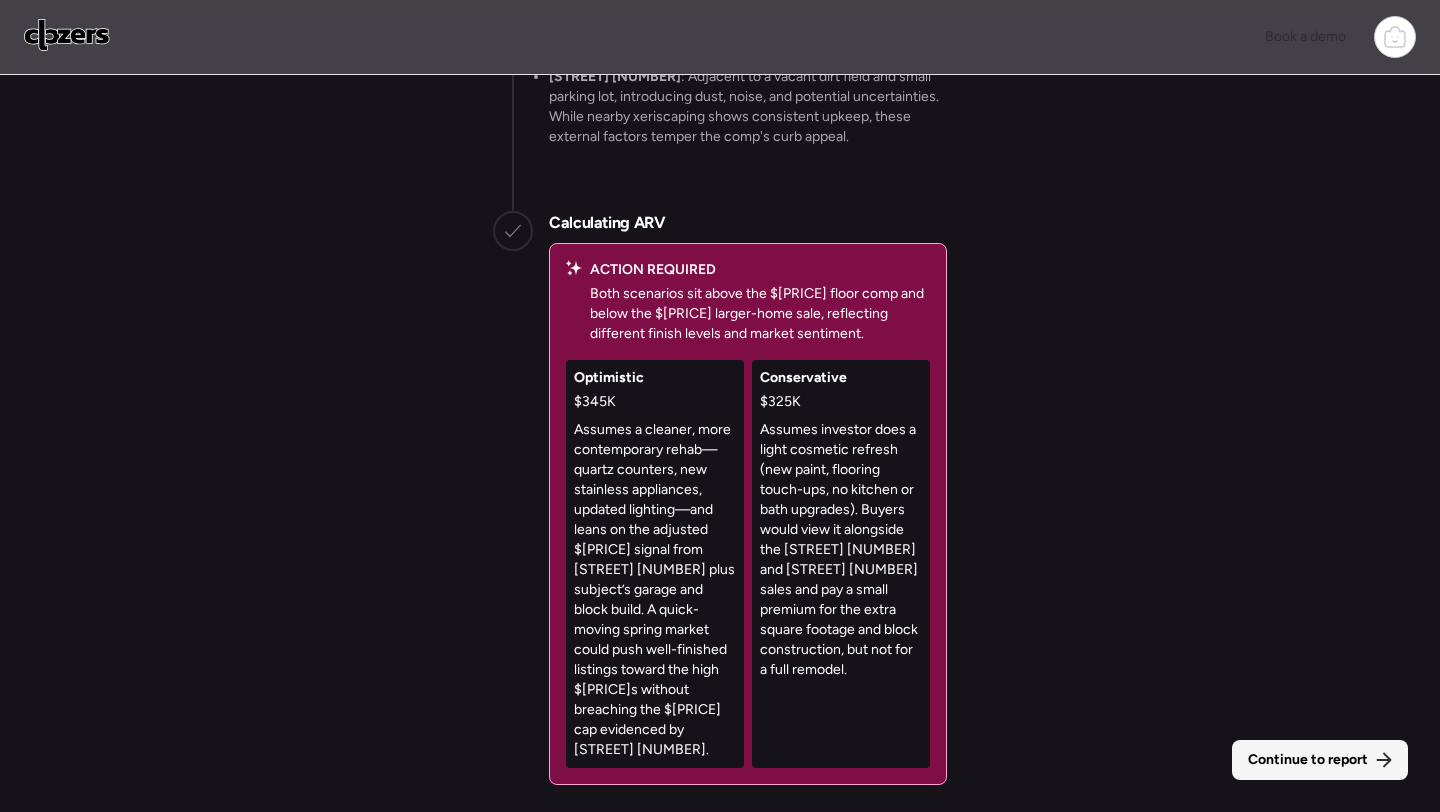 click on "Continue to report" at bounding box center (1308, 760) 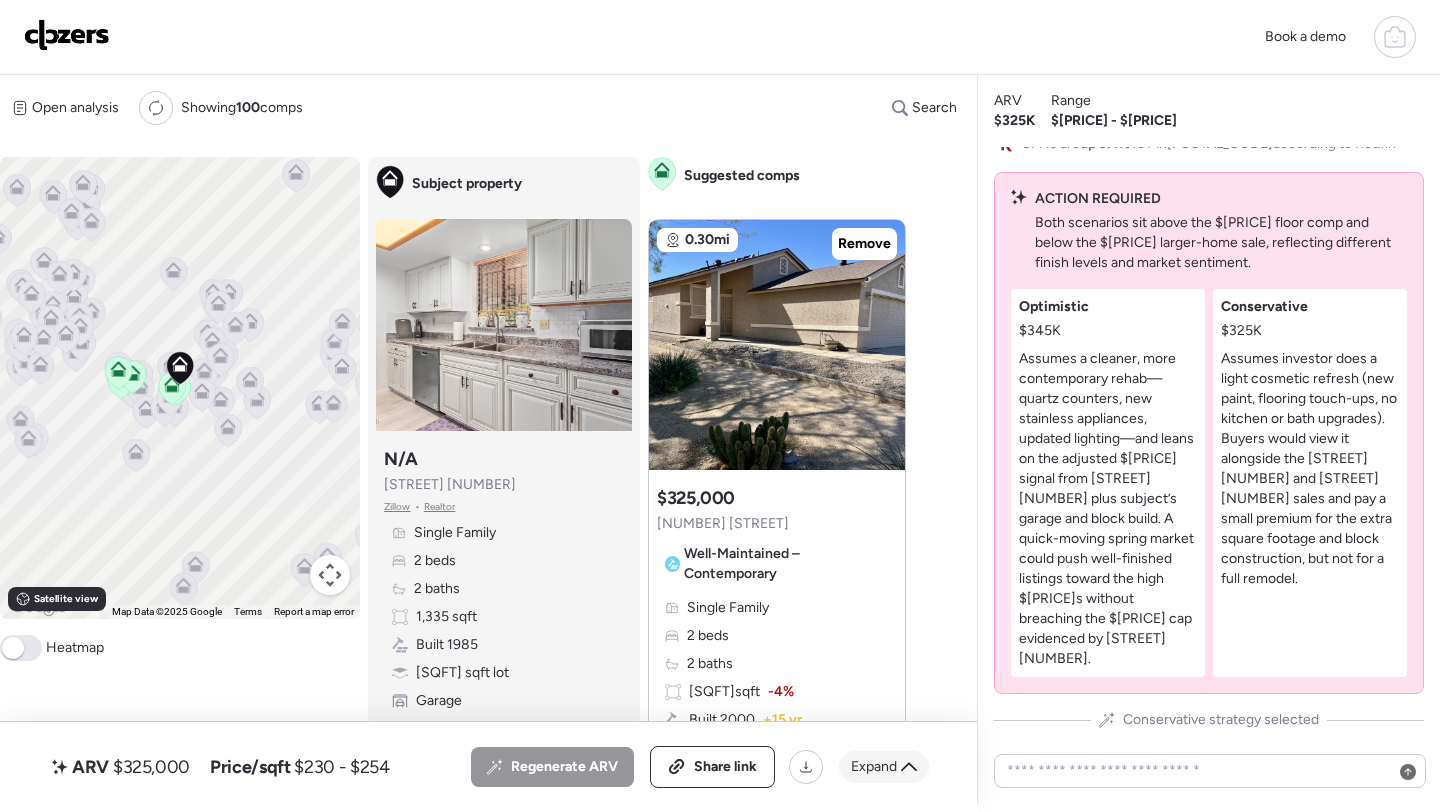 click 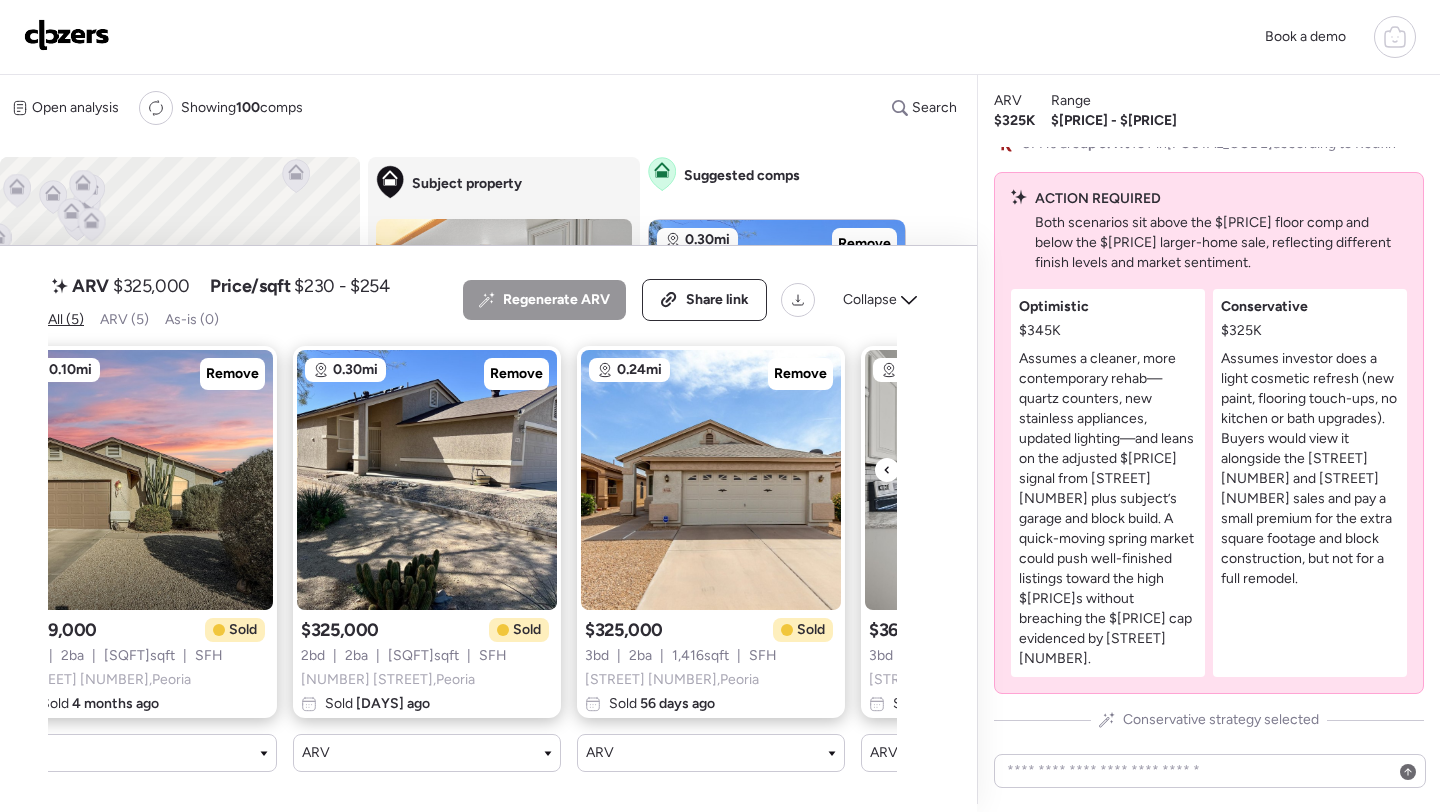 scroll, scrollTop: 0, scrollLeft: 0, axis: both 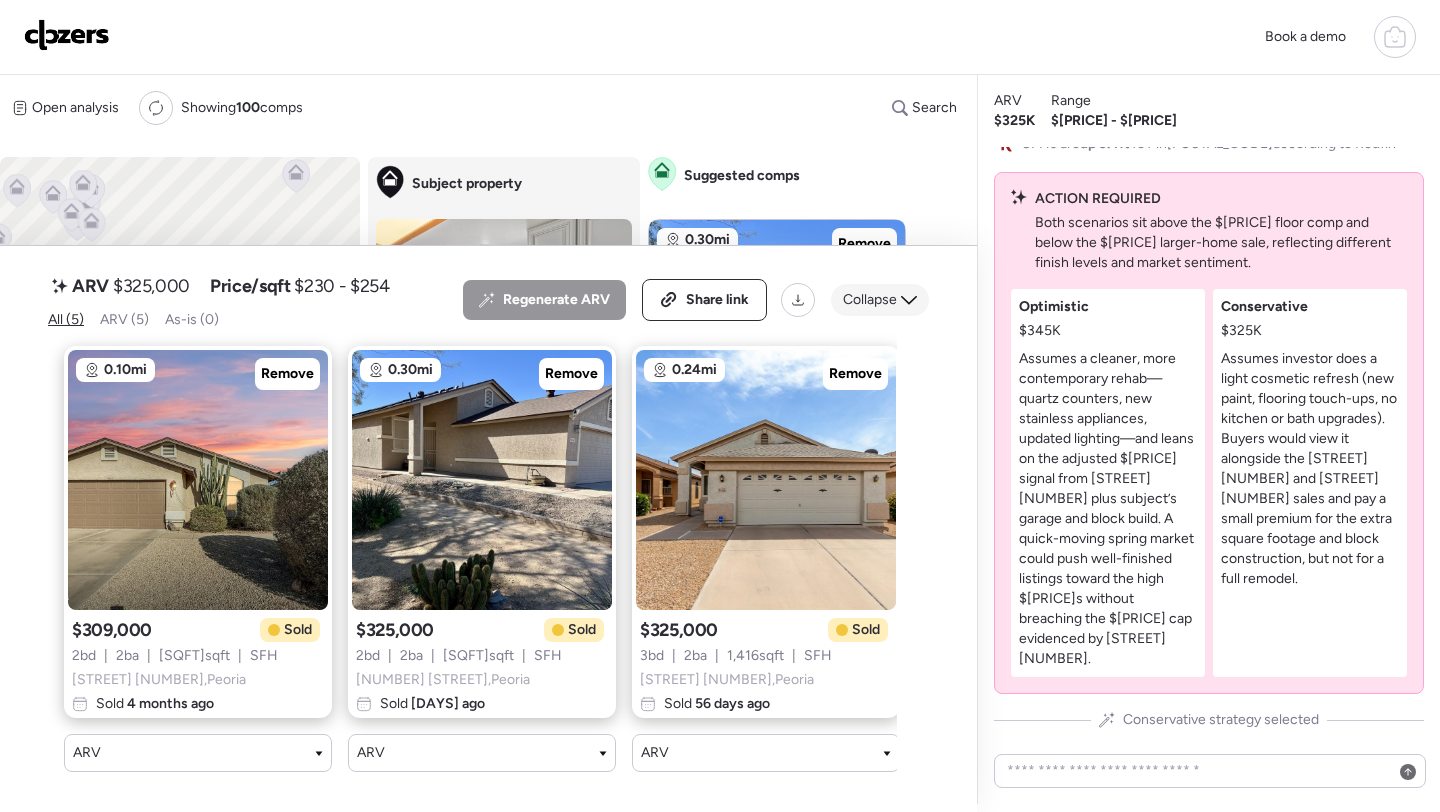 click 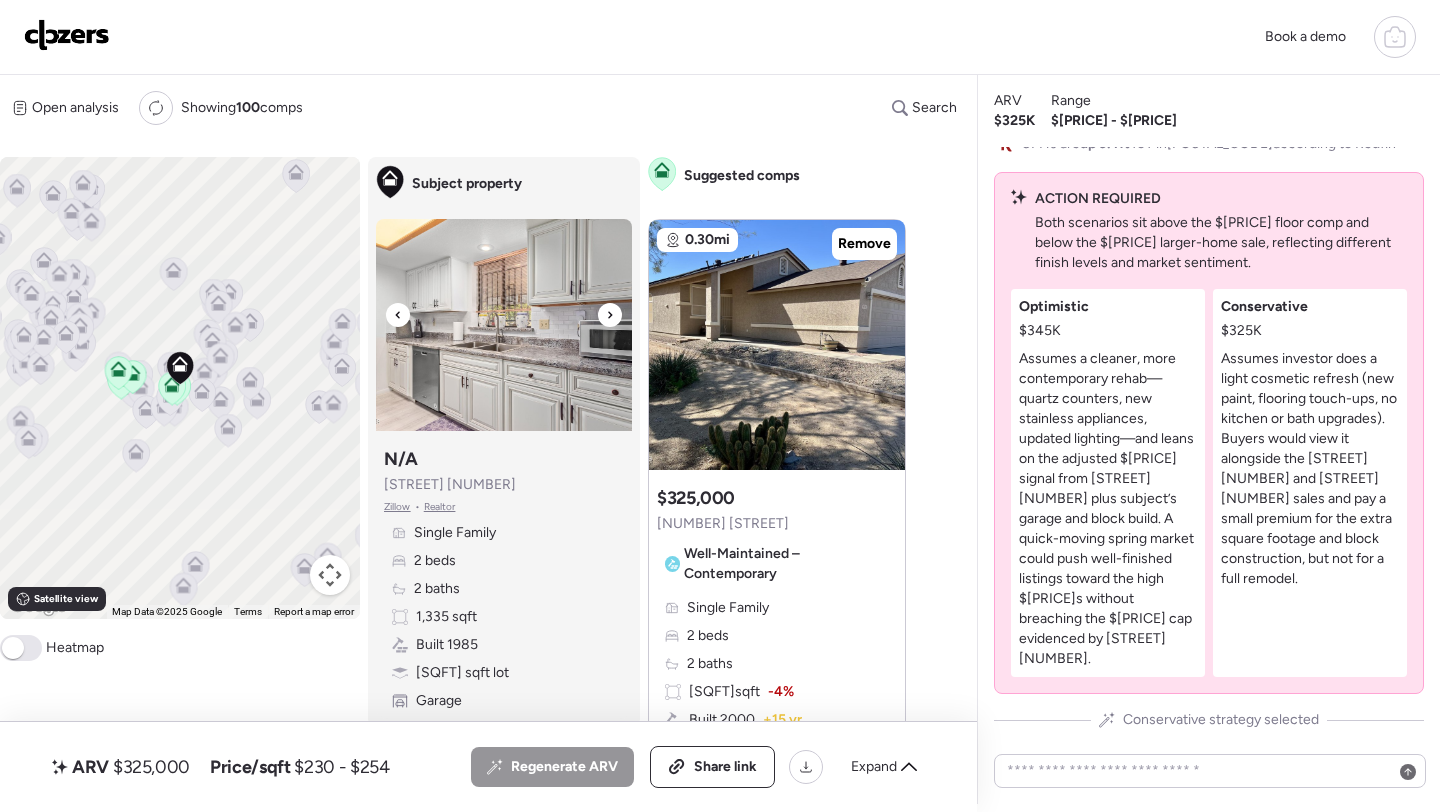 click at bounding box center (610, 315) 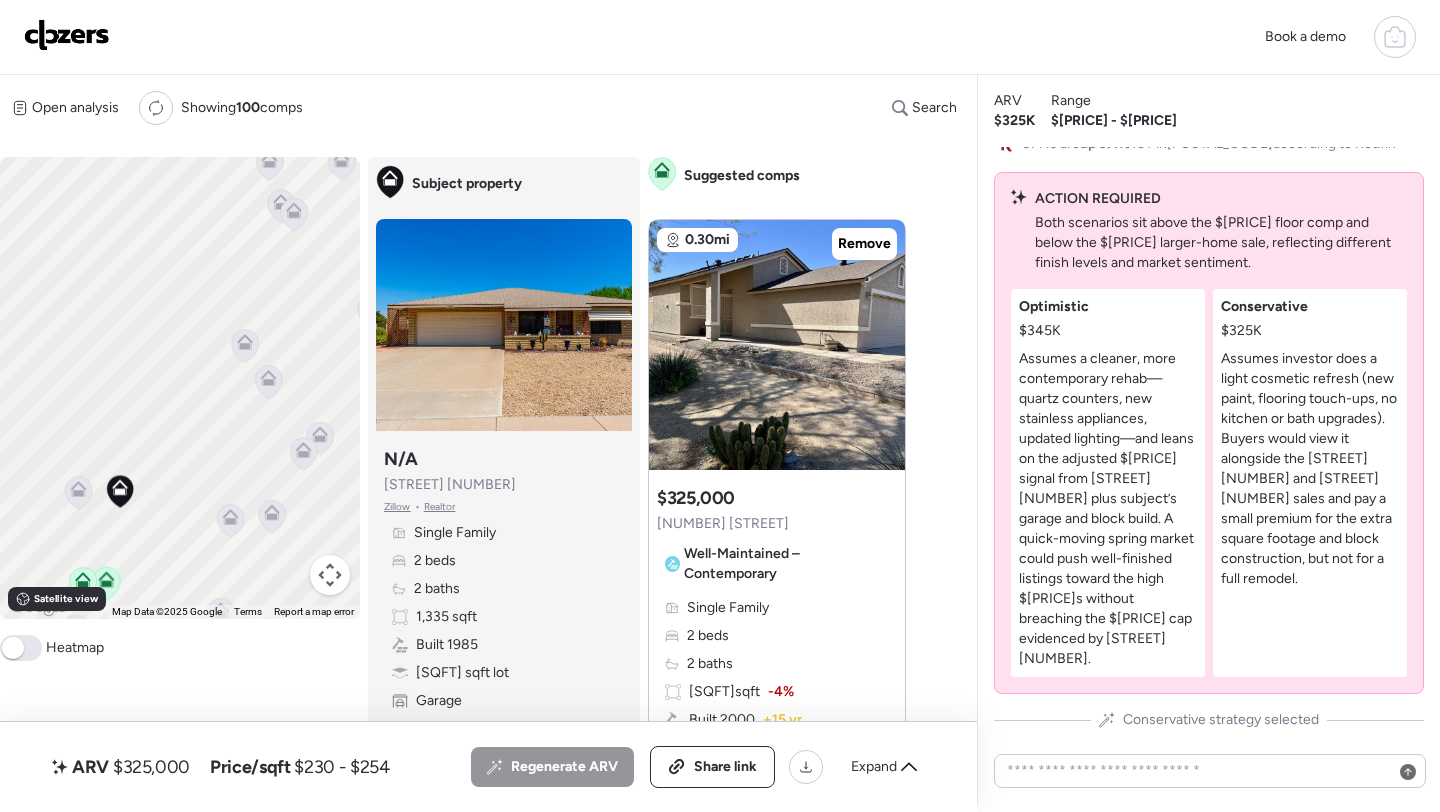 click 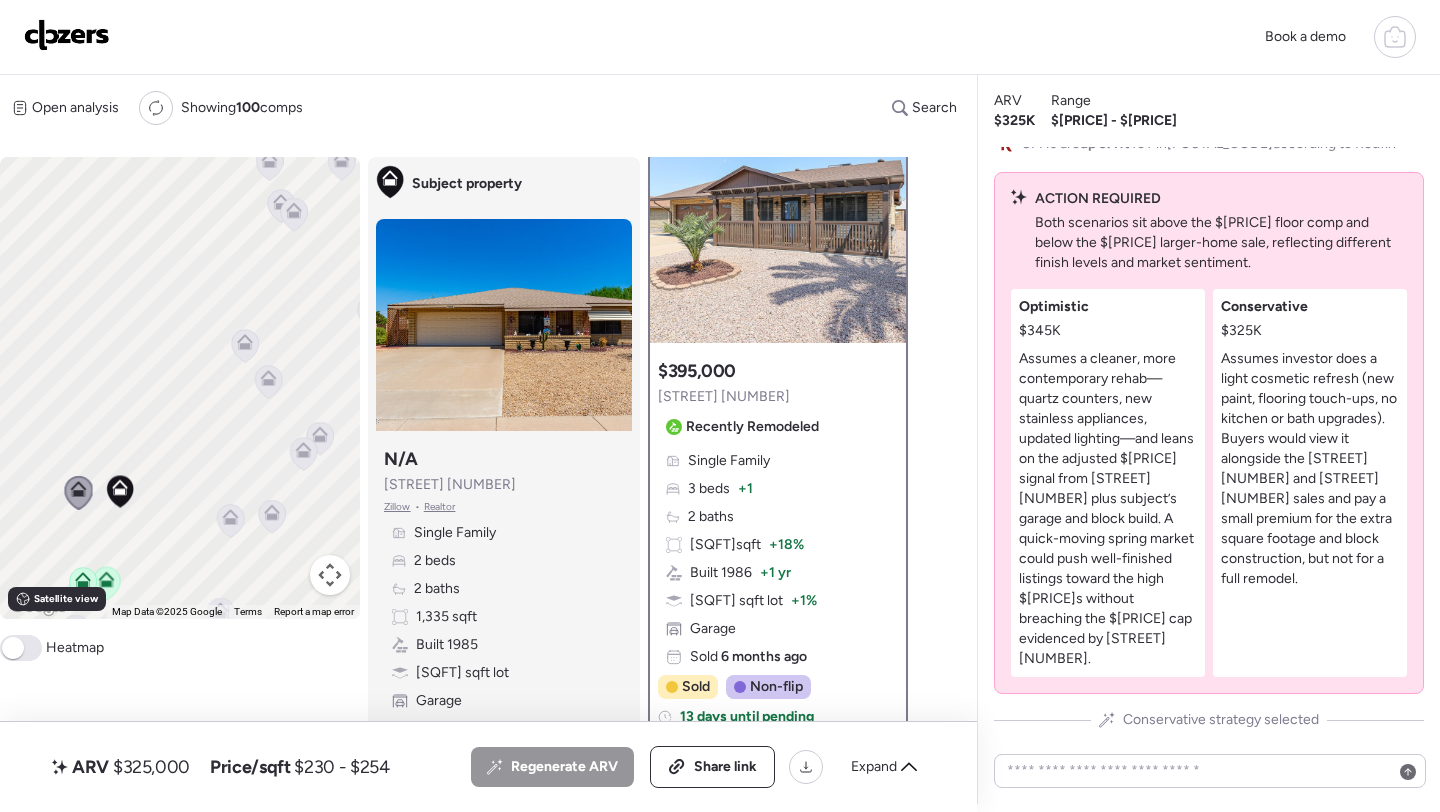 scroll, scrollTop: 64, scrollLeft: 0, axis: vertical 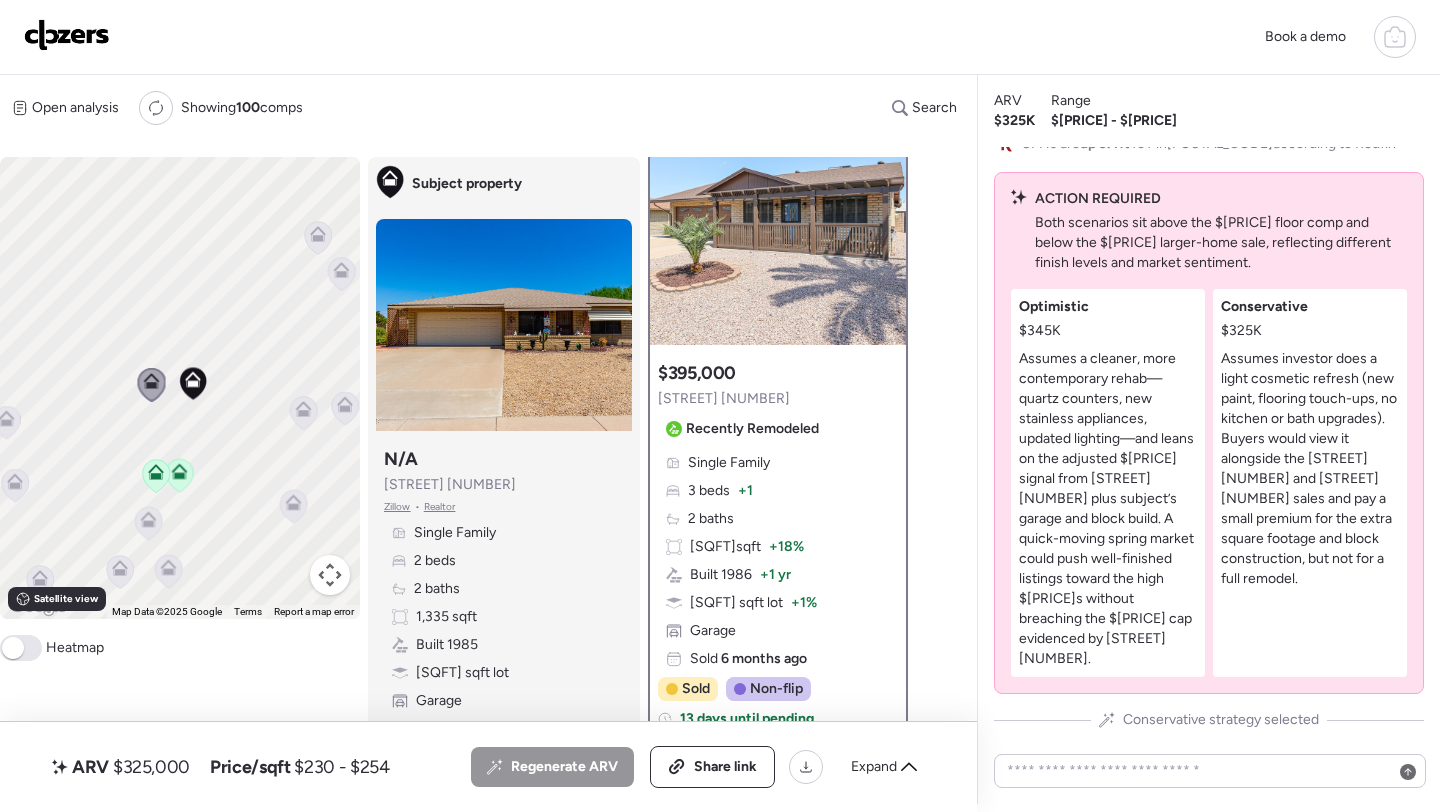 drag, startPoint x: 178, startPoint y: 419, endPoint x: 255, endPoint y: 267, distance: 170.39073 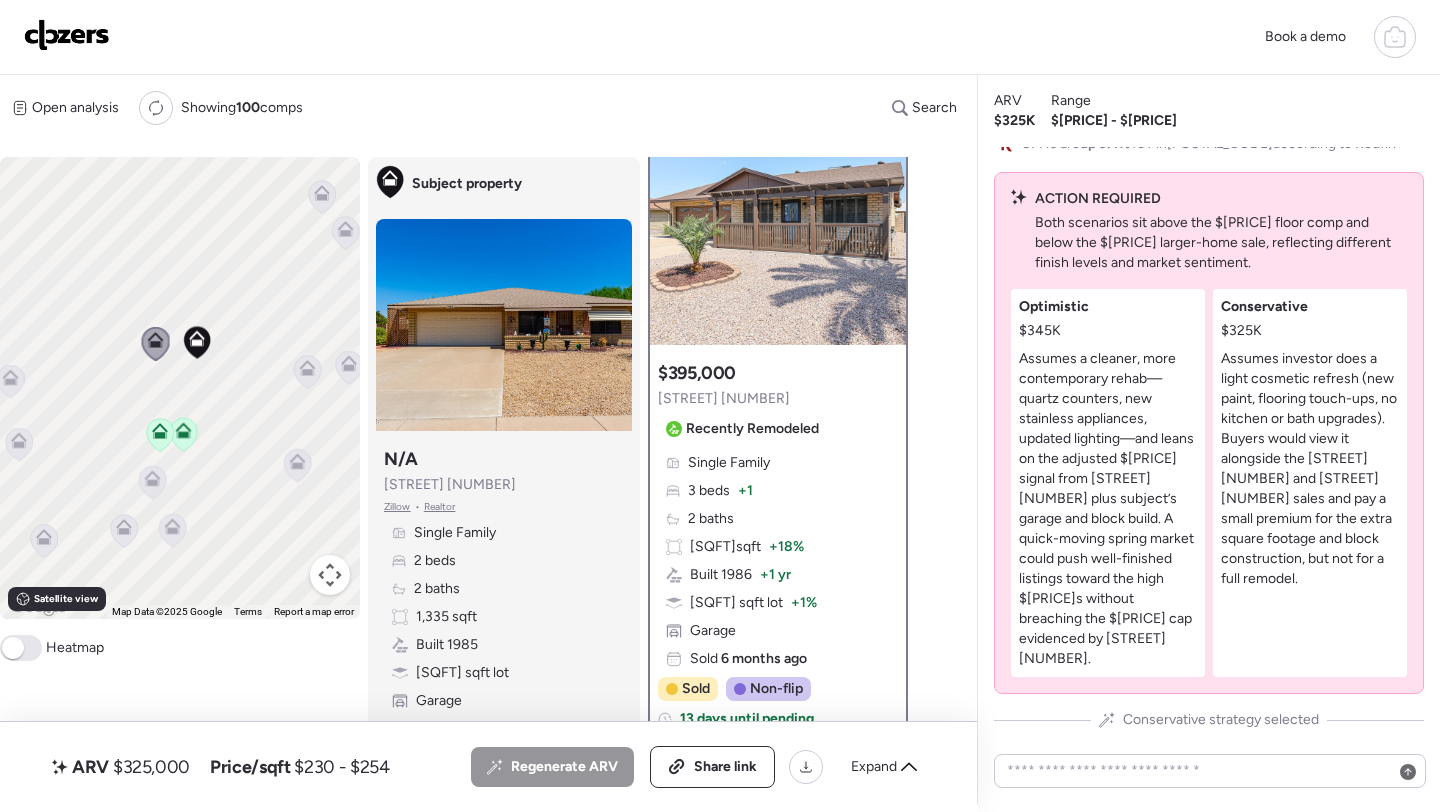 click 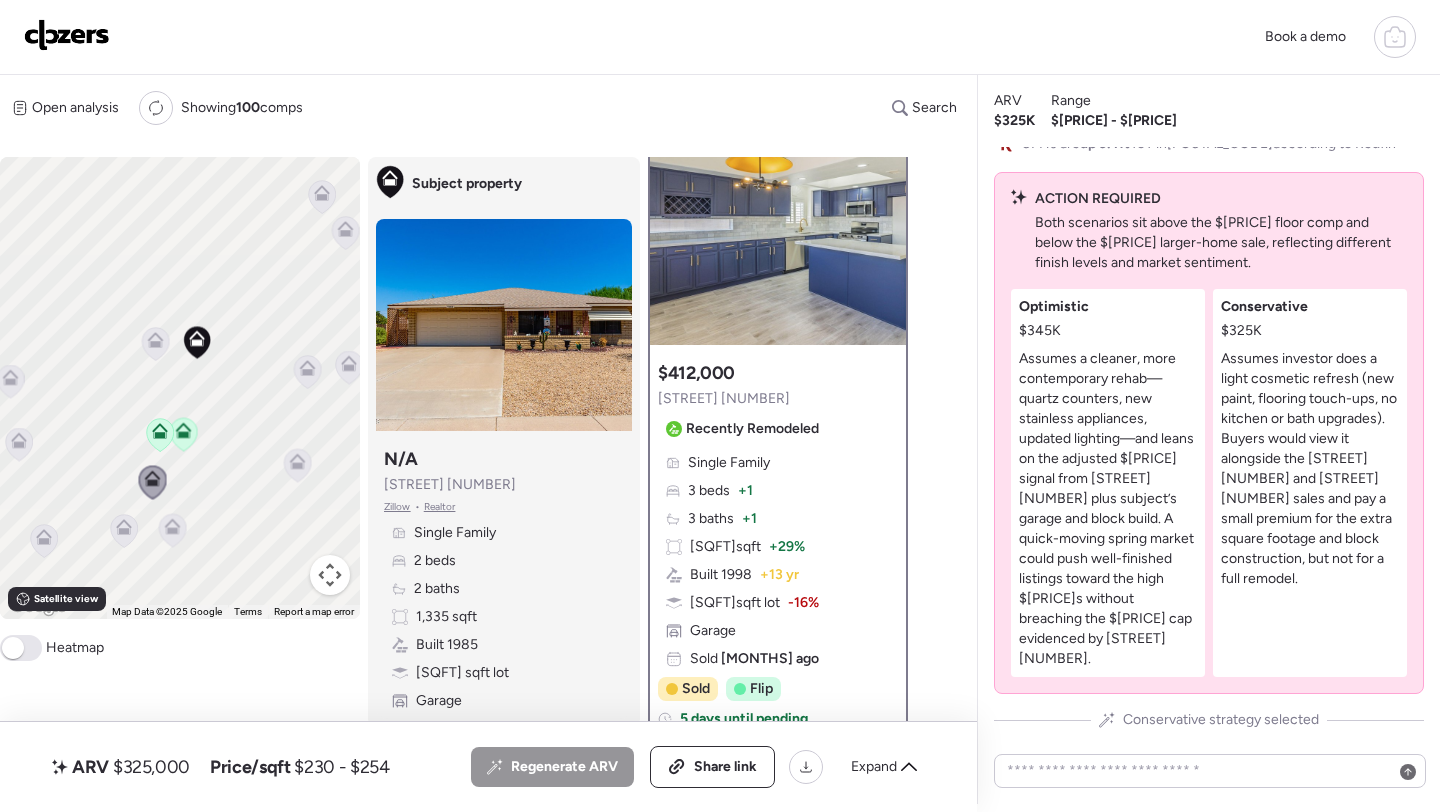 scroll, scrollTop: 0, scrollLeft: 0, axis: both 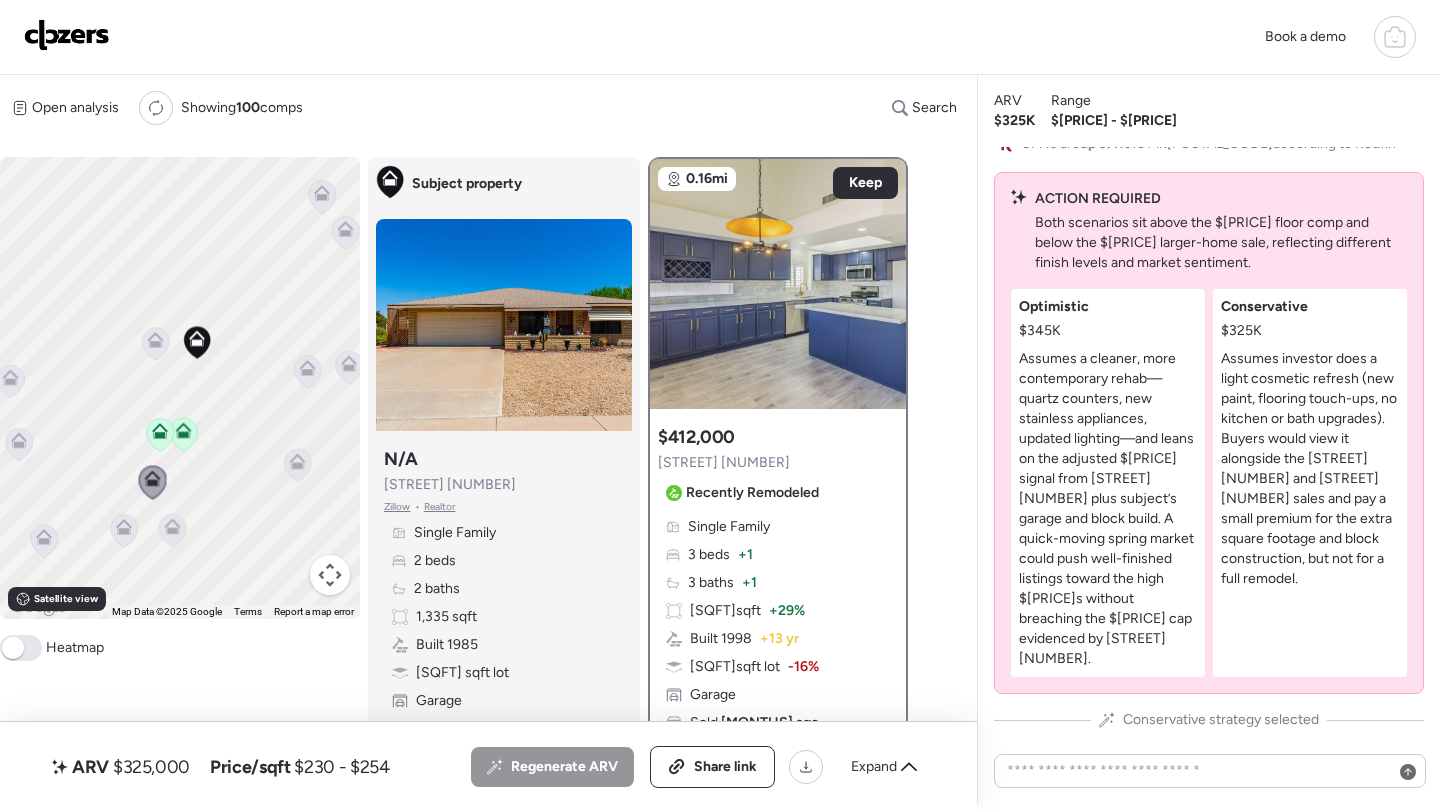 click 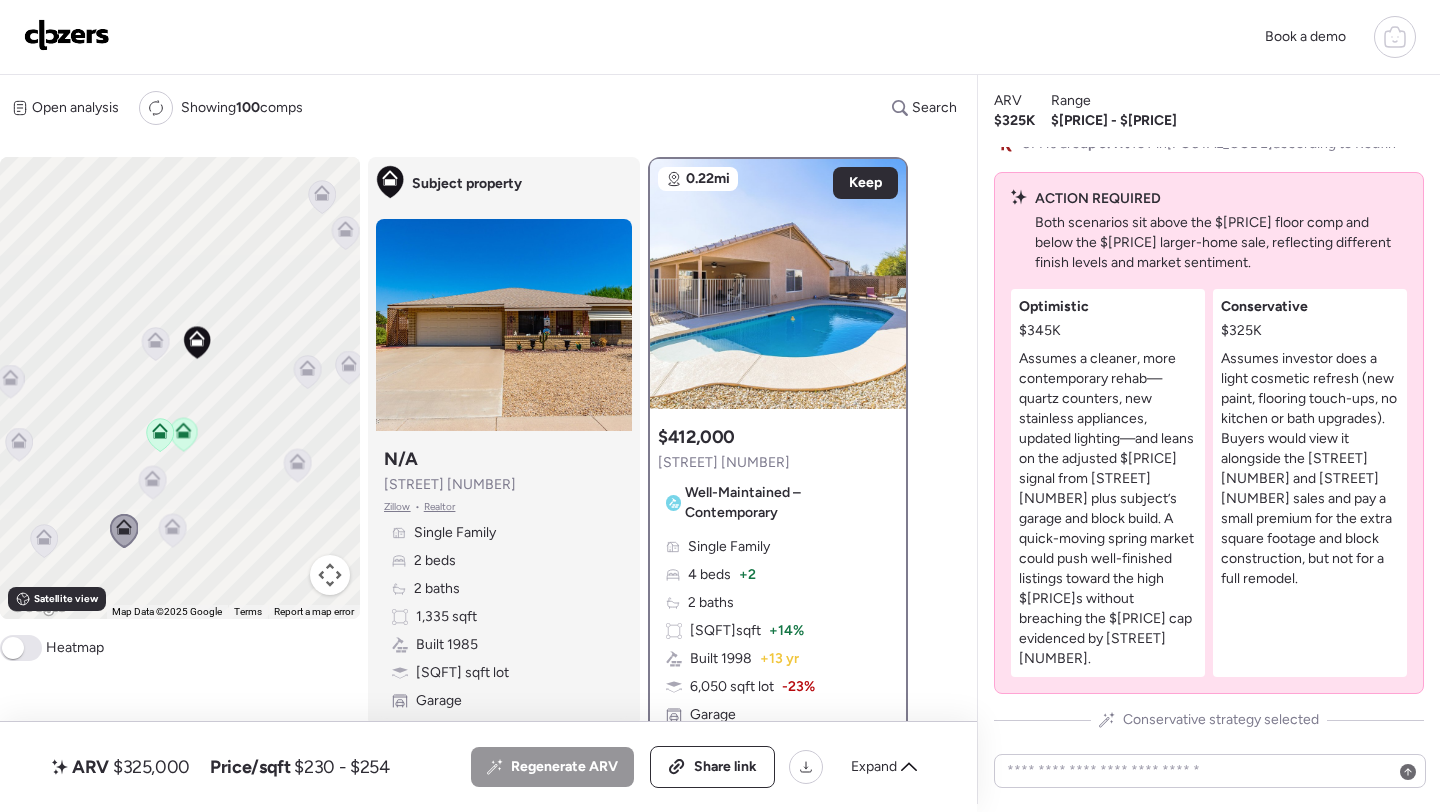 click 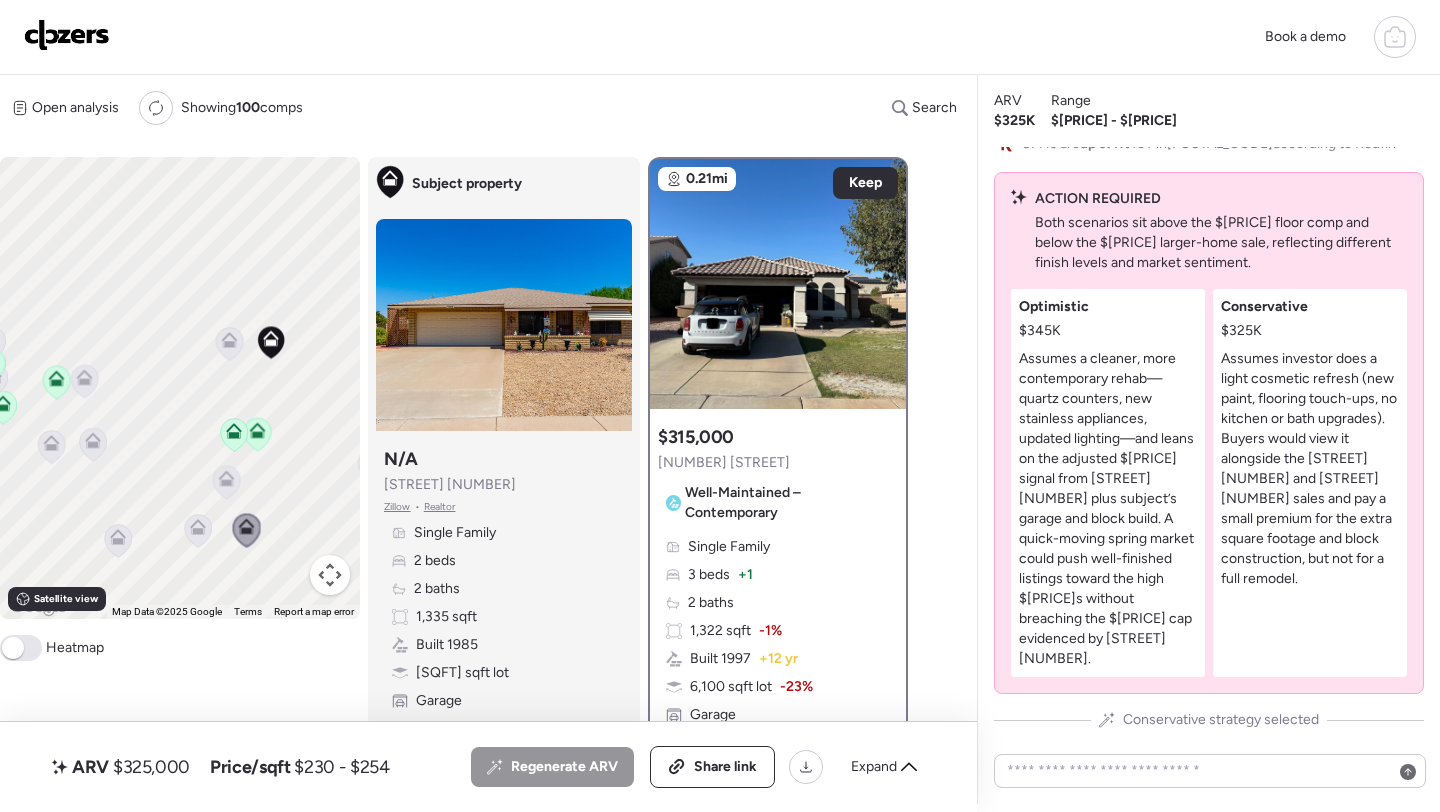 drag, startPoint x: 114, startPoint y: 484, endPoint x: 221, endPoint y: 485, distance: 107.00467 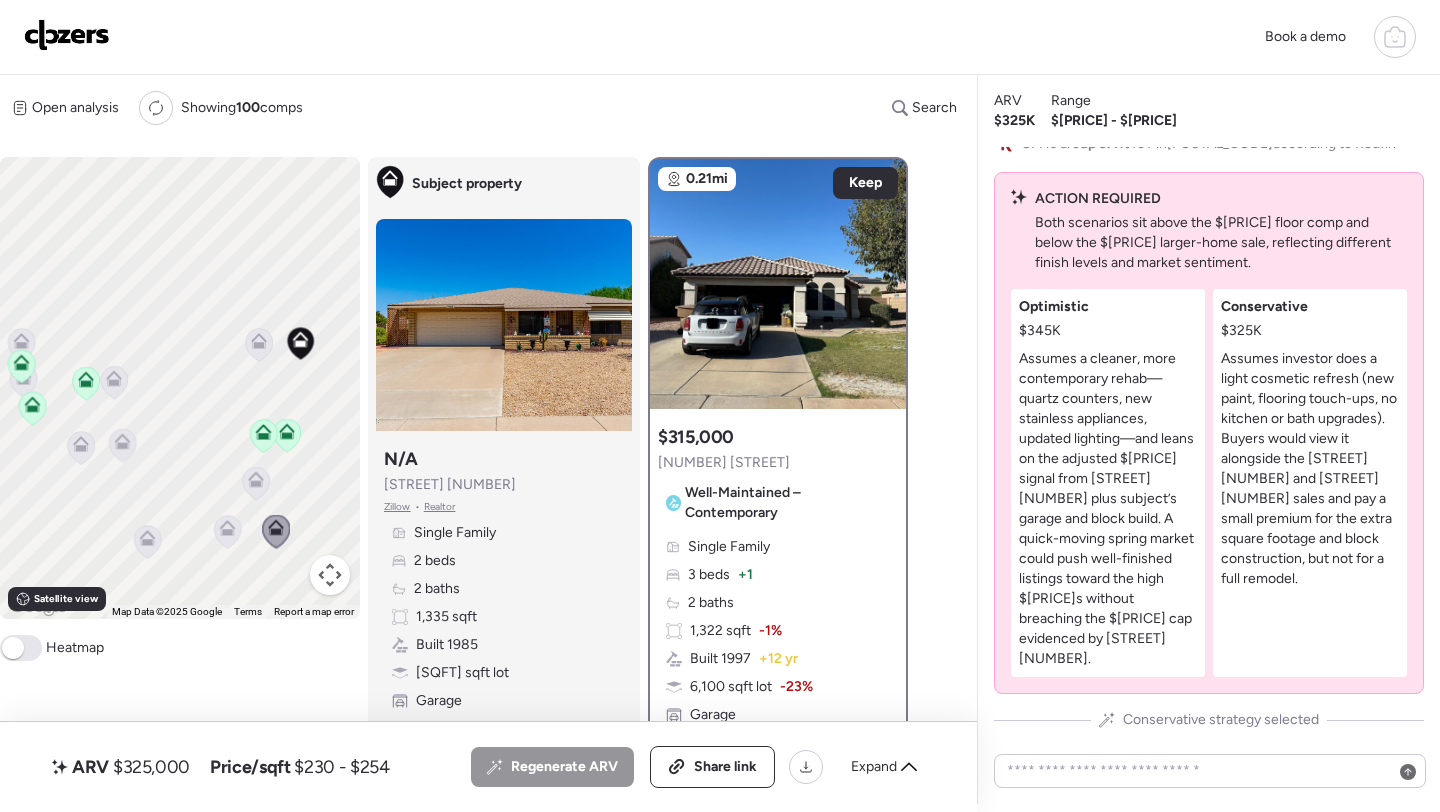 click 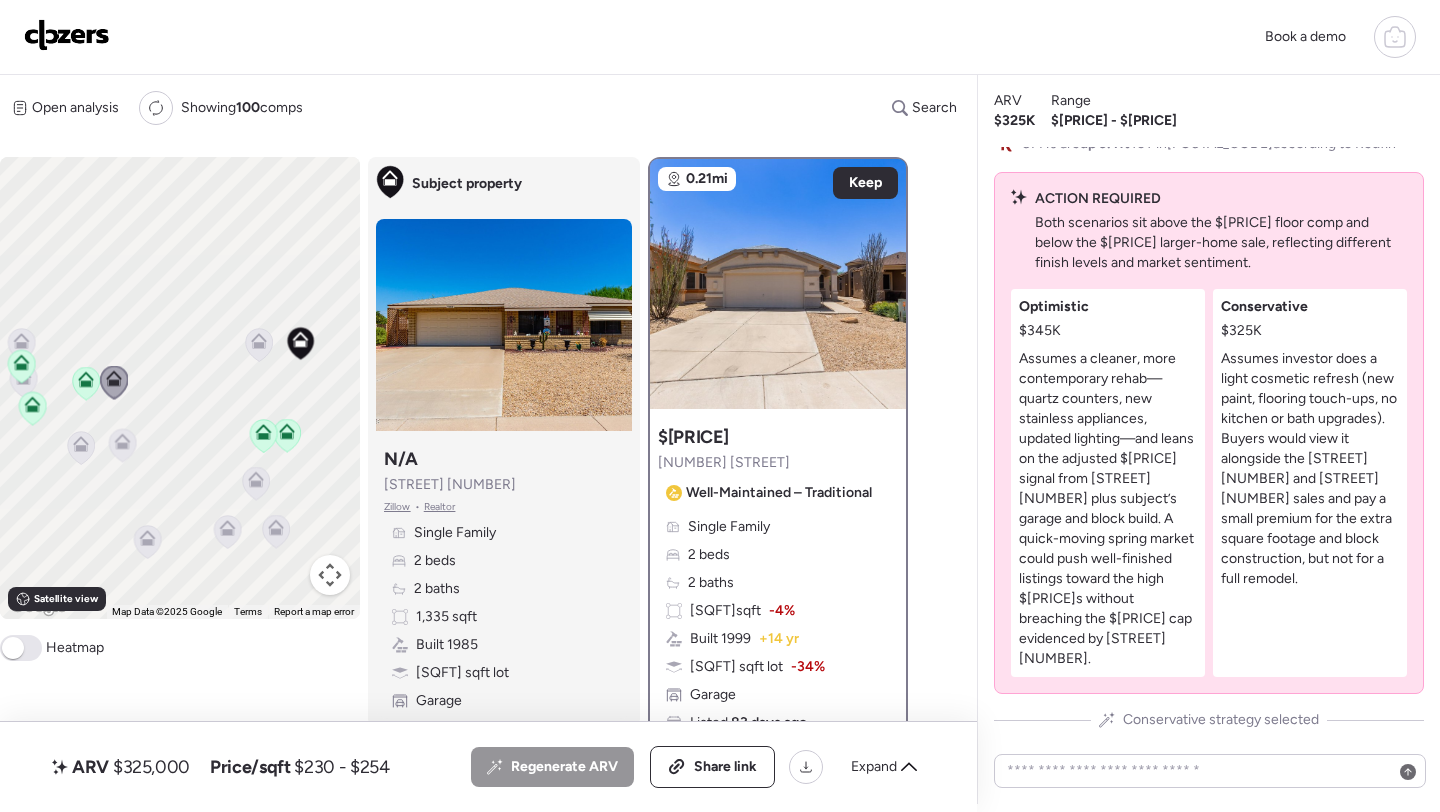 click 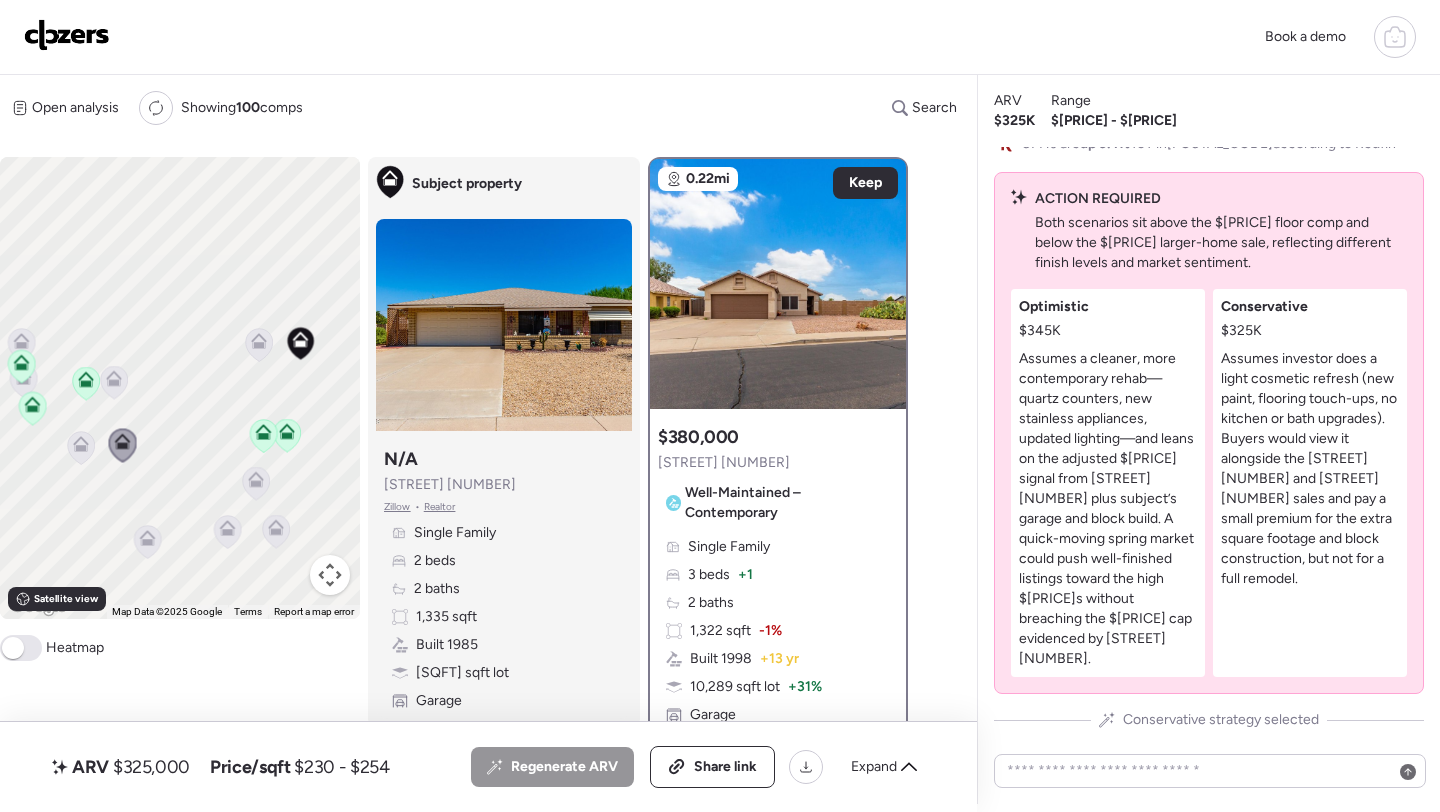 click 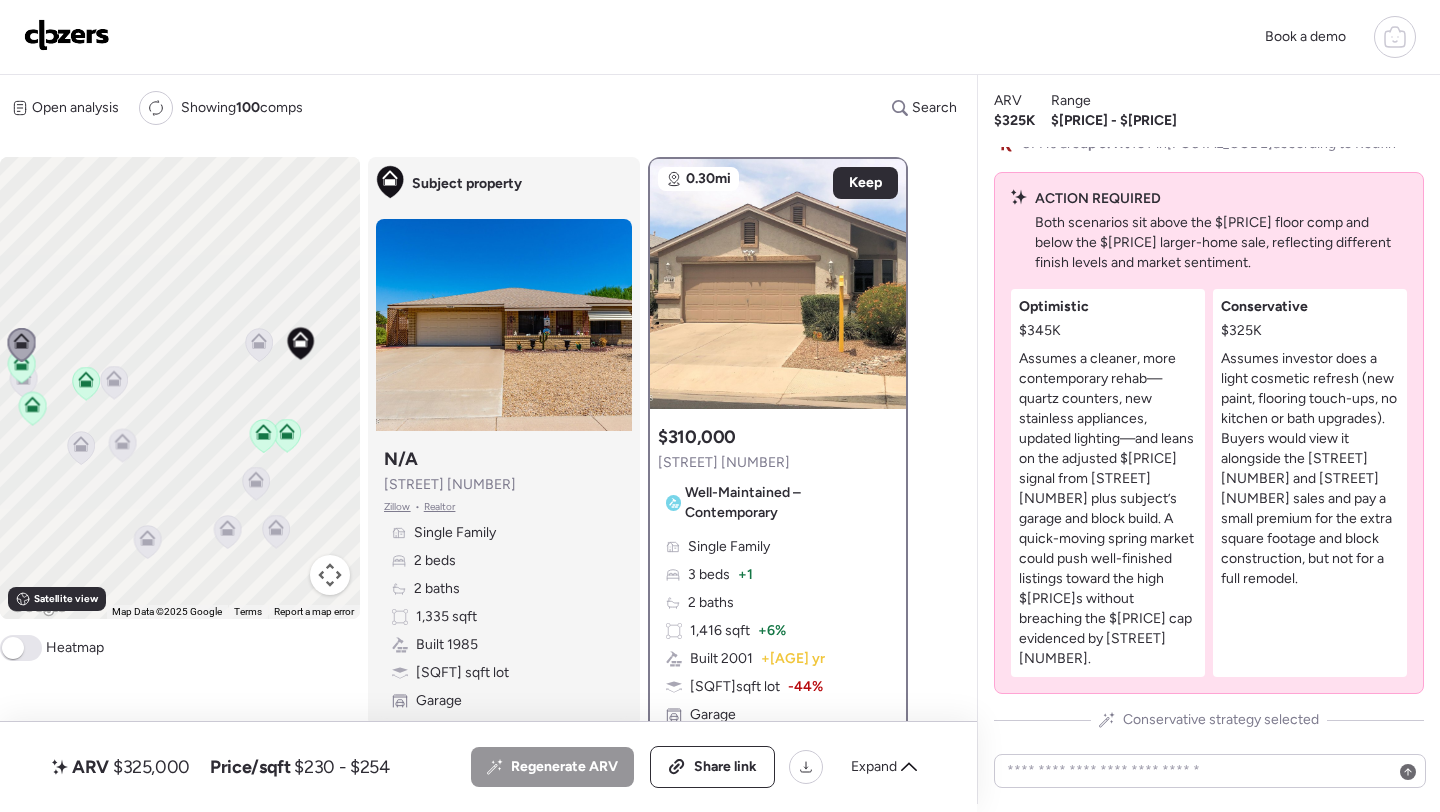 click 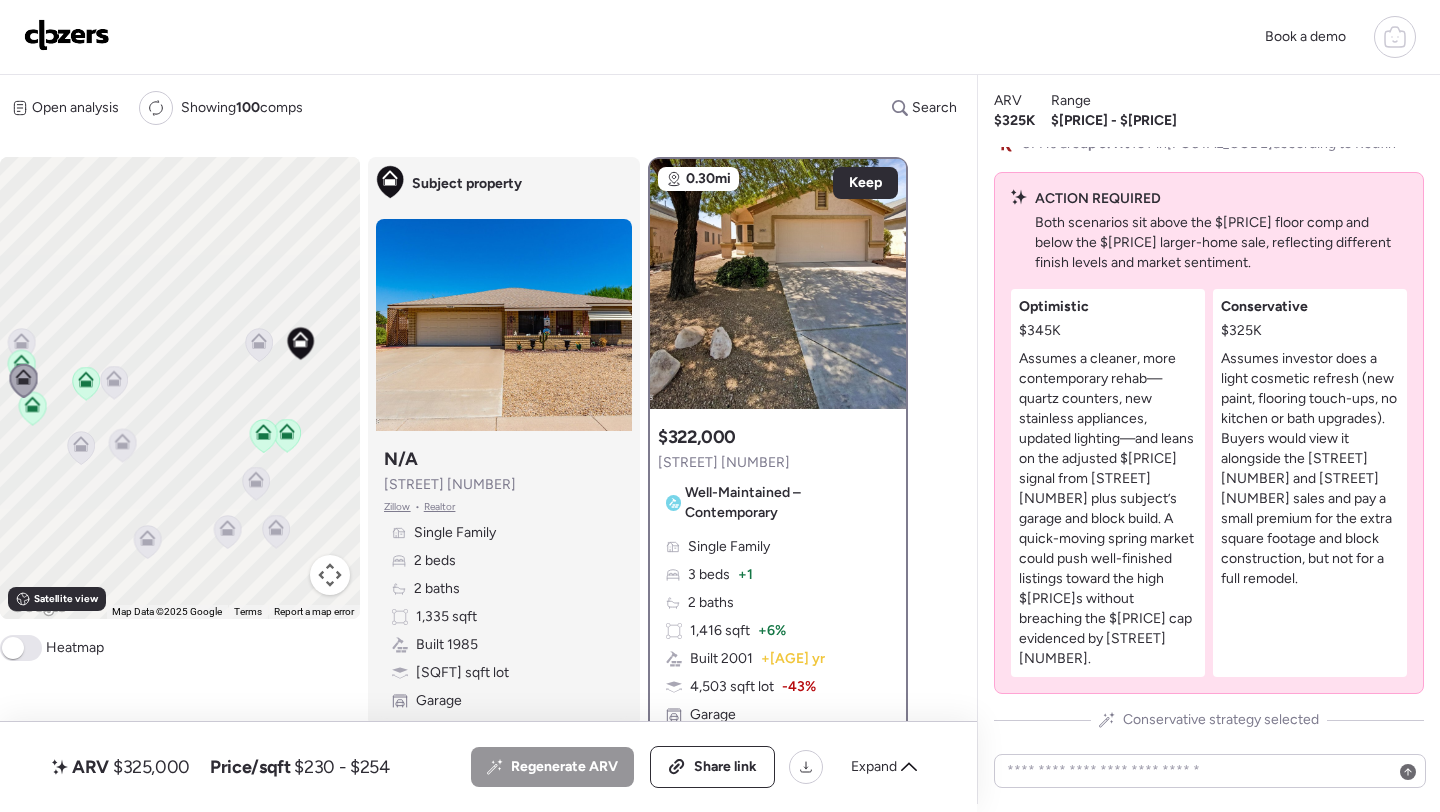 click 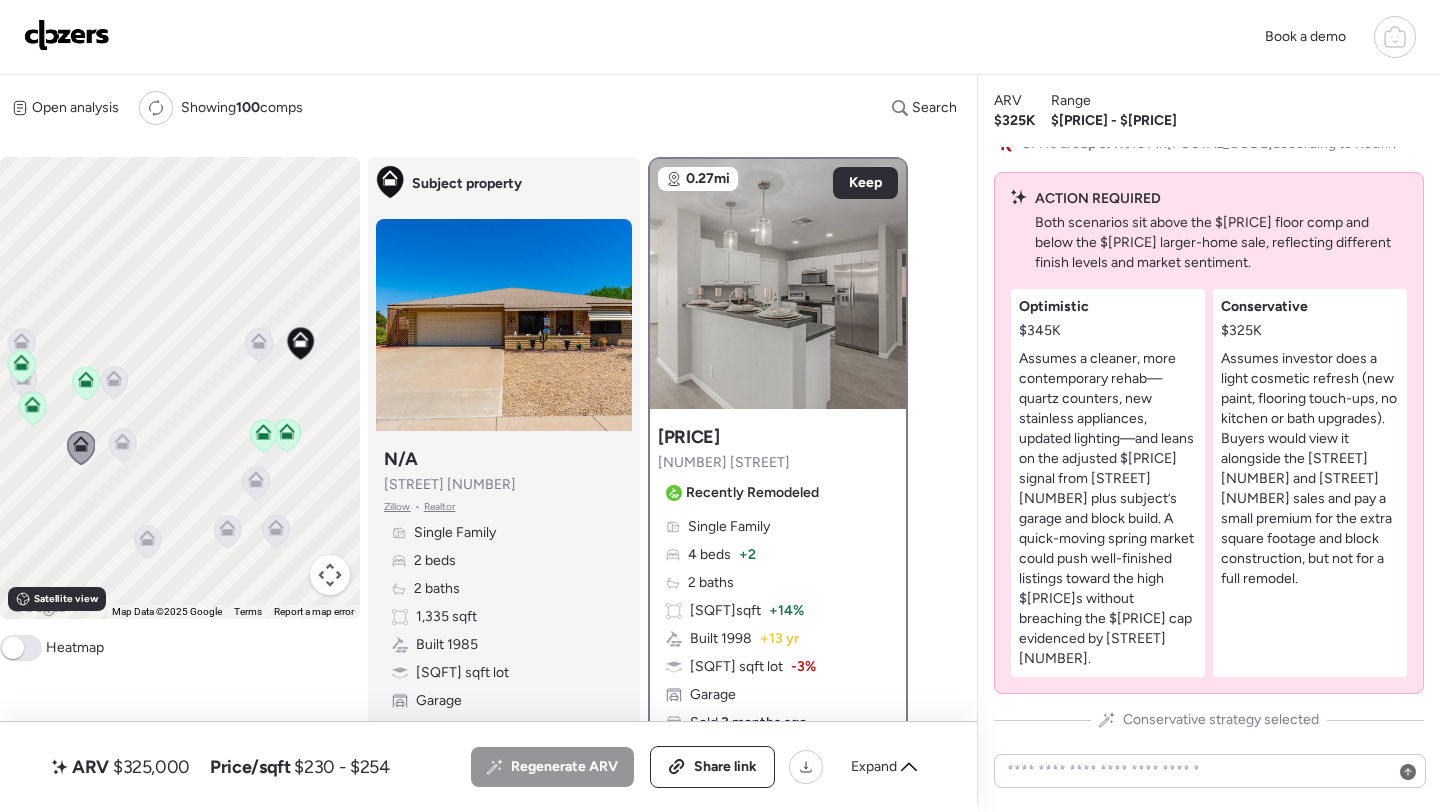 click 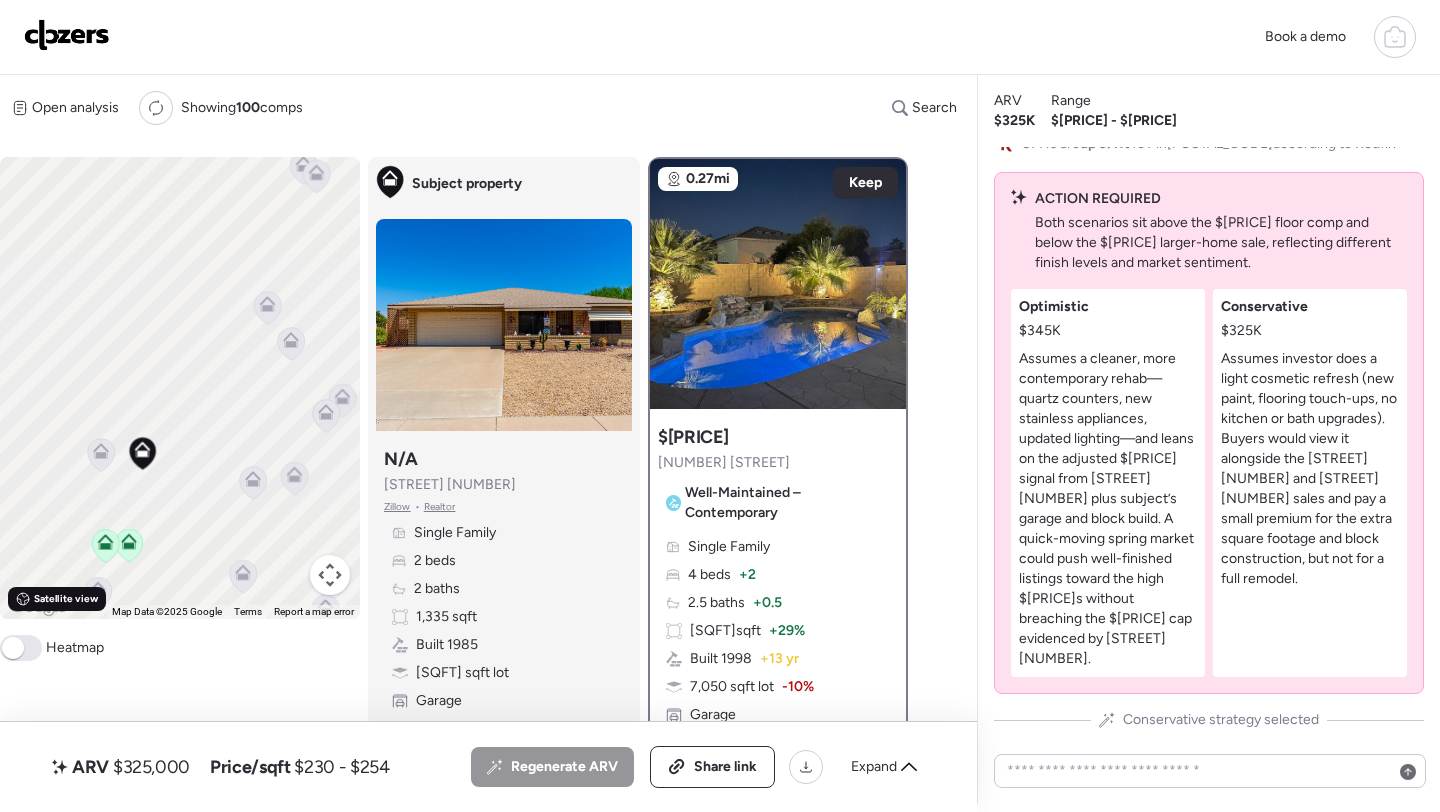 drag, startPoint x: 272, startPoint y: 487, endPoint x: 100, endPoint y: 601, distance: 206.34921 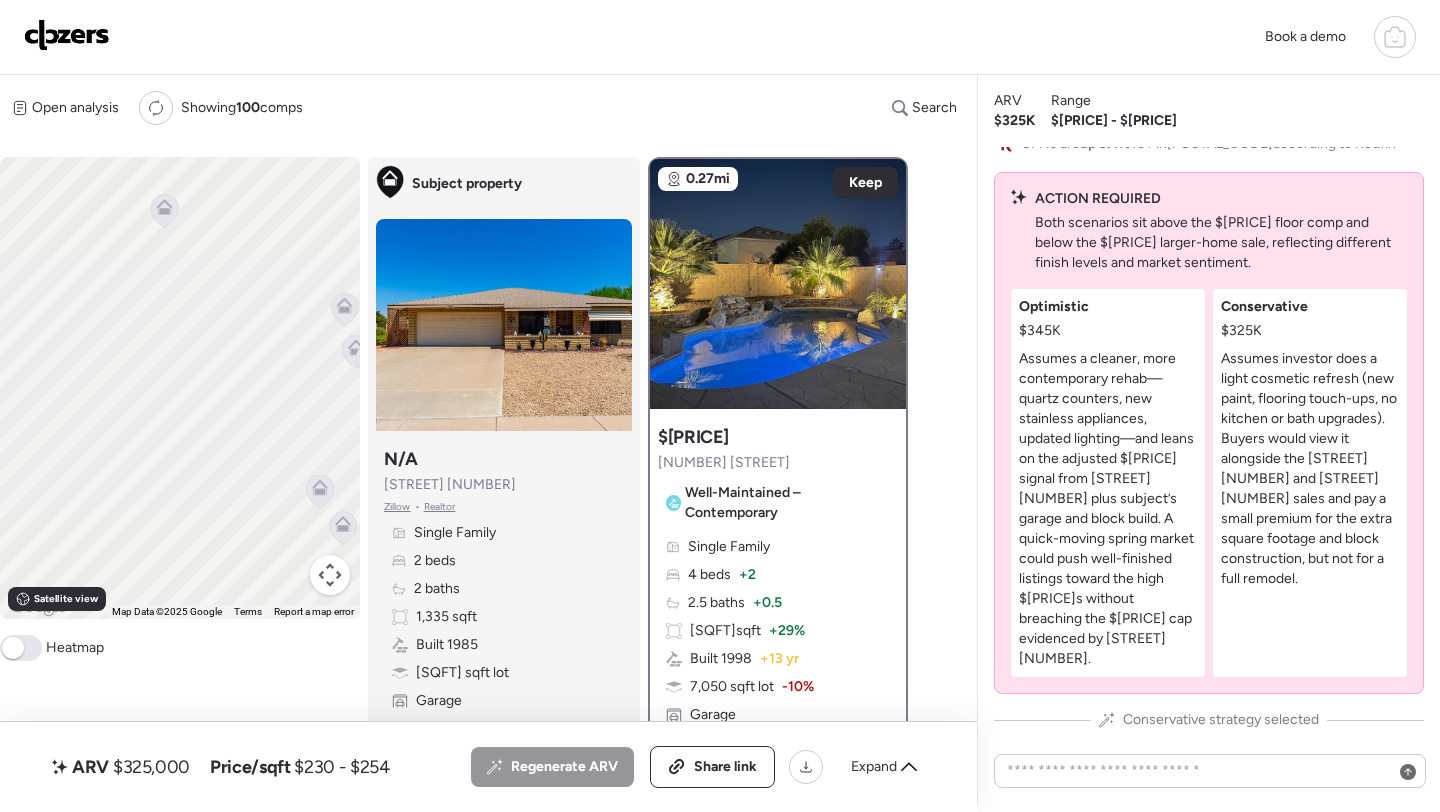 drag, startPoint x: 136, startPoint y: 462, endPoint x: 262, endPoint y: 601, distance: 187.60864 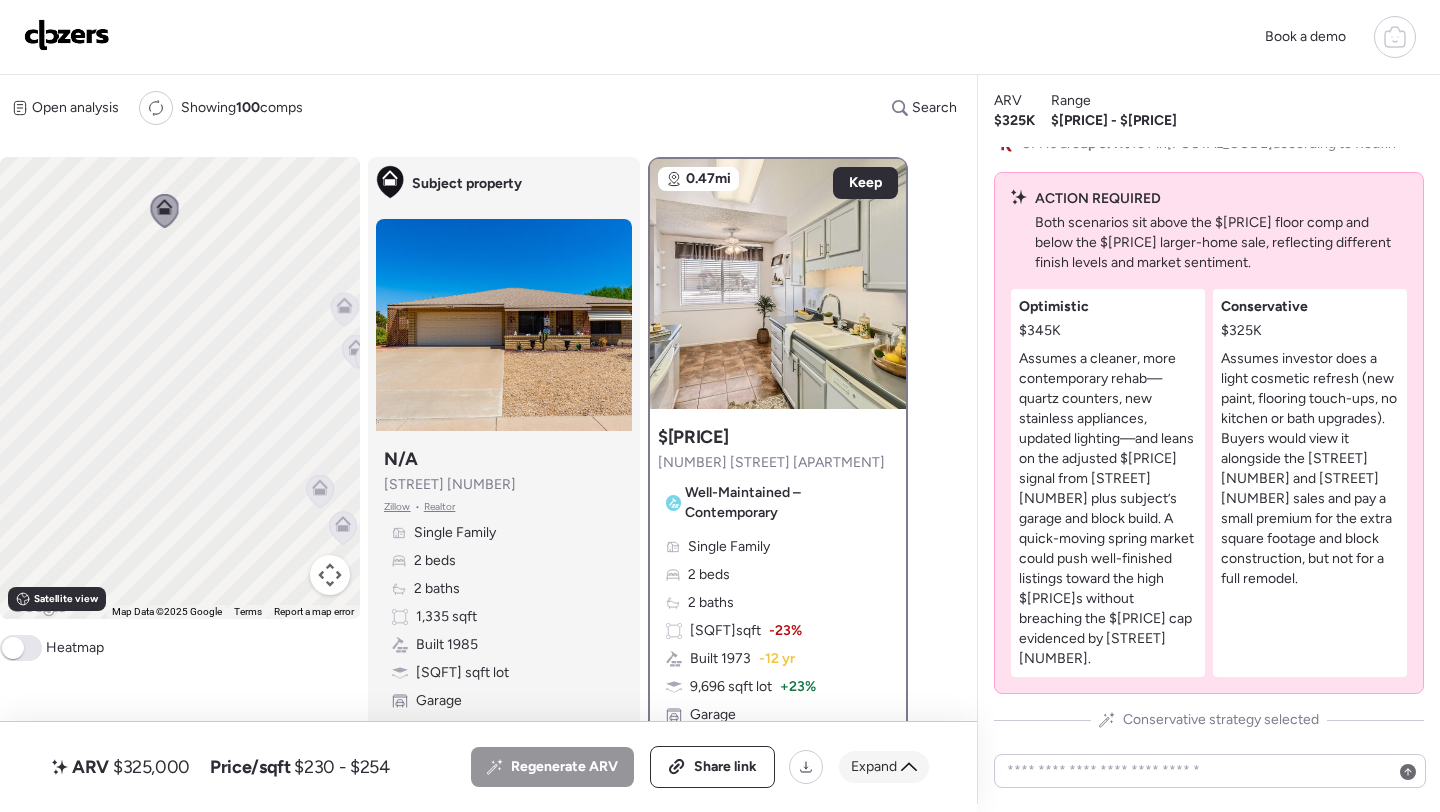 click on "Expand" at bounding box center (874, 767) 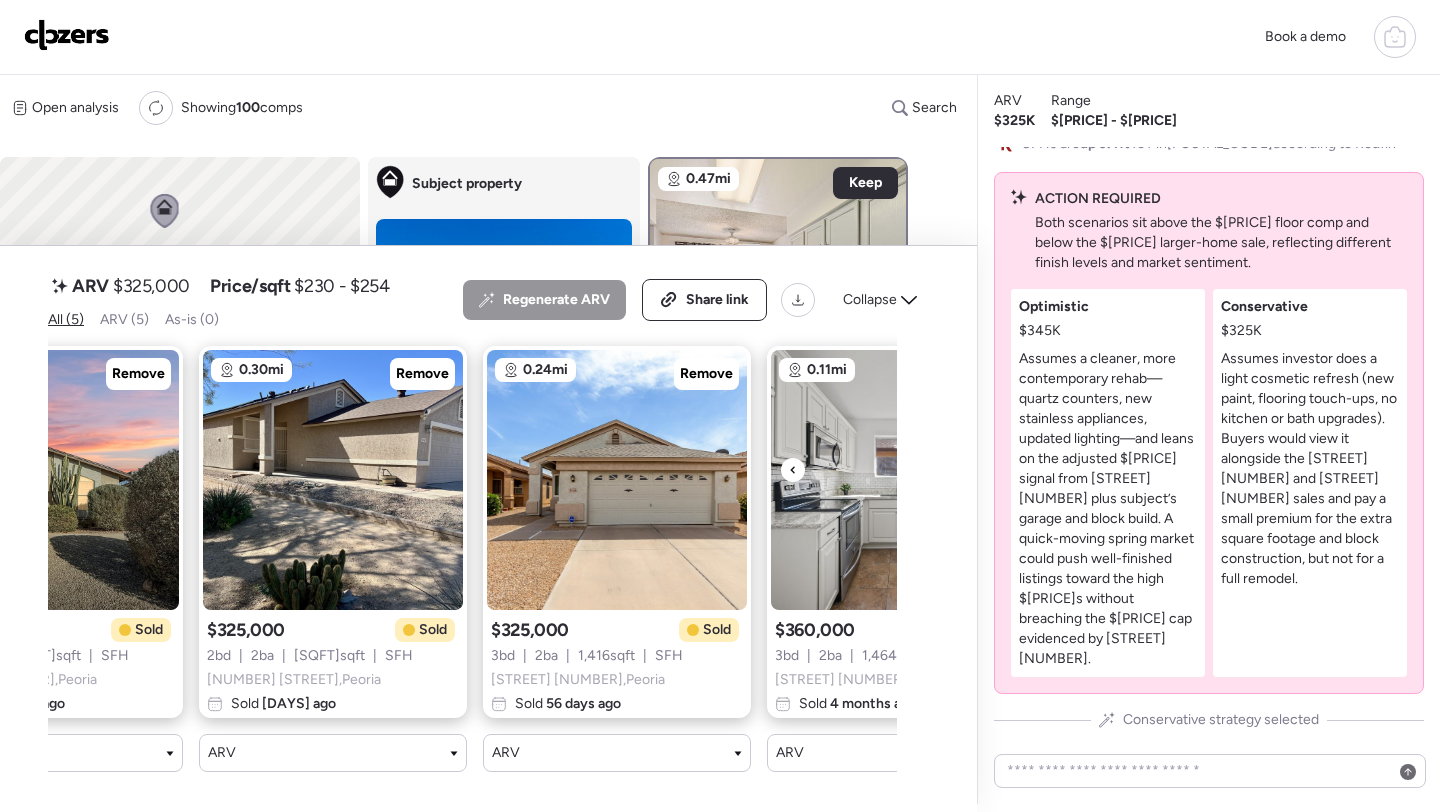 scroll, scrollTop: 0, scrollLeft: 0, axis: both 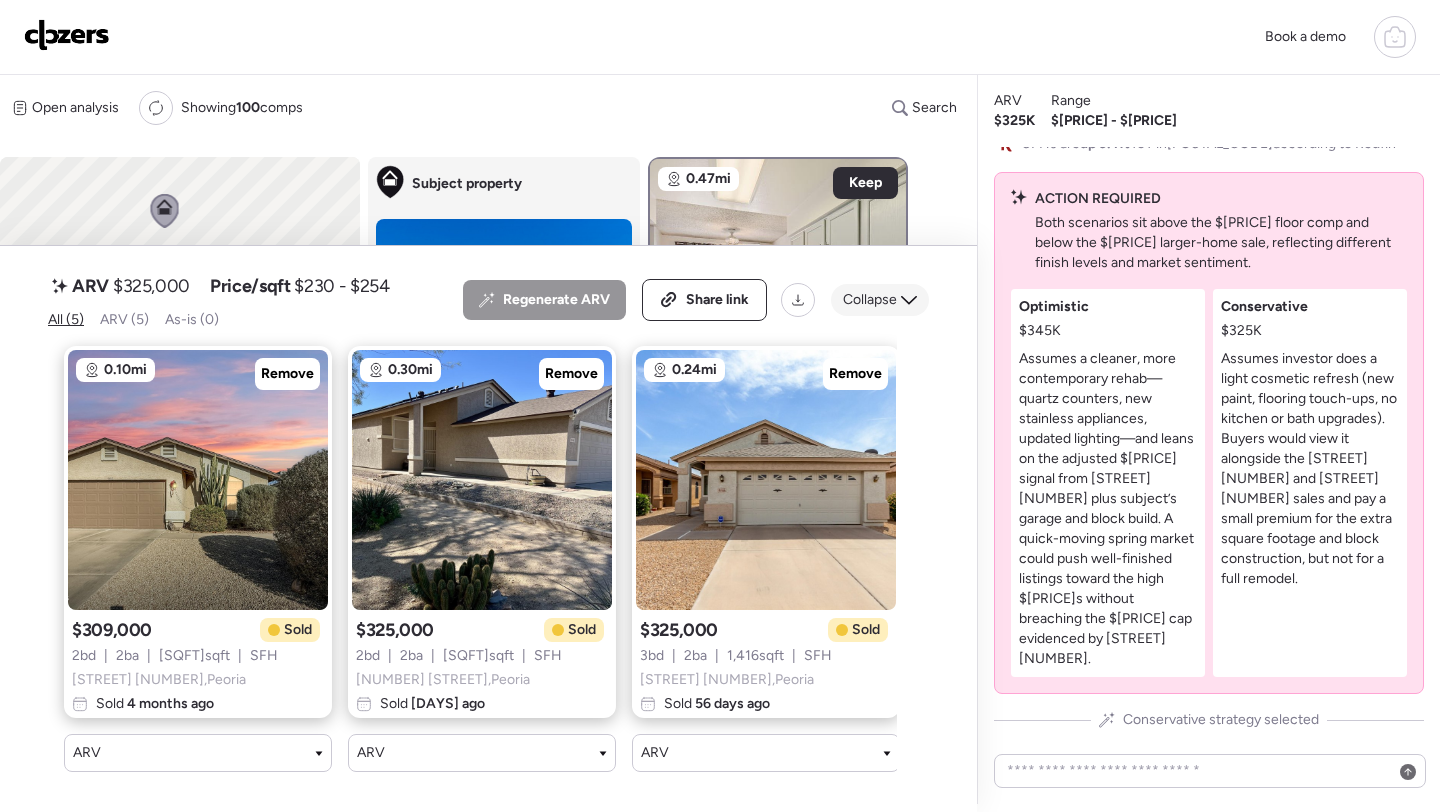 click on "Collapse" at bounding box center [870, 300] 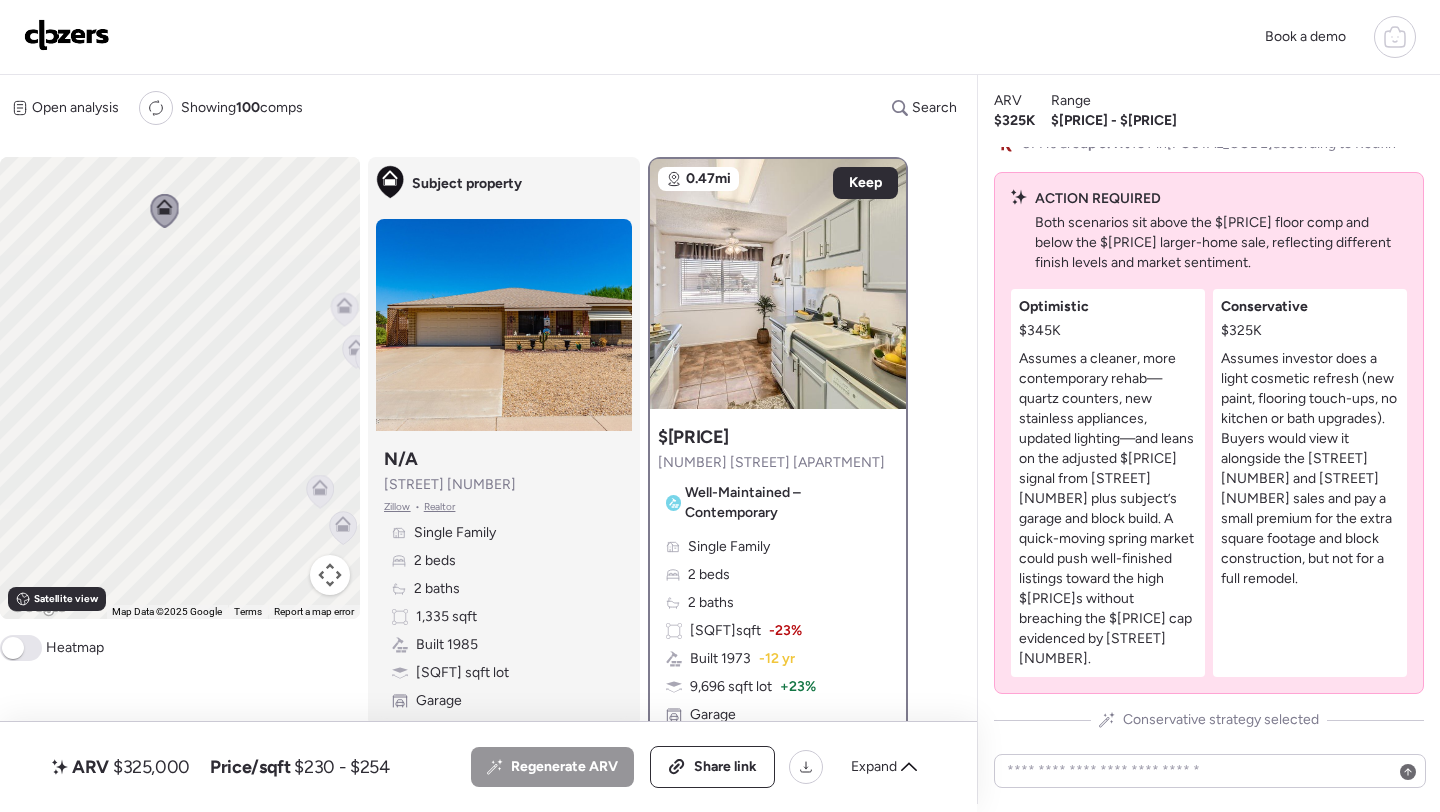 click on "$325,000" at bounding box center [151, 767] 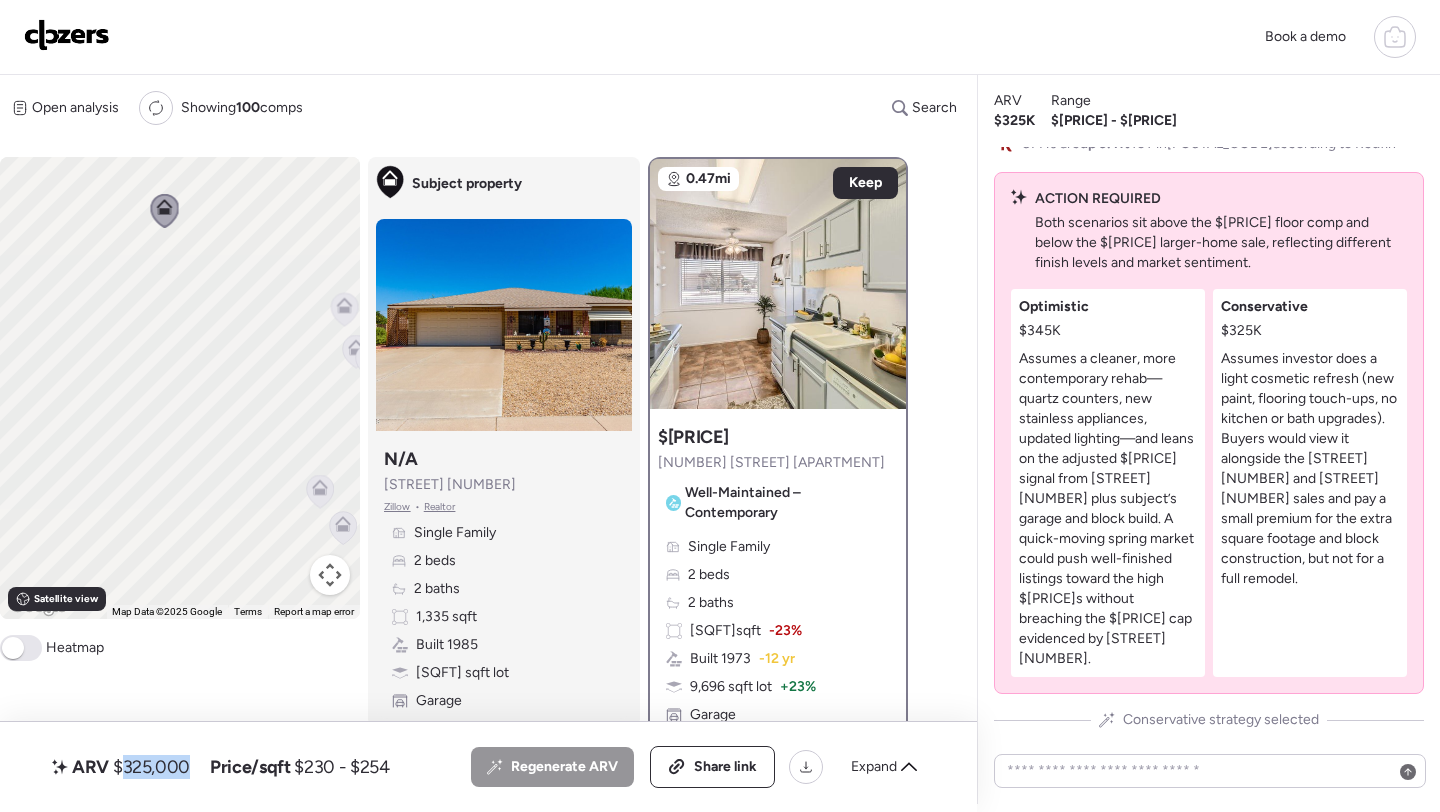 copy on "325,000" 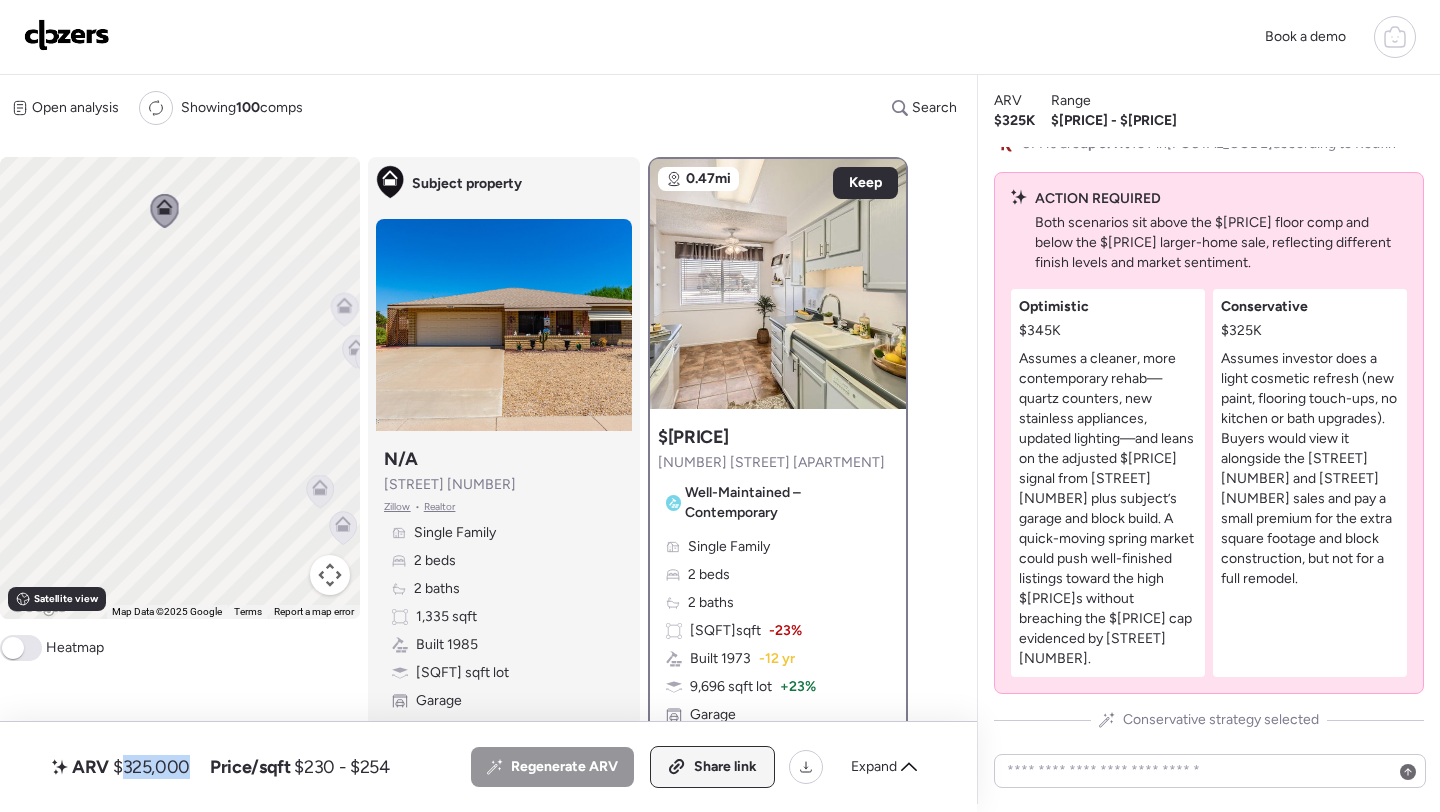 click on "Share link" at bounding box center (725, 767) 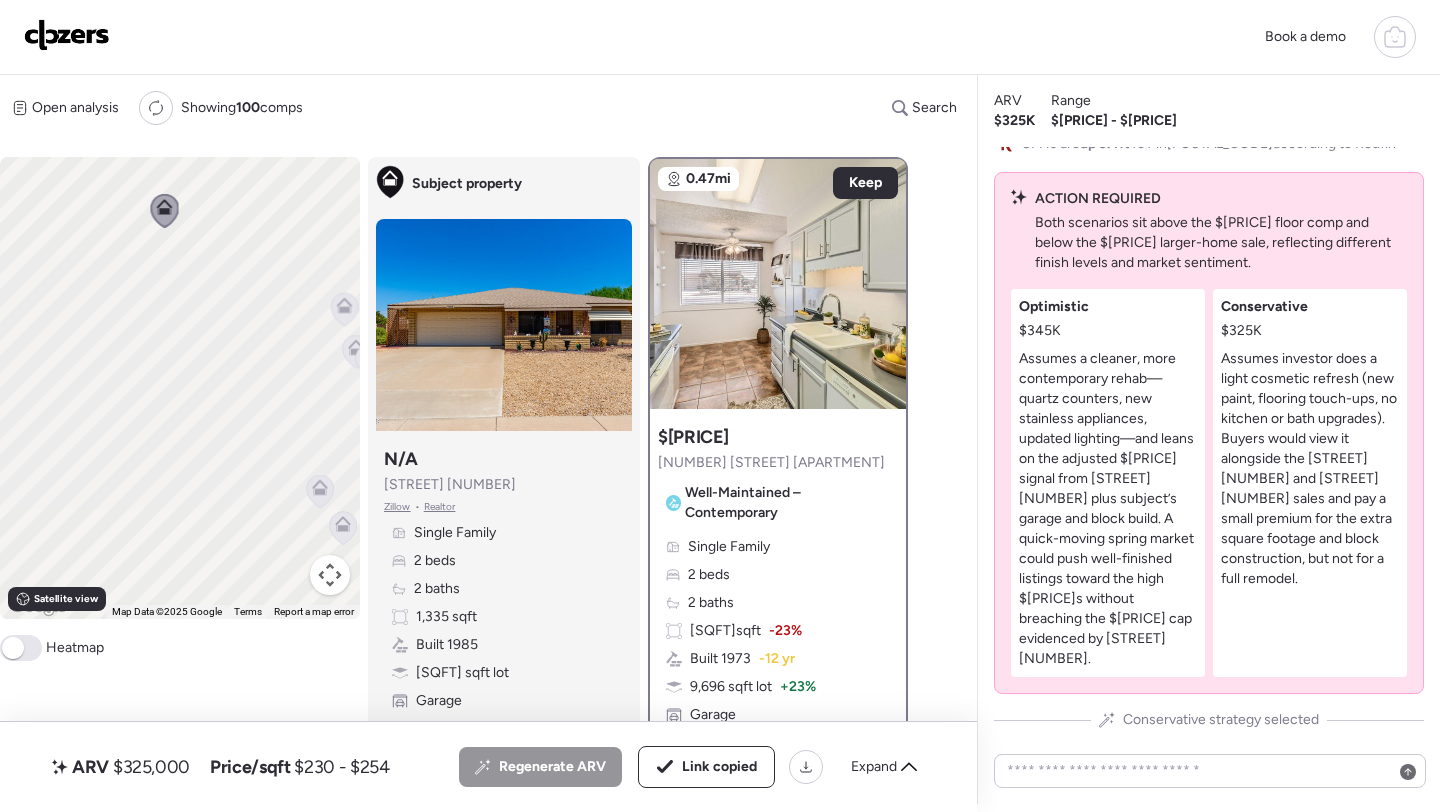 click at bounding box center (67, 35) 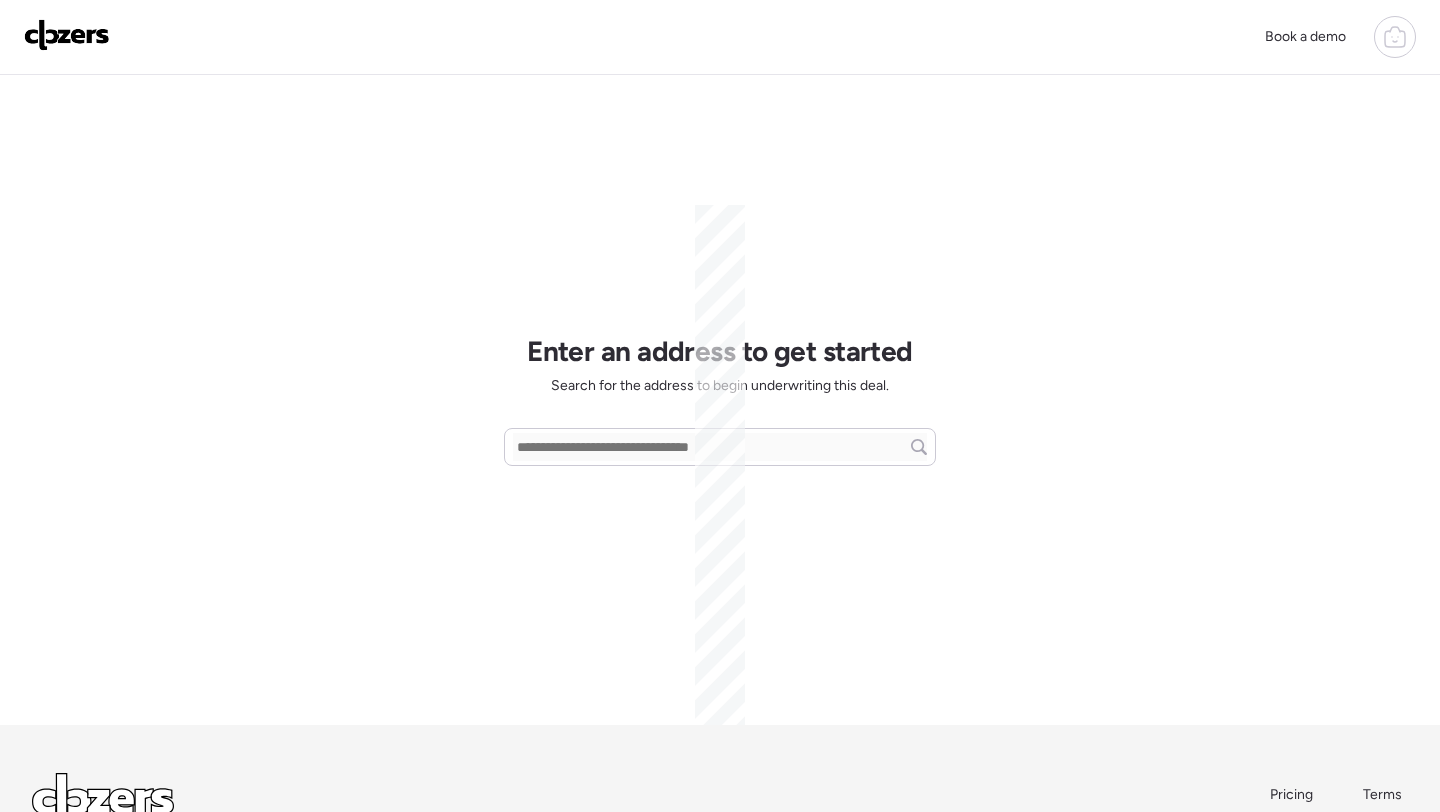 scroll, scrollTop: 0, scrollLeft: 0, axis: both 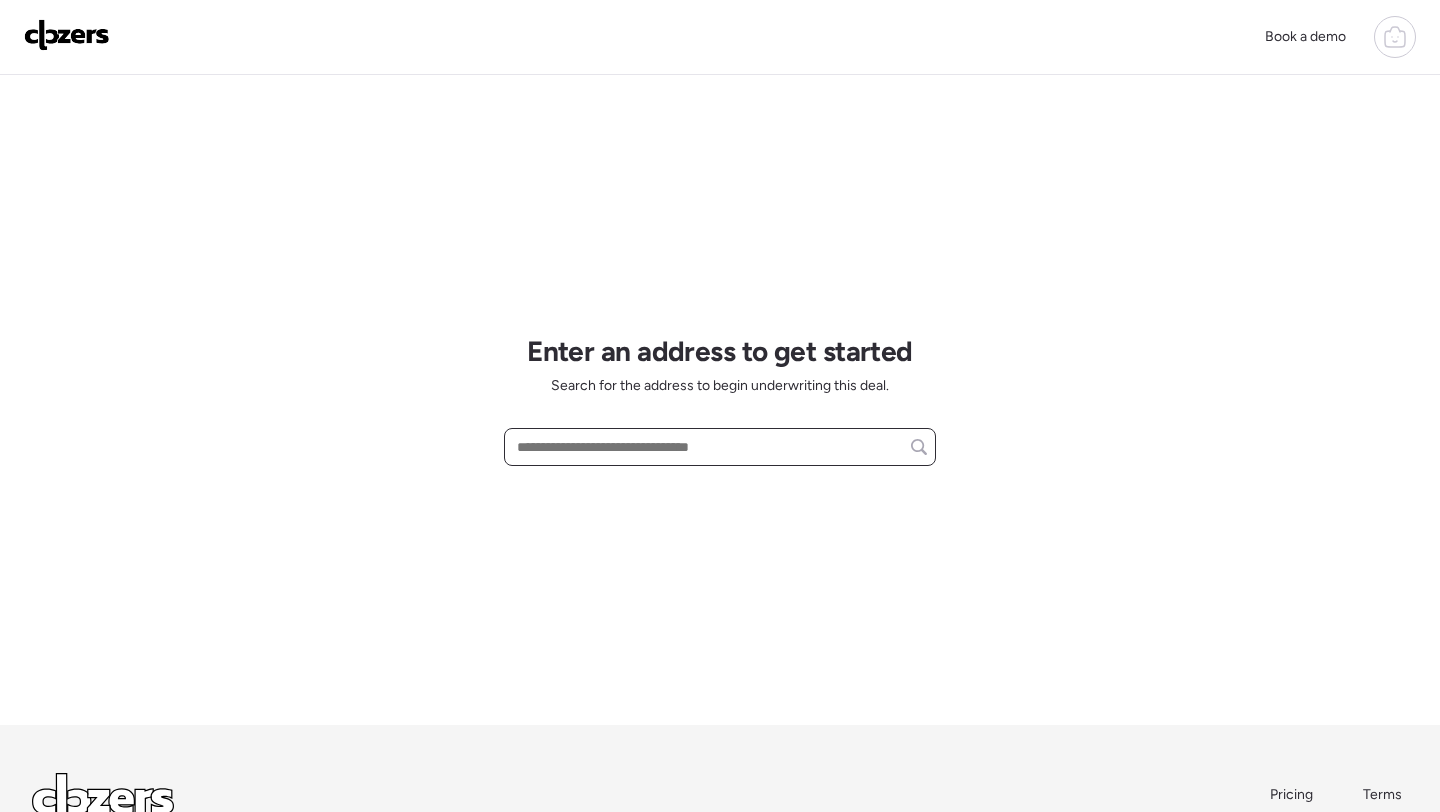 click at bounding box center [720, 447] 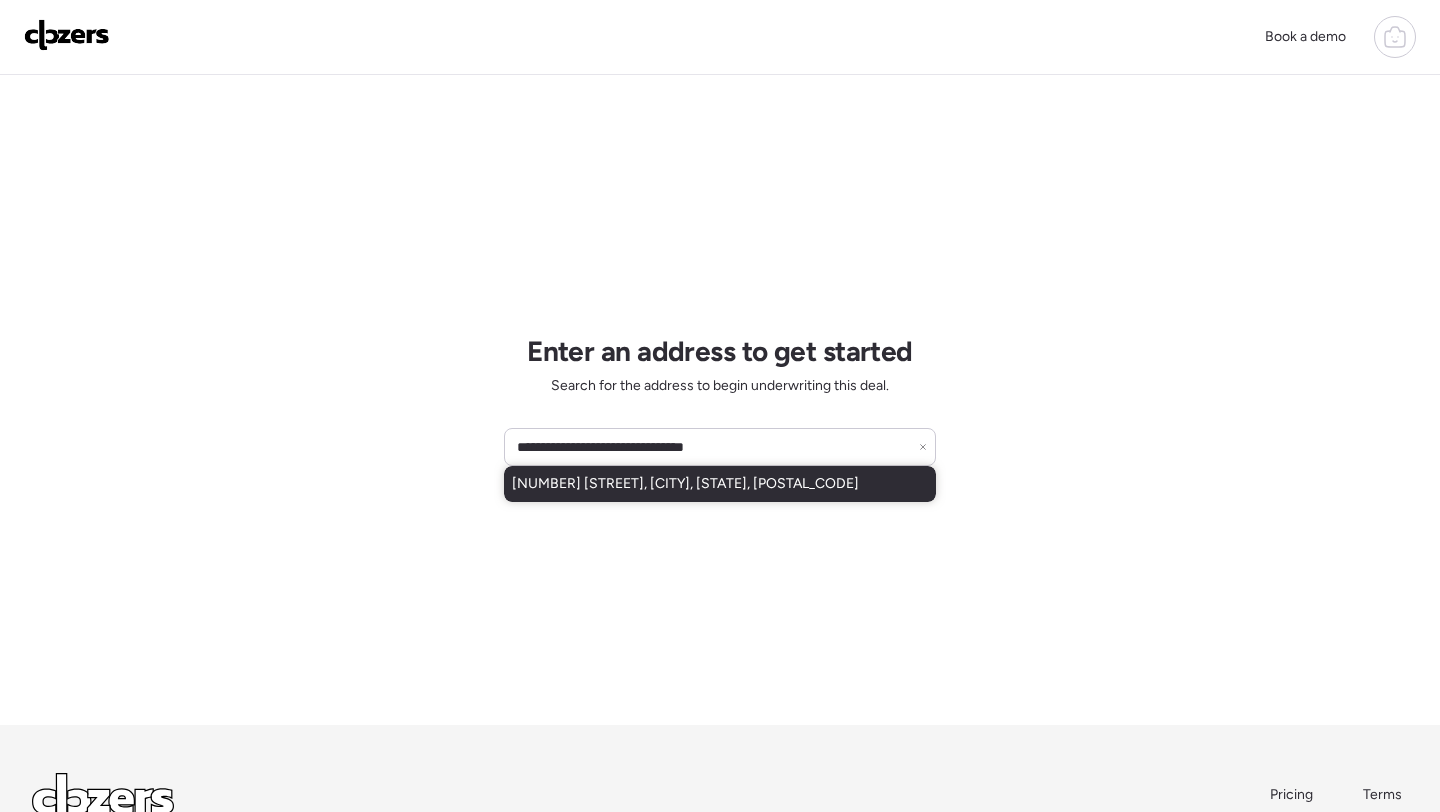 click on "[NUMBER] [STREET], [CITY], [STATE], [POSTAL_CODE]" at bounding box center (685, 484) 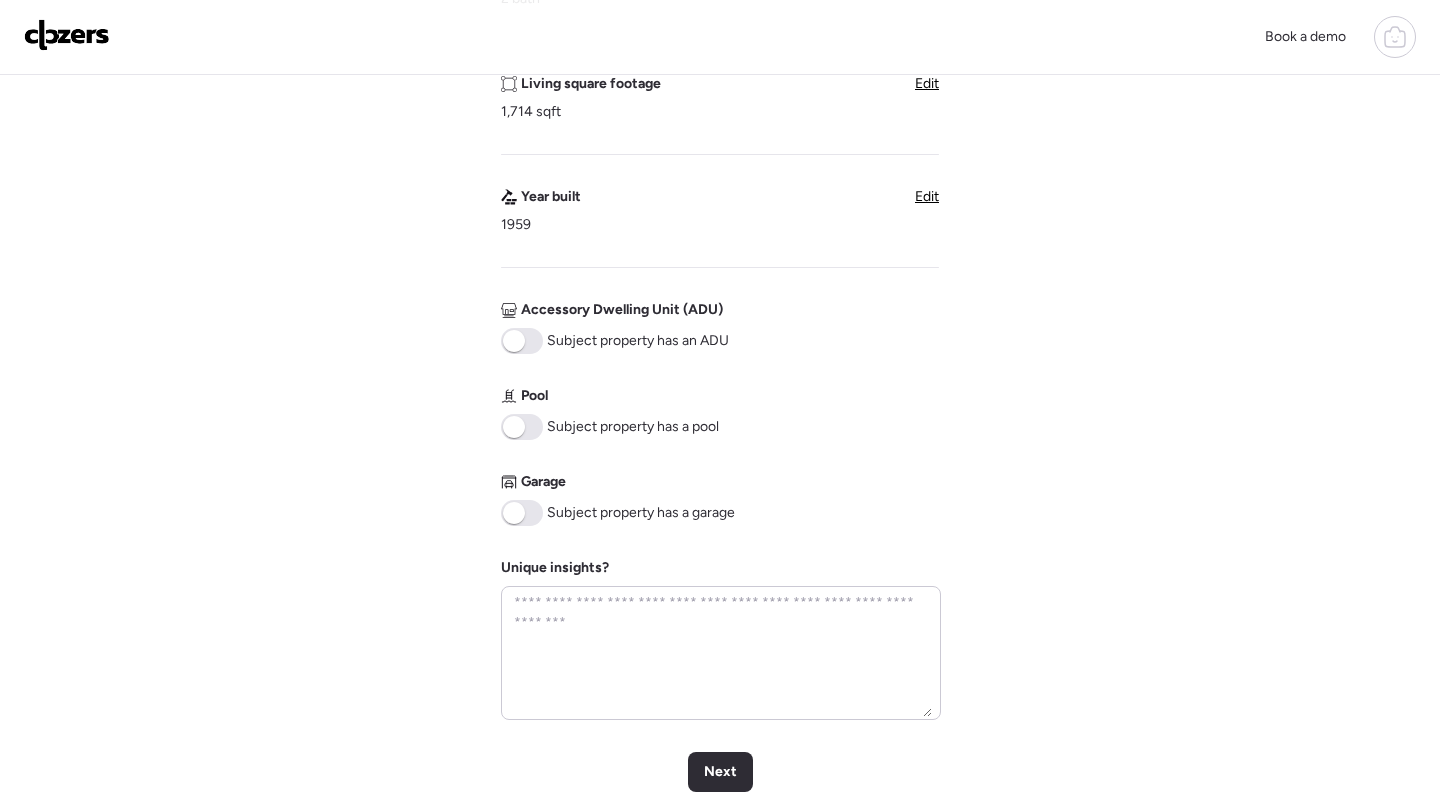 scroll, scrollTop: 617, scrollLeft: 0, axis: vertical 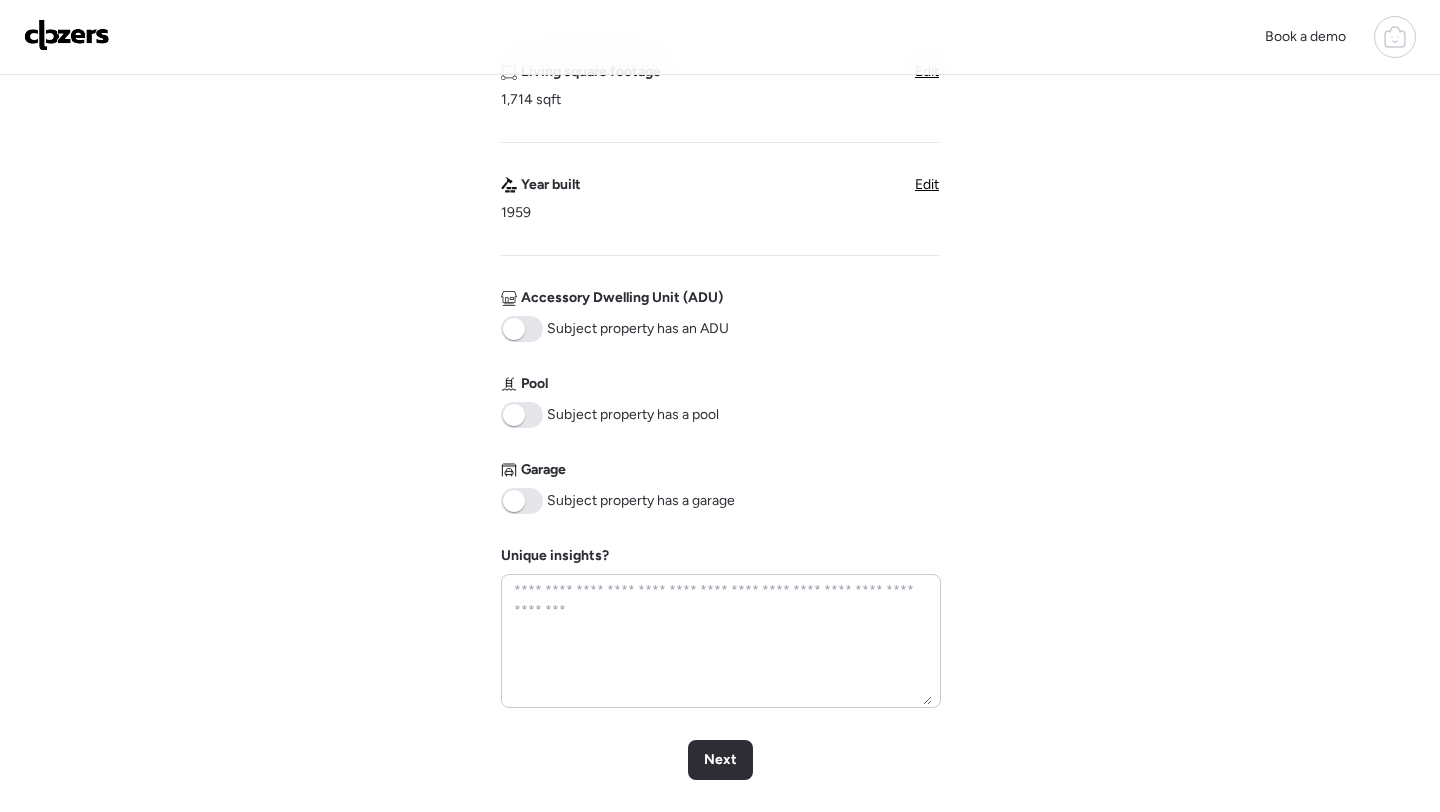 click at bounding box center (514, 415) 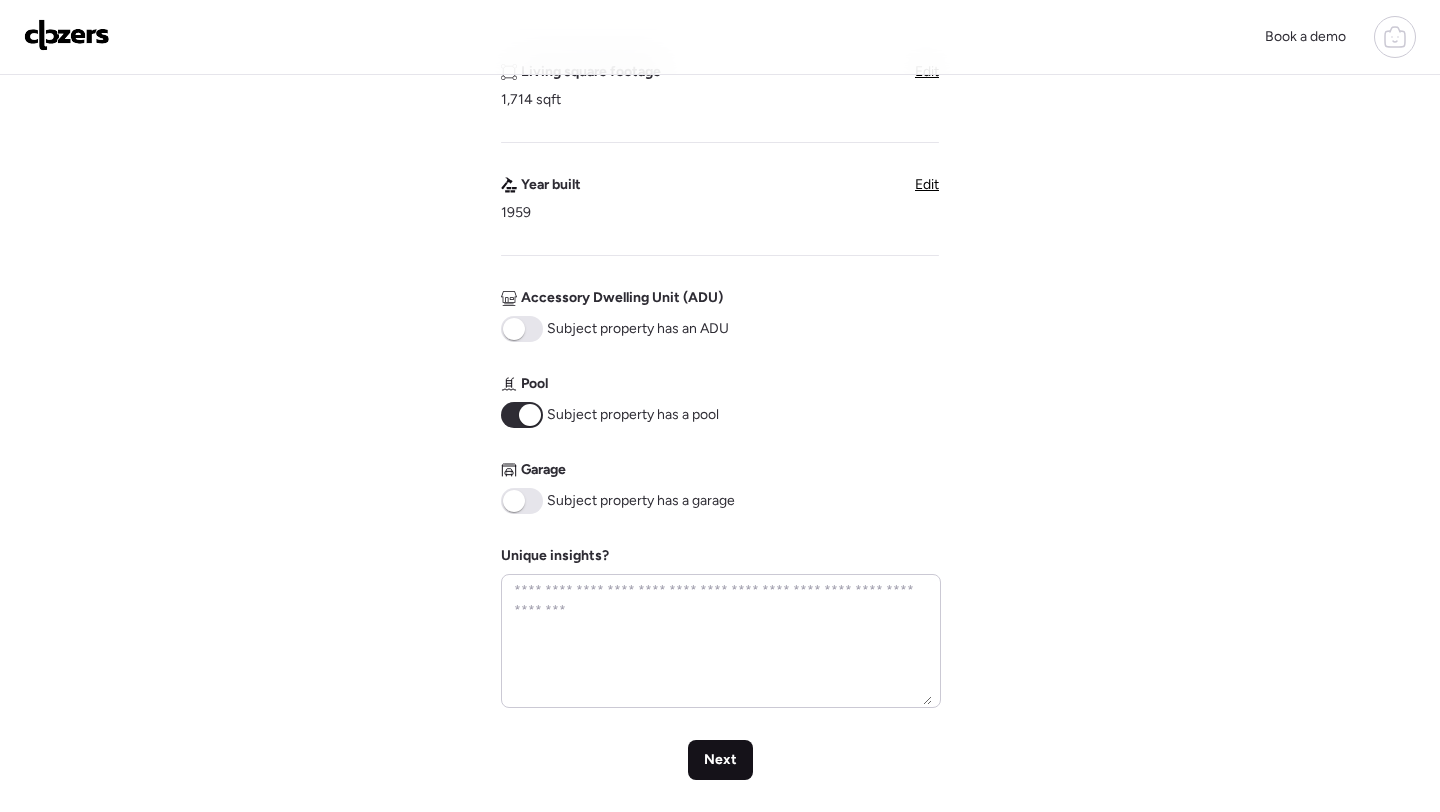 click on "Next" at bounding box center [720, 760] 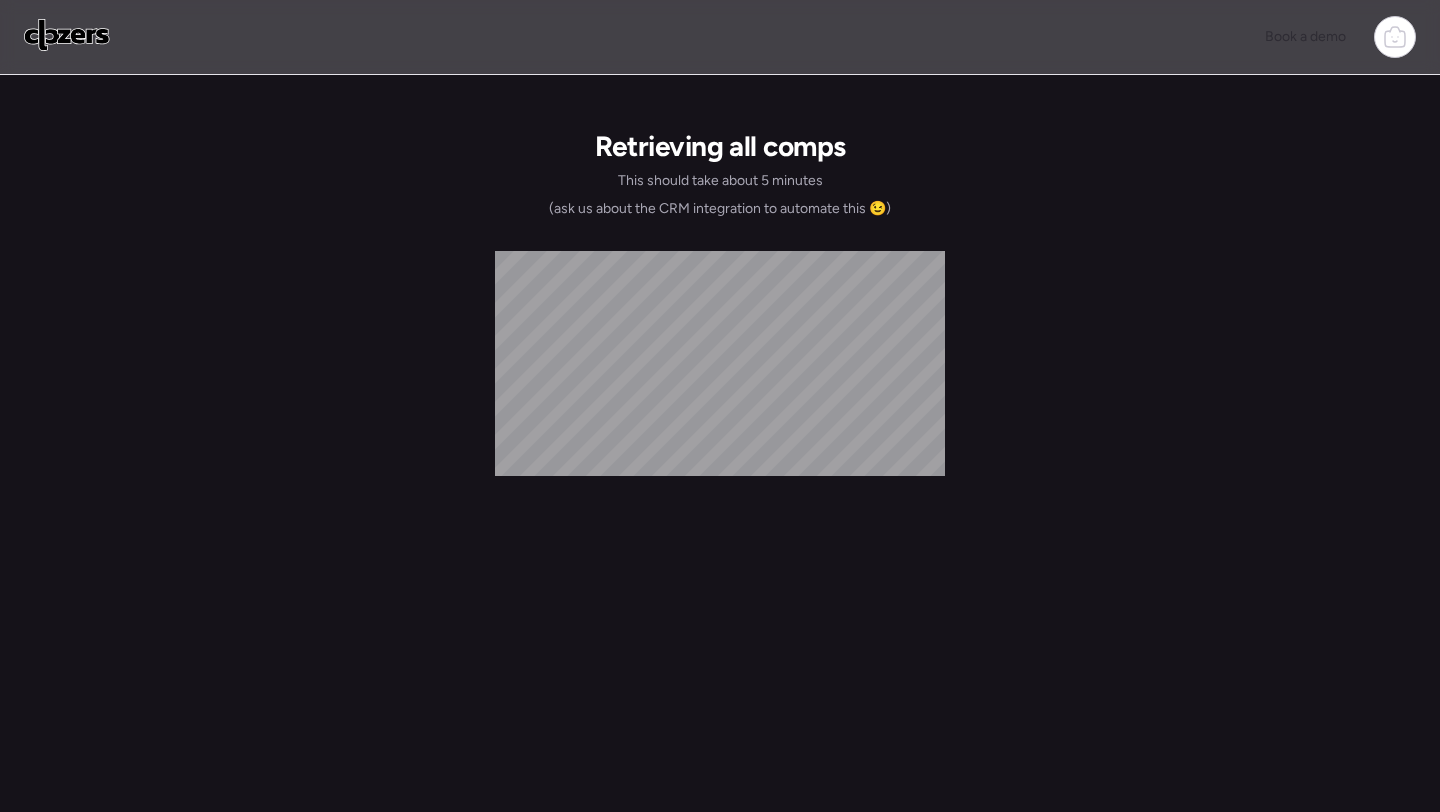scroll, scrollTop: 0, scrollLeft: 0, axis: both 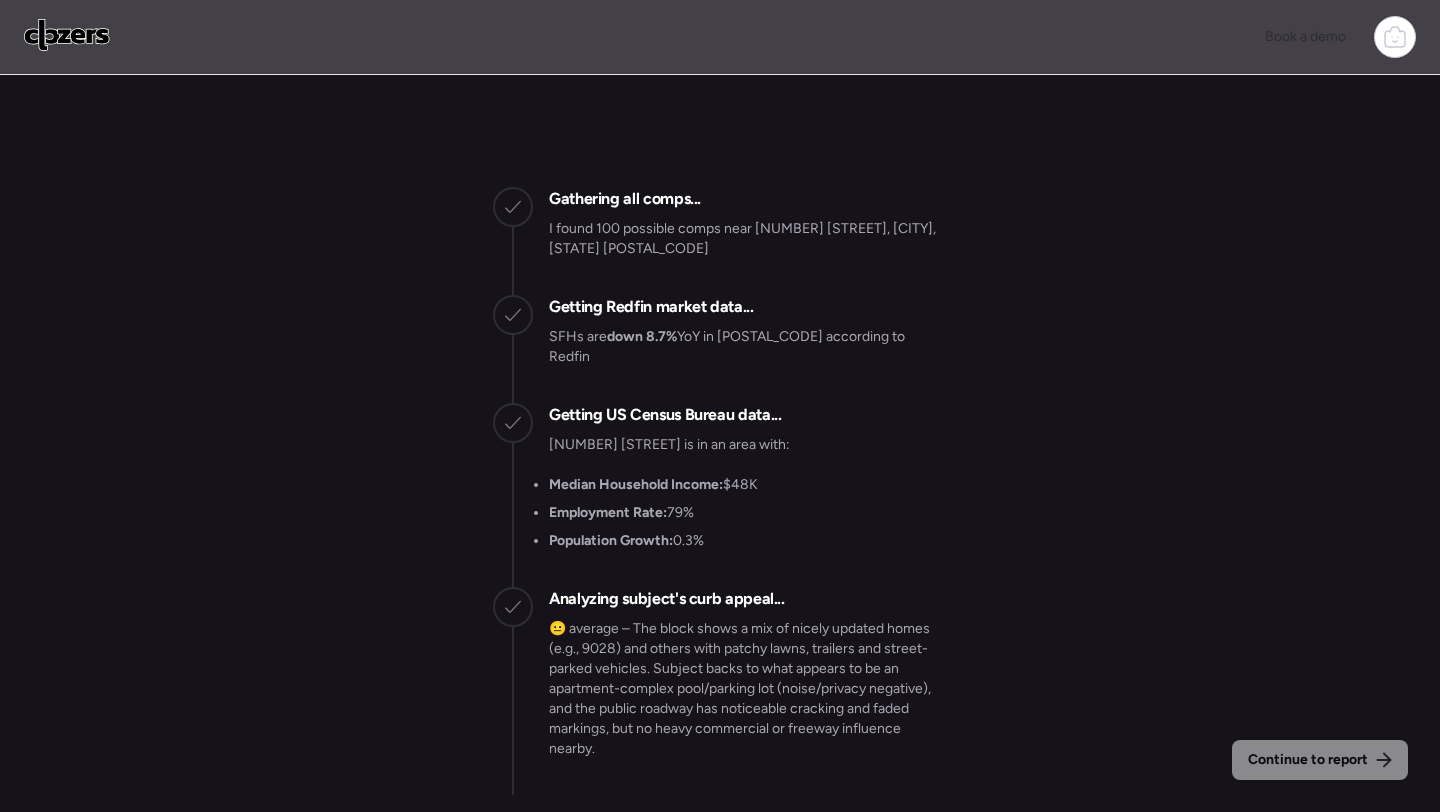 click at bounding box center [67, 37] 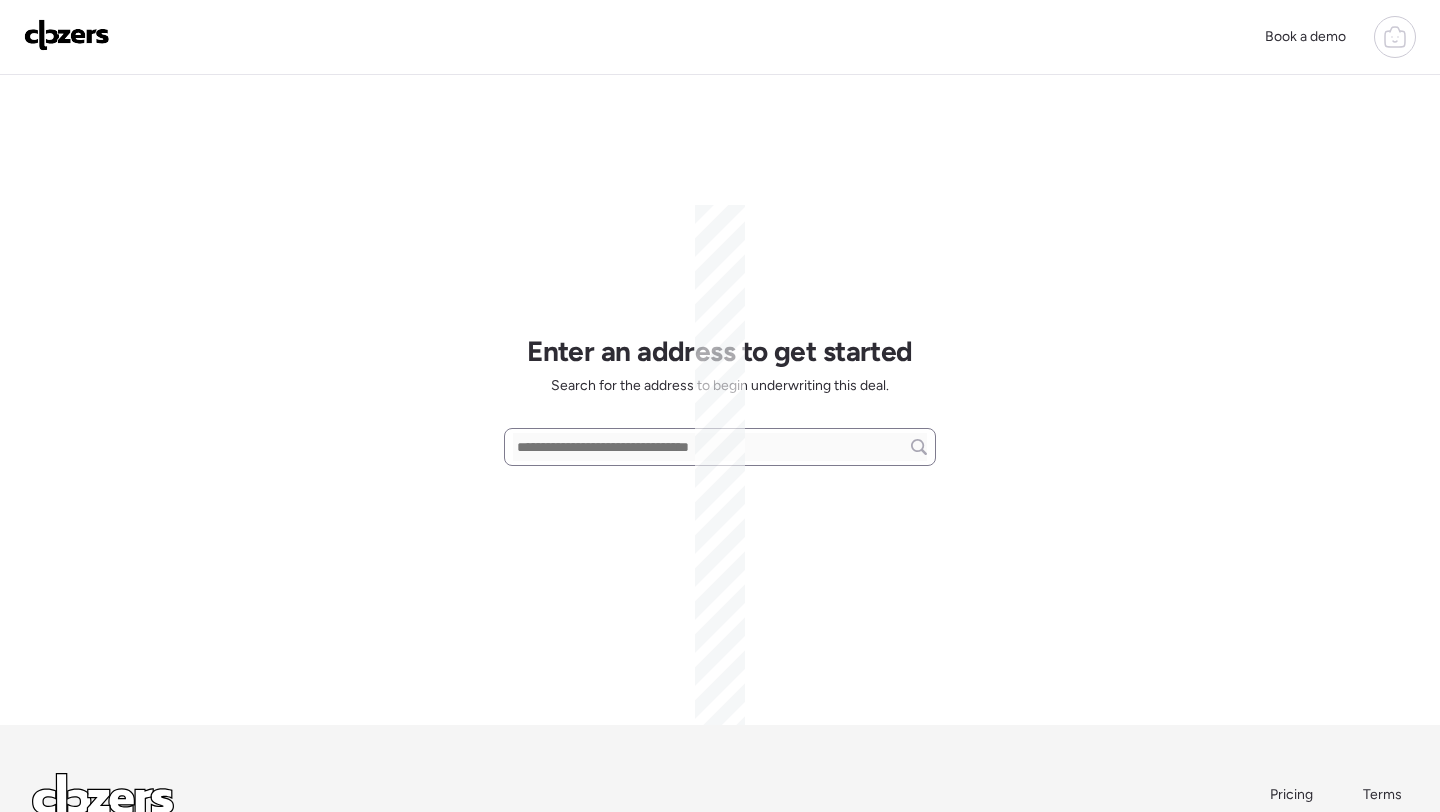 scroll, scrollTop: 0, scrollLeft: 0, axis: both 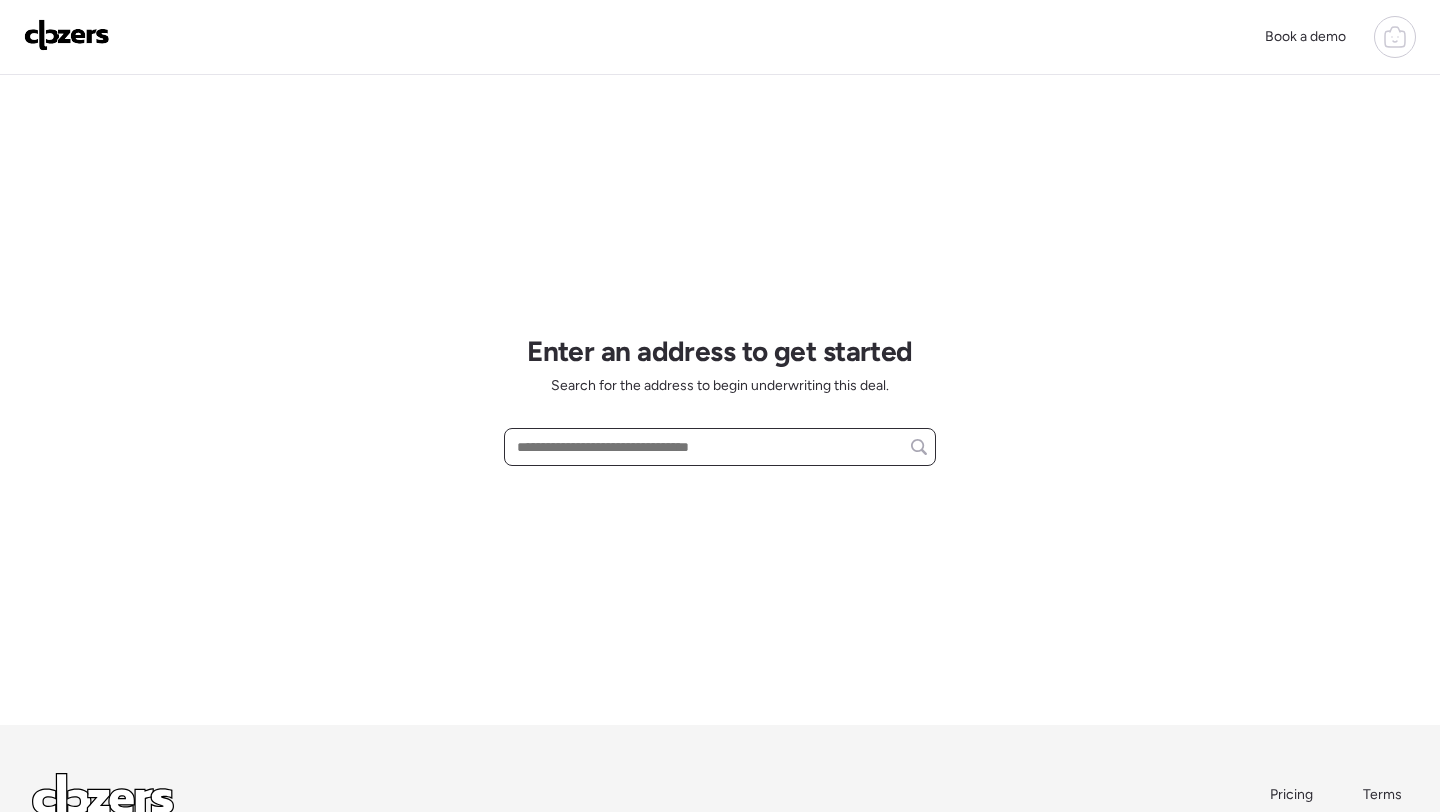 click at bounding box center [720, 447] 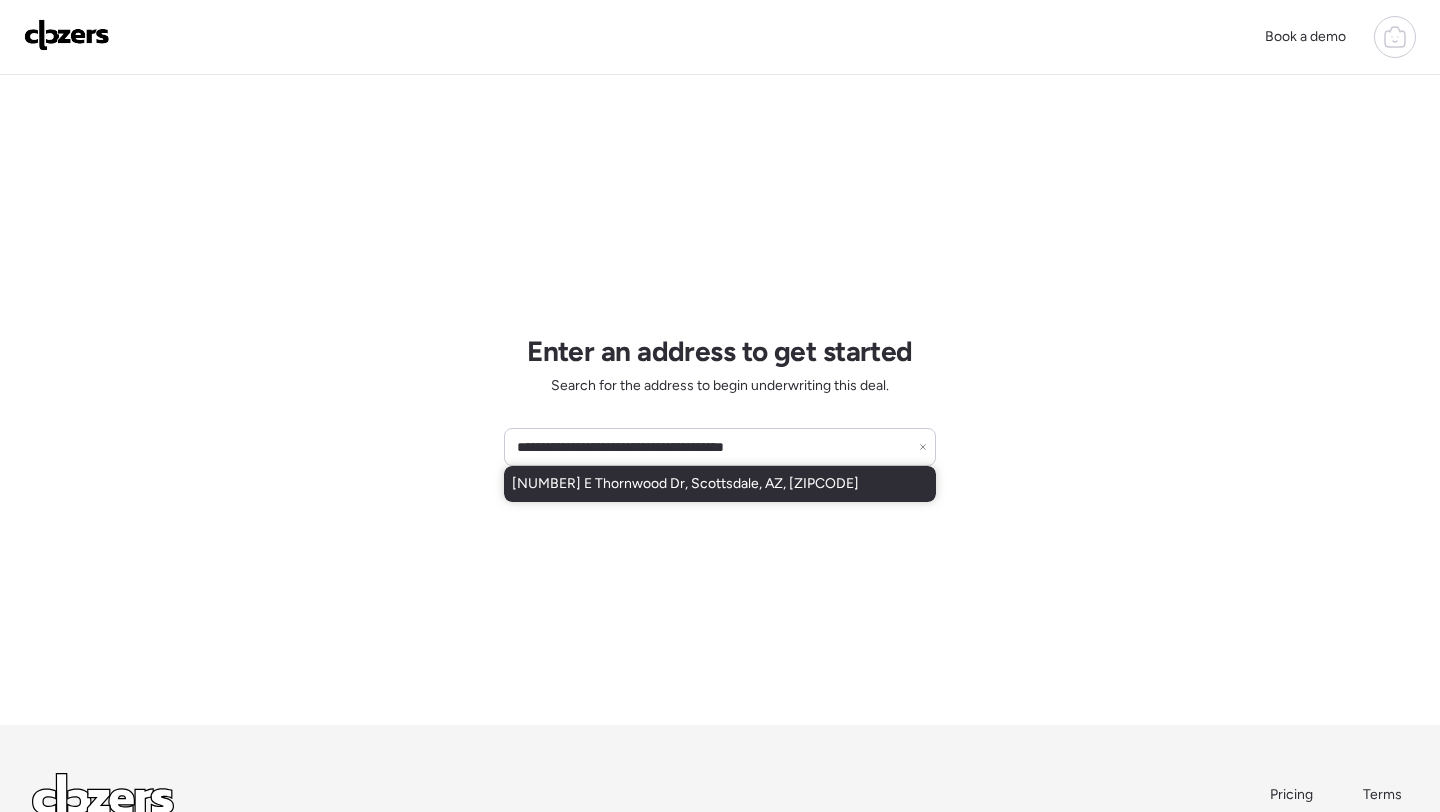 click on "[NUMBER] E Thornwood Dr, Scottsdale, AZ, [ZIPCODE]" at bounding box center (685, 484) 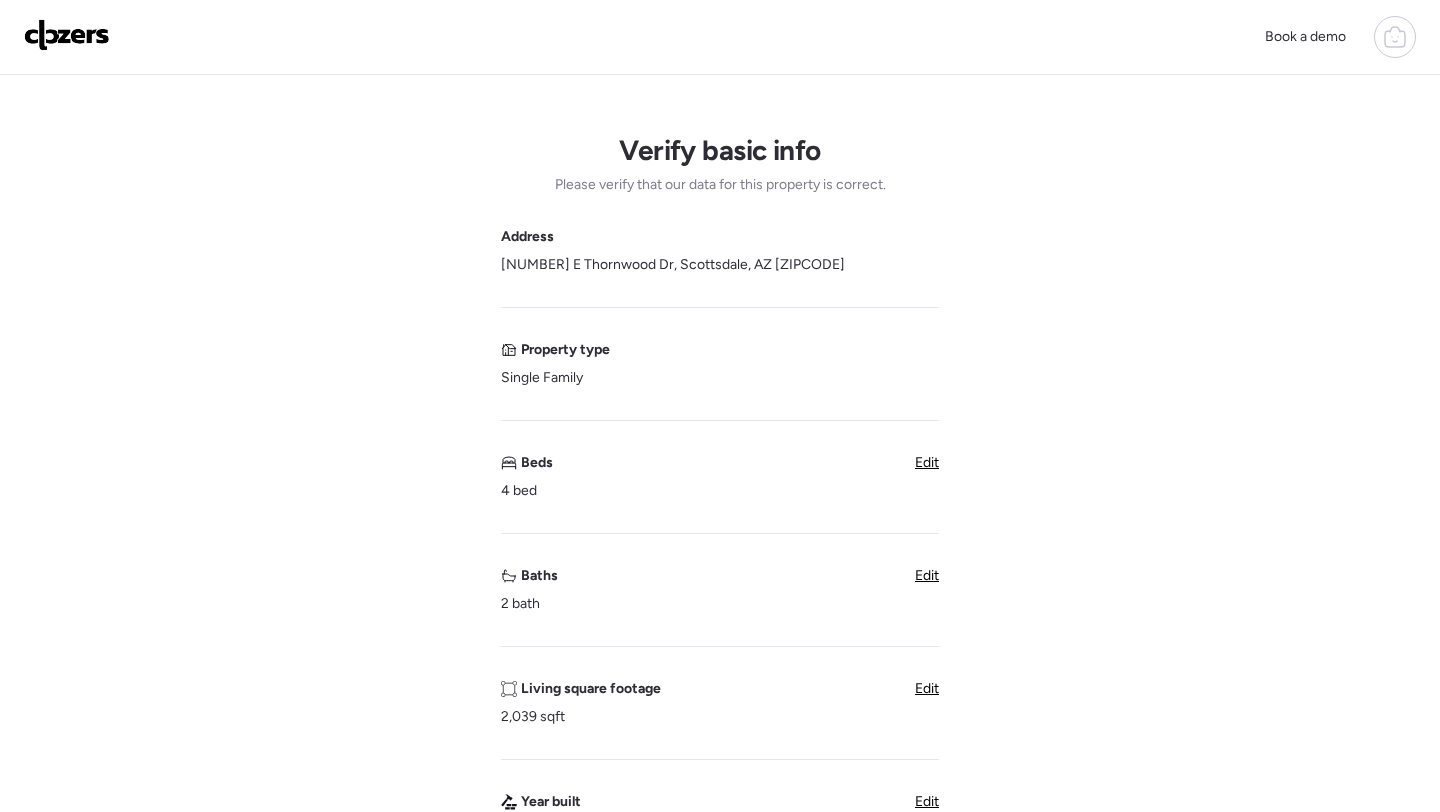 click on "Baths 2 bath Edit" at bounding box center [720, 590] 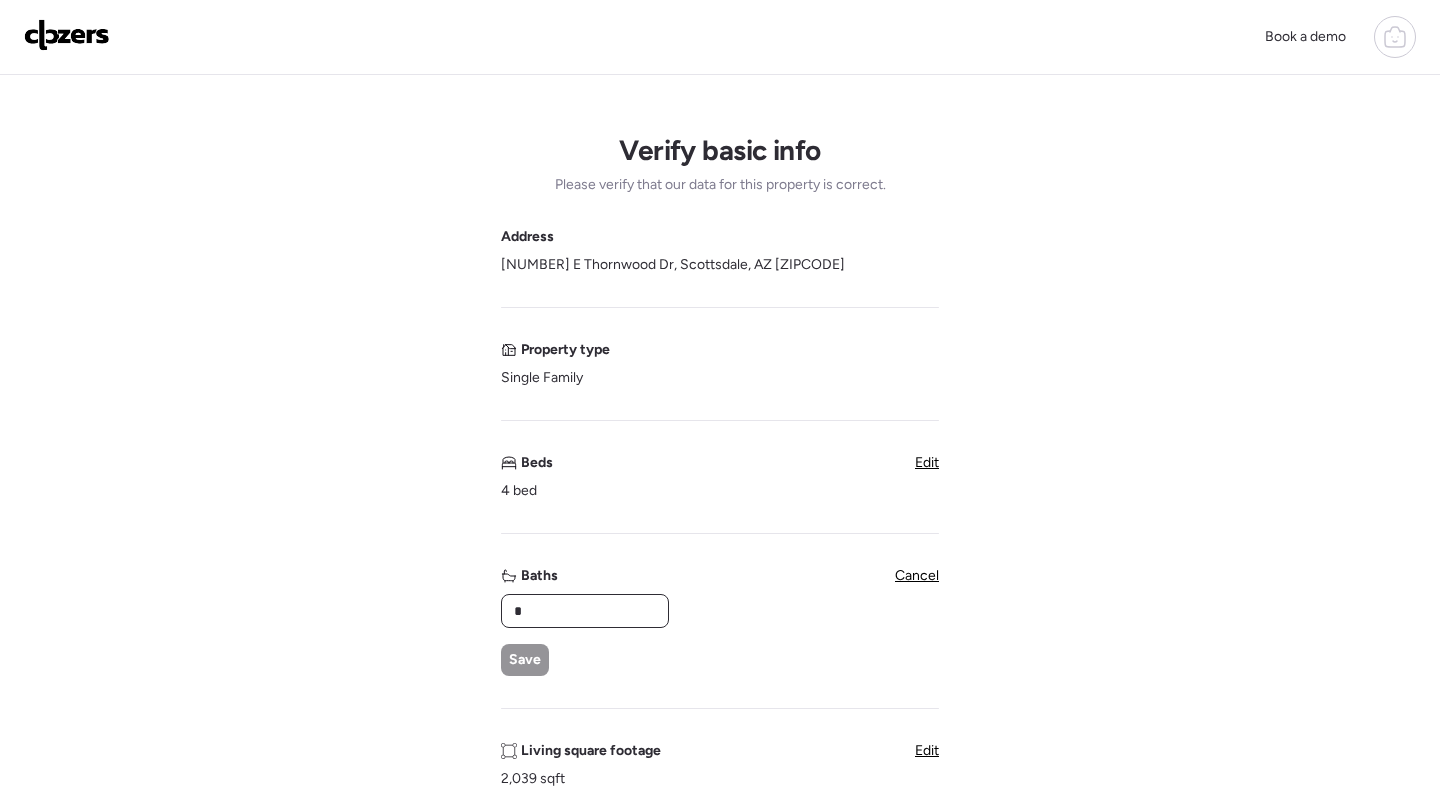 click on "*" at bounding box center [585, 611] 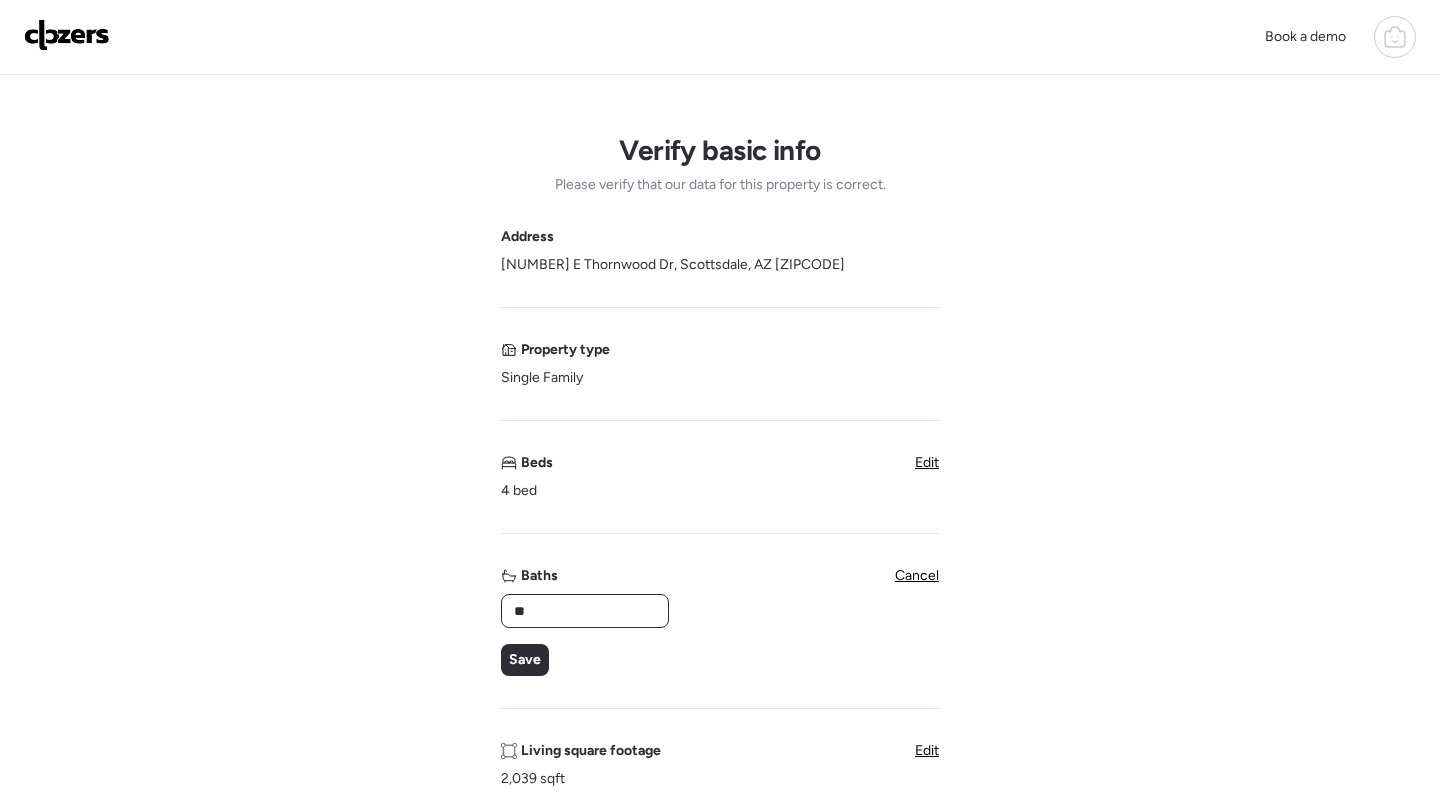 type on "***" 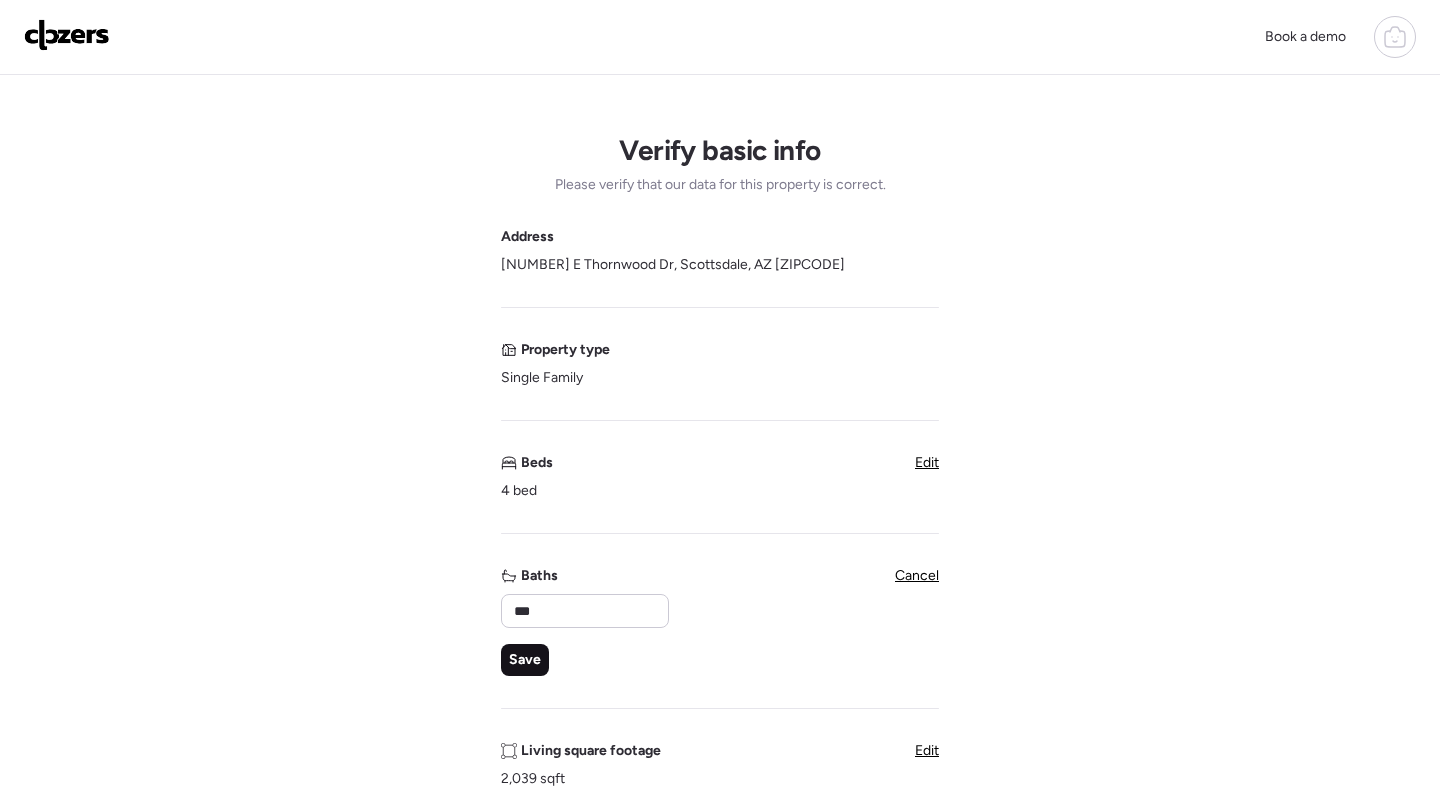 click on "Save" at bounding box center (525, 660) 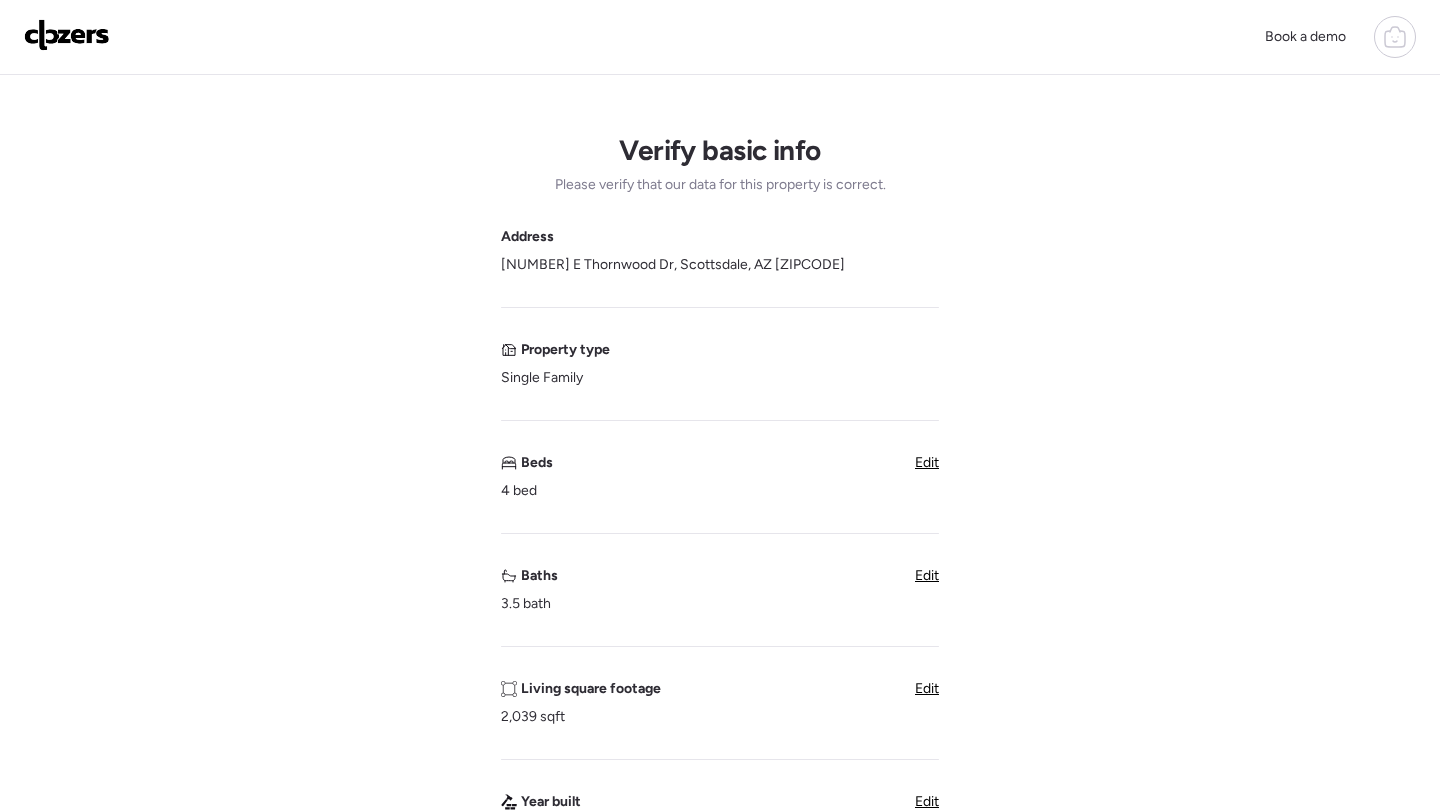 click on "Edit" at bounding box center [927, 688] 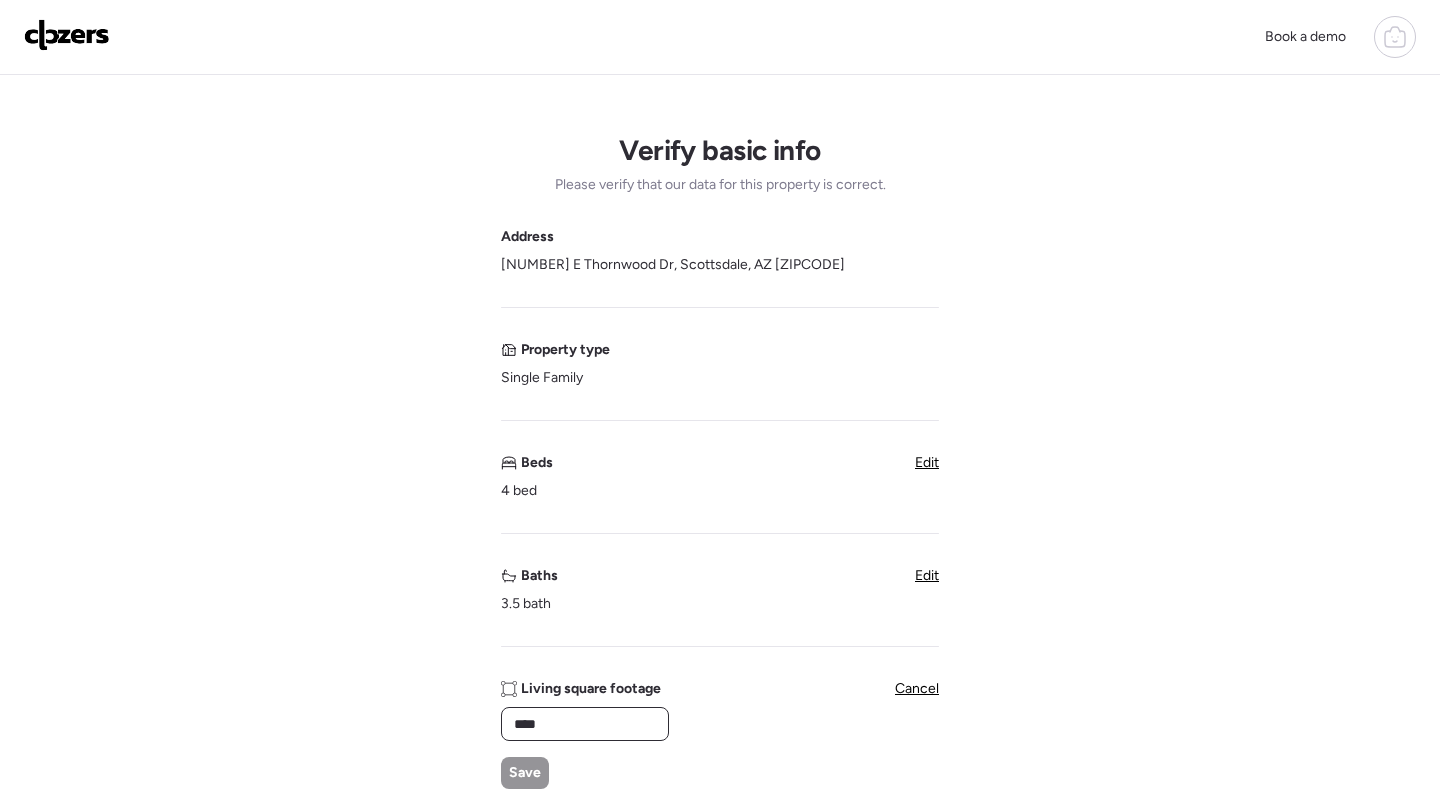click on "****" at bounding box center [585, 724] 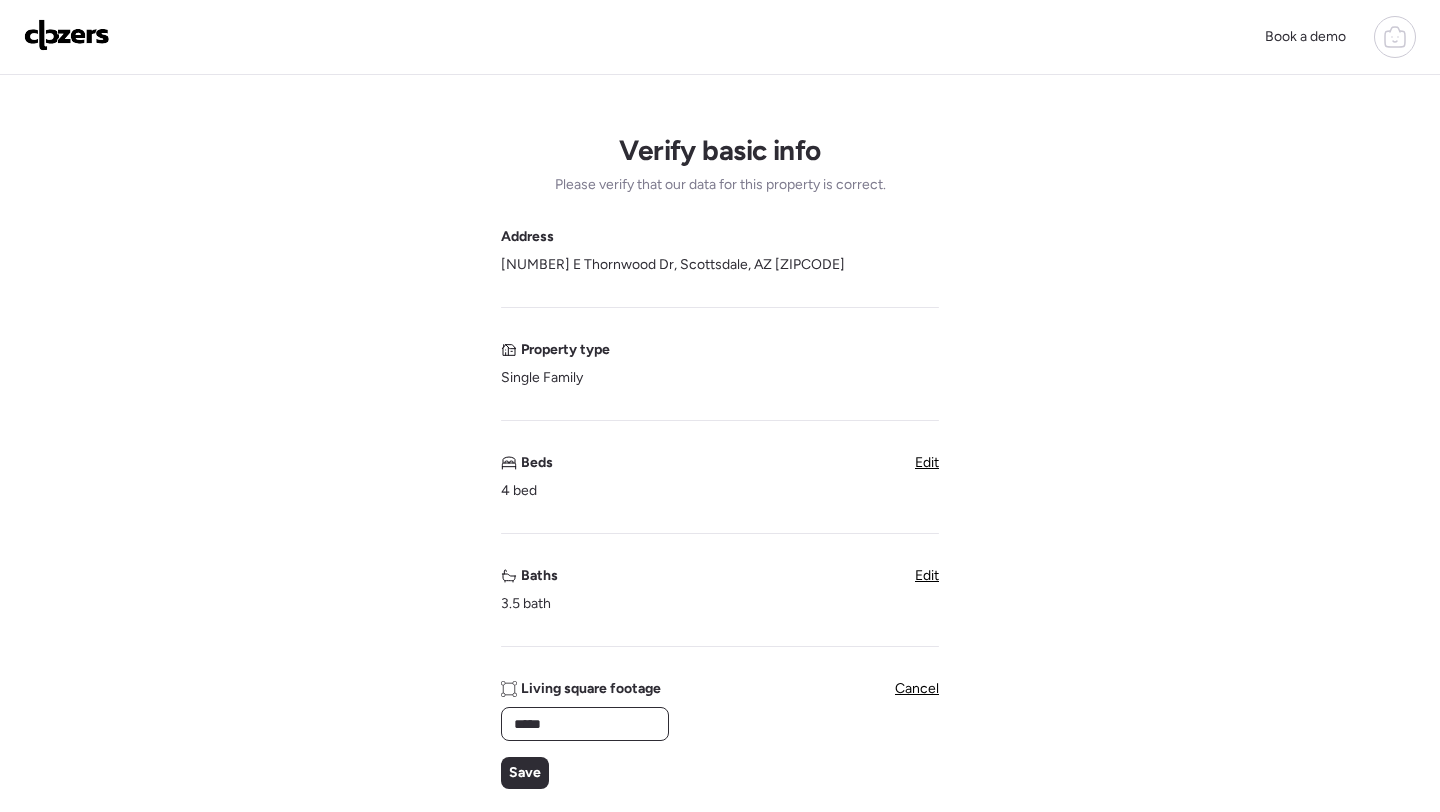 click on "*****" at bounding box center (585, 724) 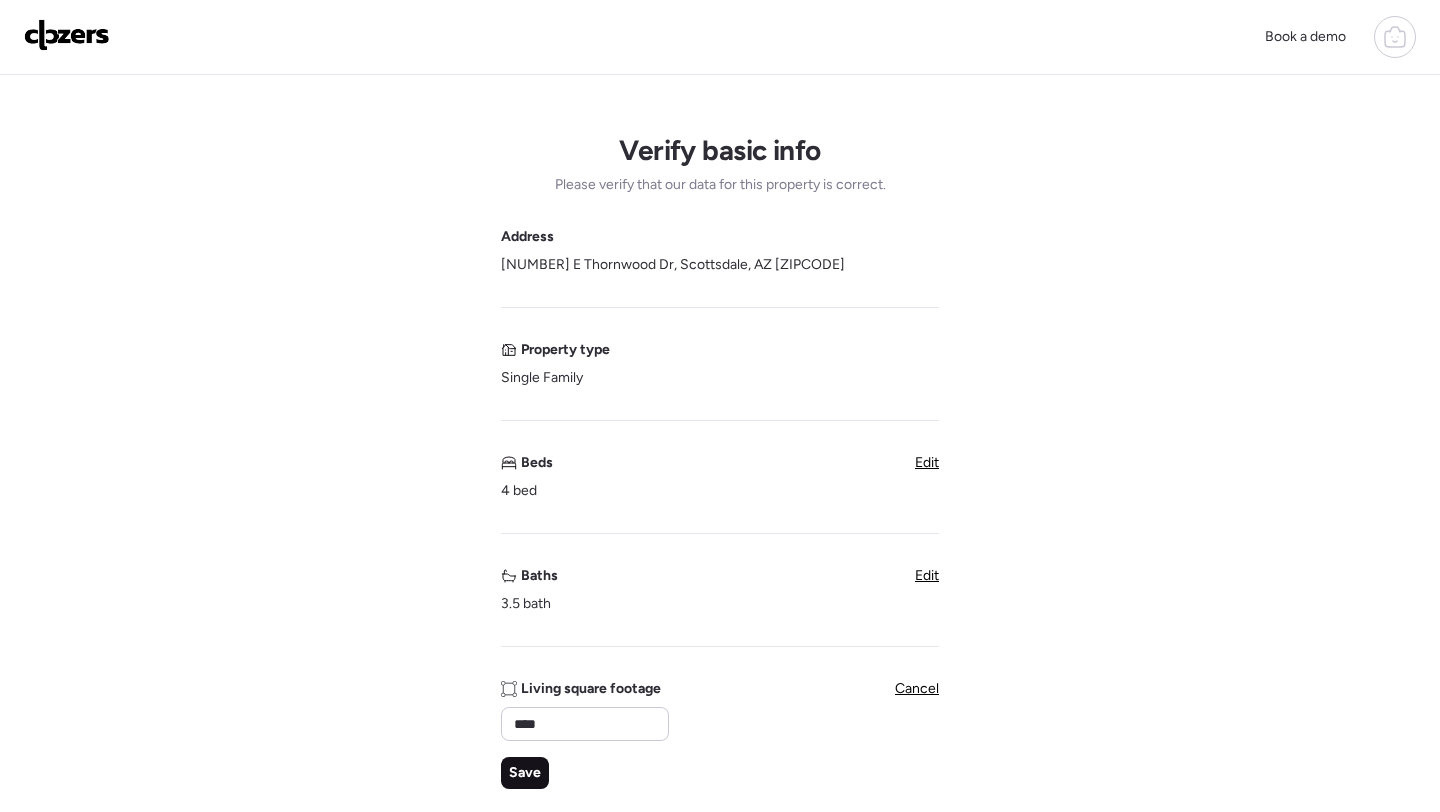 click on "Save" at bounding box center [525, 773] 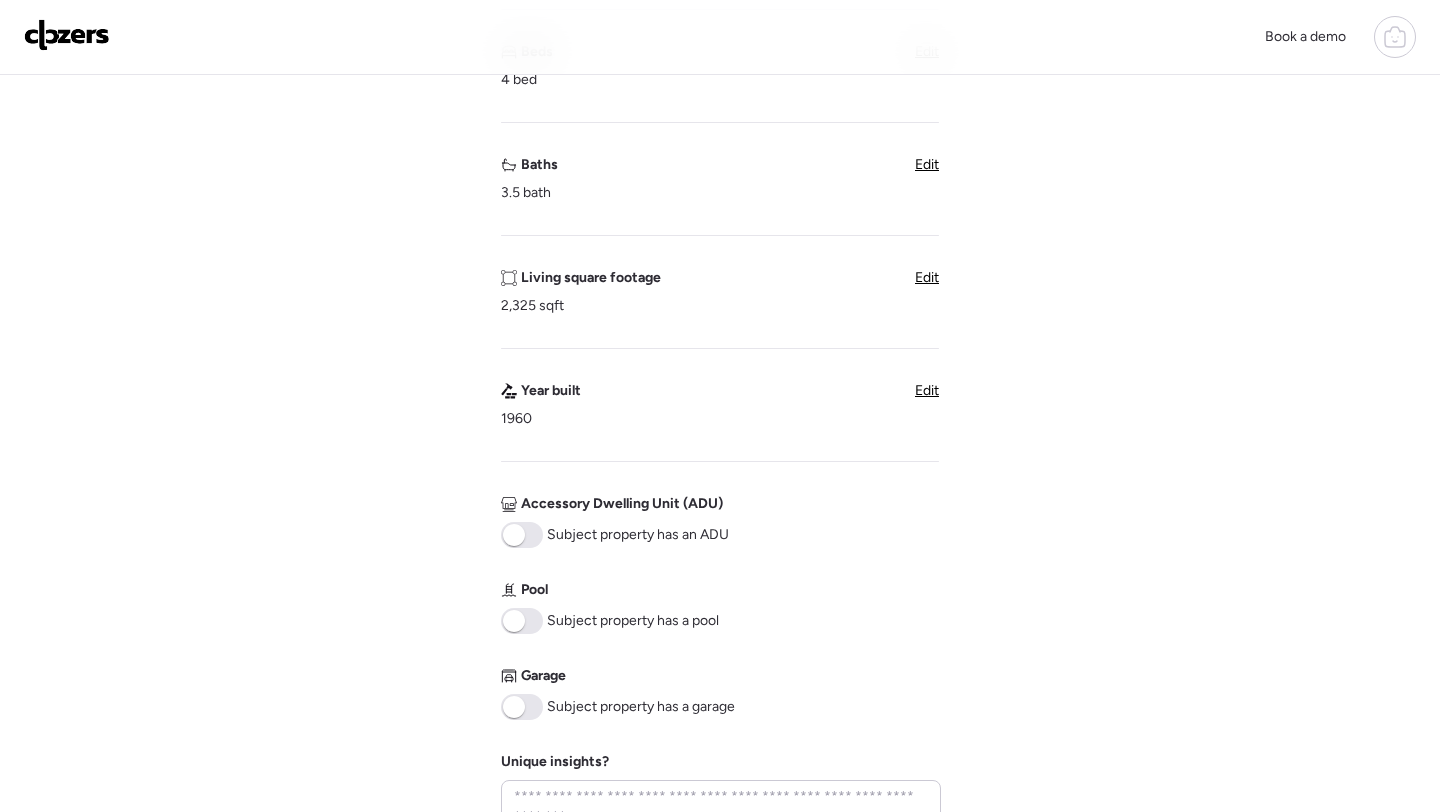 scroll, scrollTop: 513, scrollLeft: 0, axis: vertical 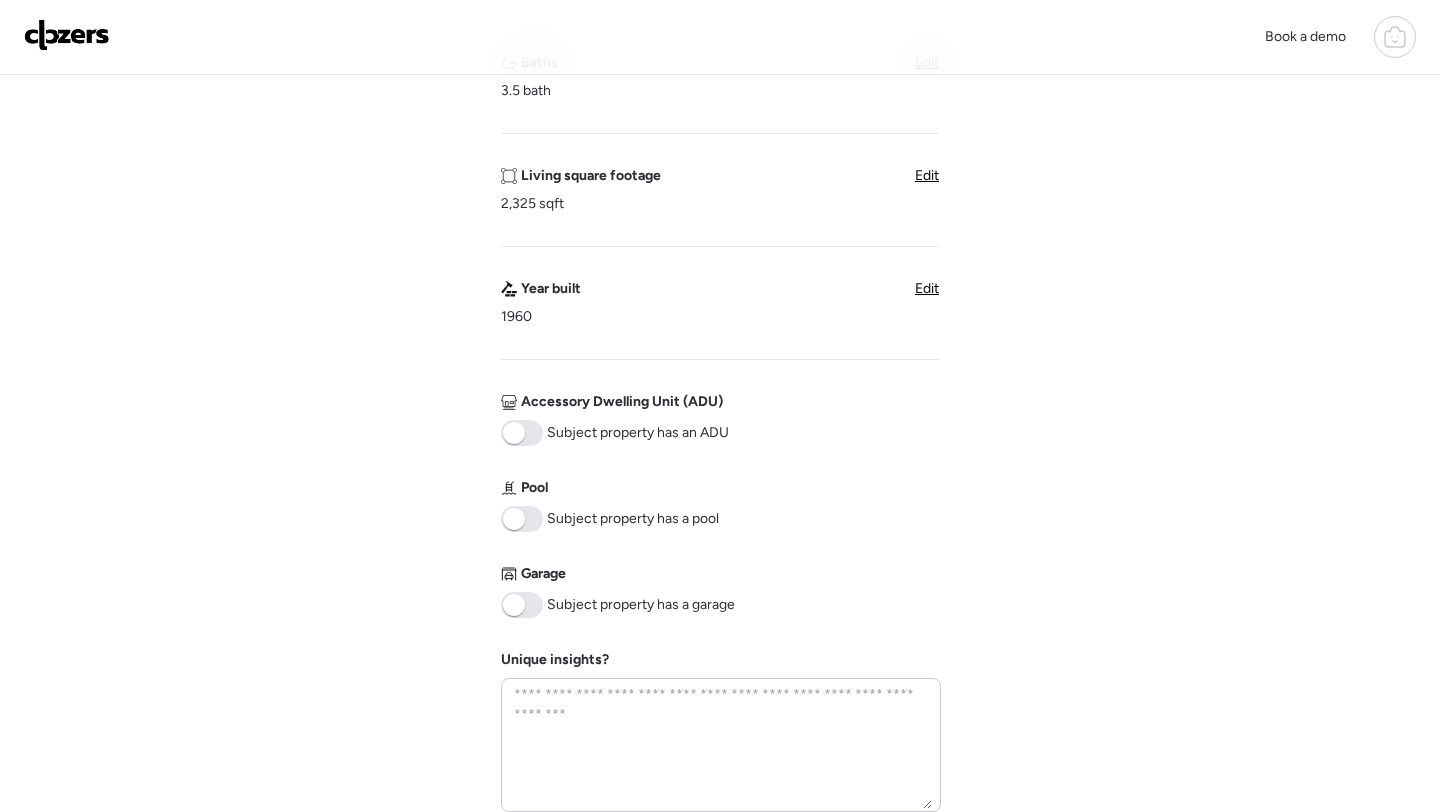 click at bounding box center [522, 519] 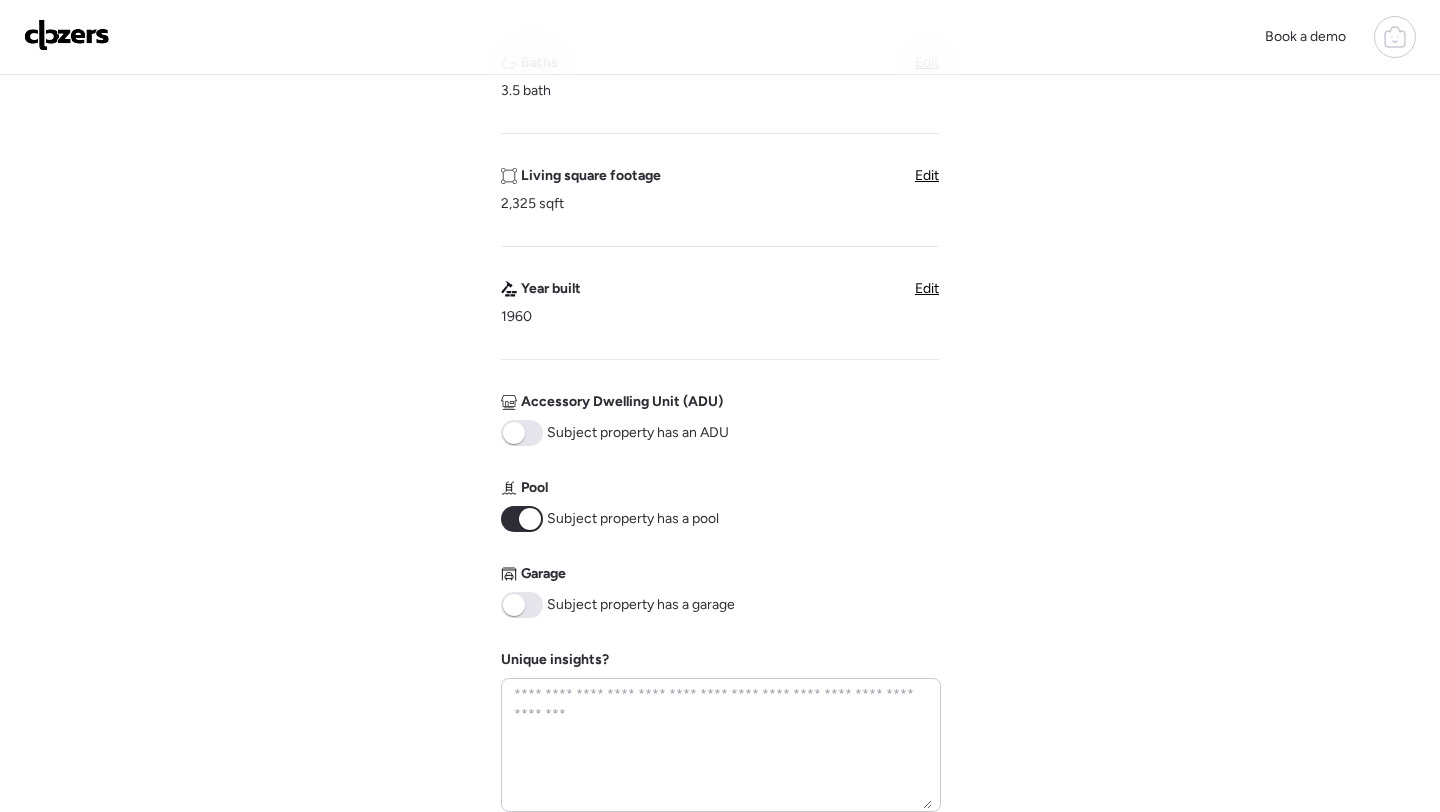 click at bounding box center [522, 605] 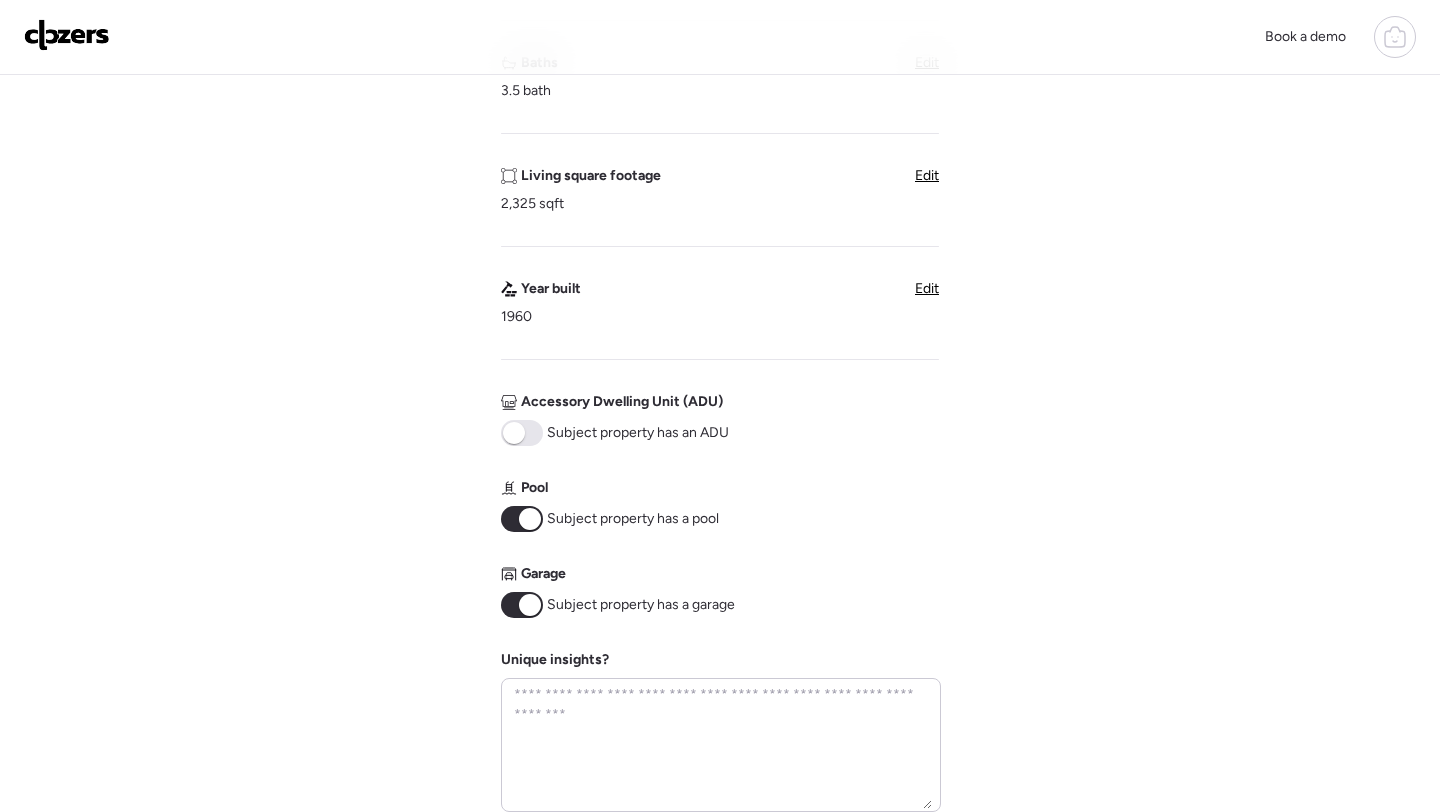 scroll, scrollTop: 952, scrollLeft: 0, axis: vertical 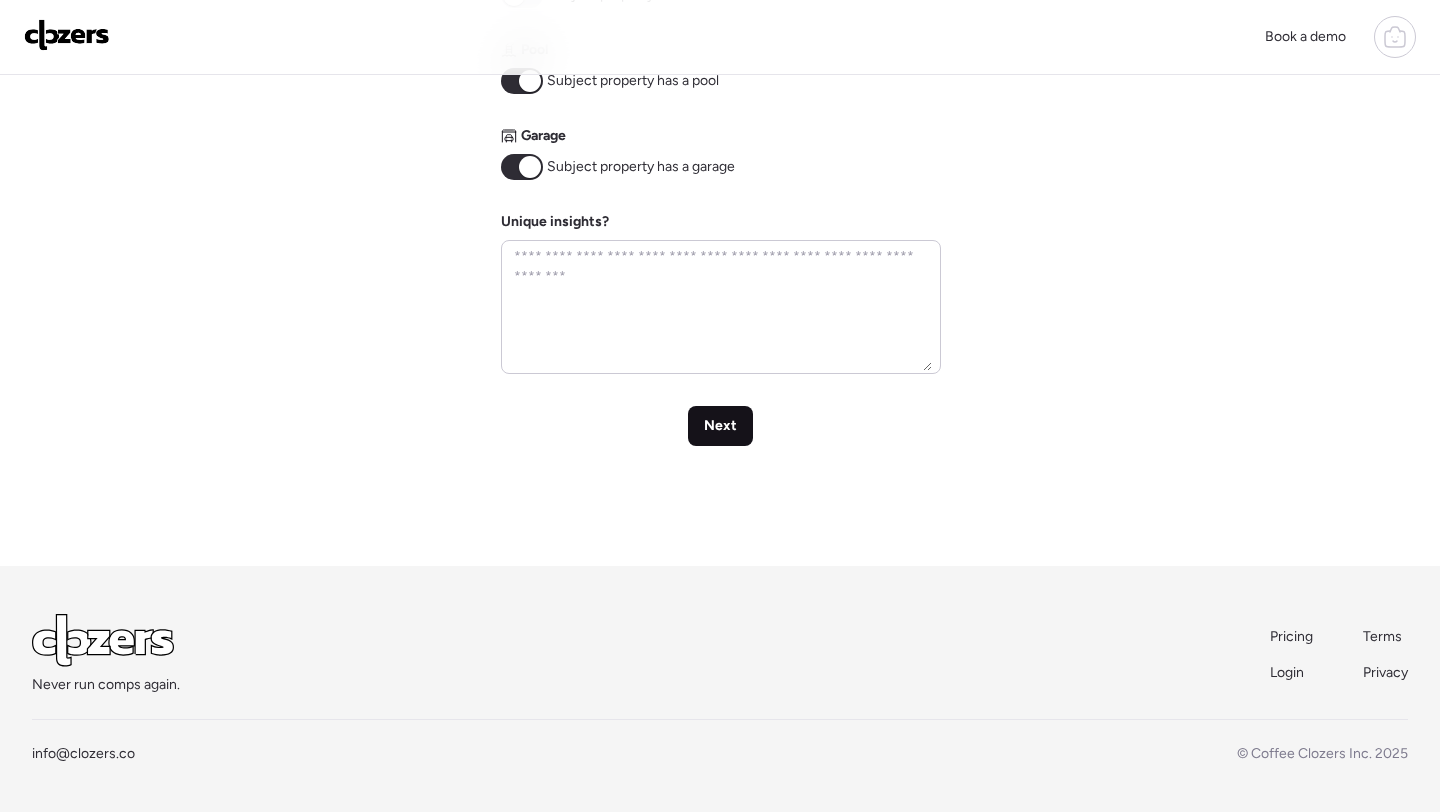click on "Next" at bounding box center [720, 426] 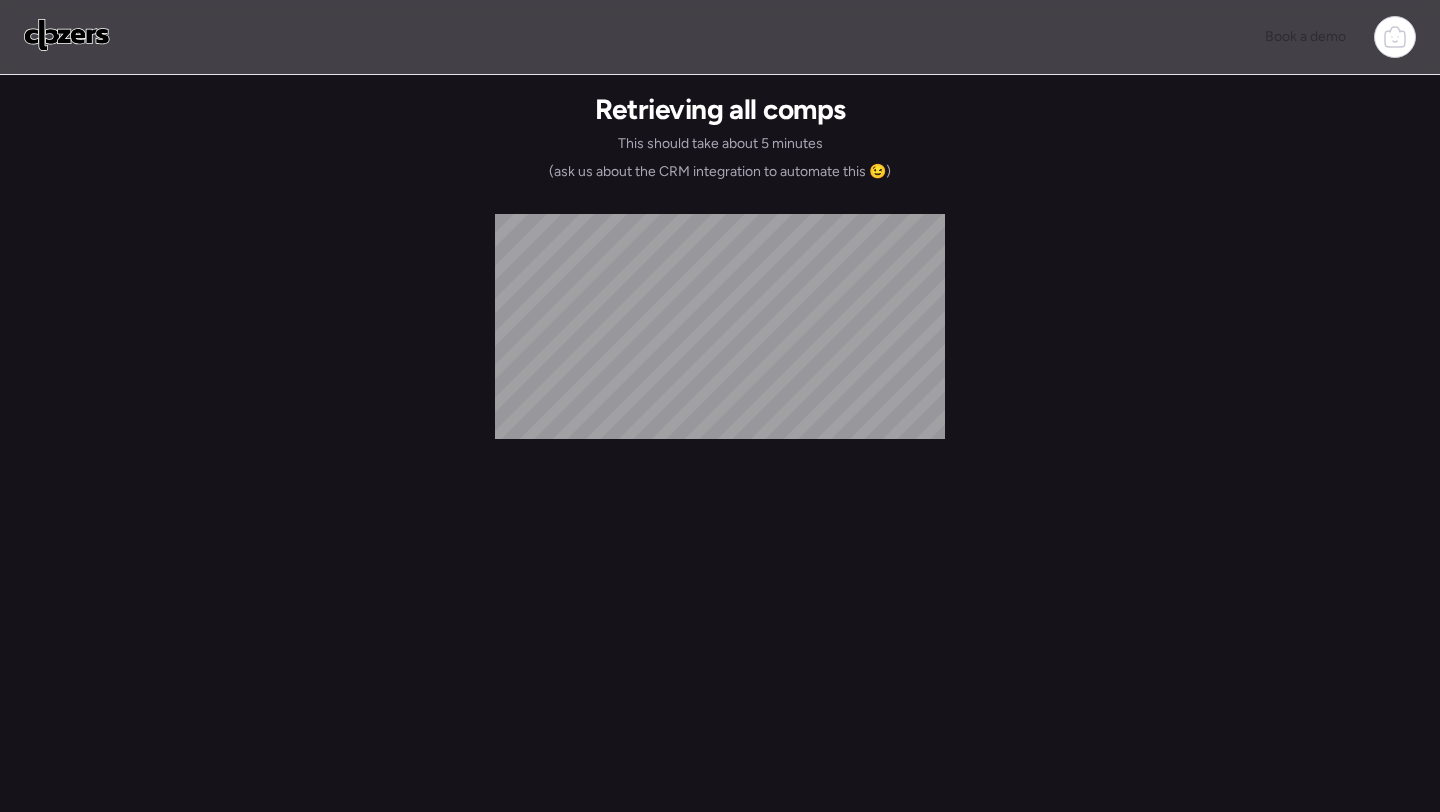 scroll, scrollTop: 0, scrollLeft: 0, axis: both 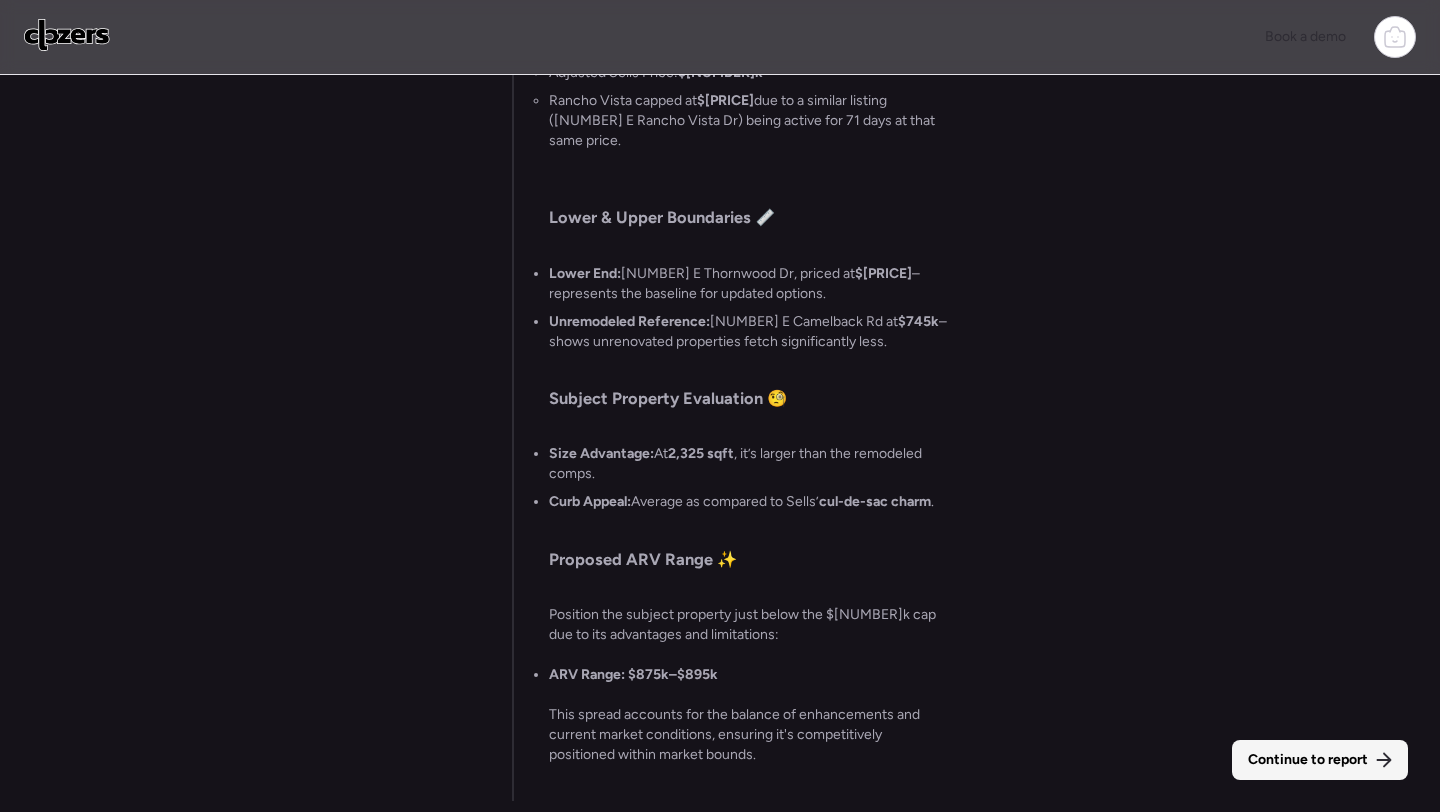click on "Continue to report" at bounding box center [1308, 760] 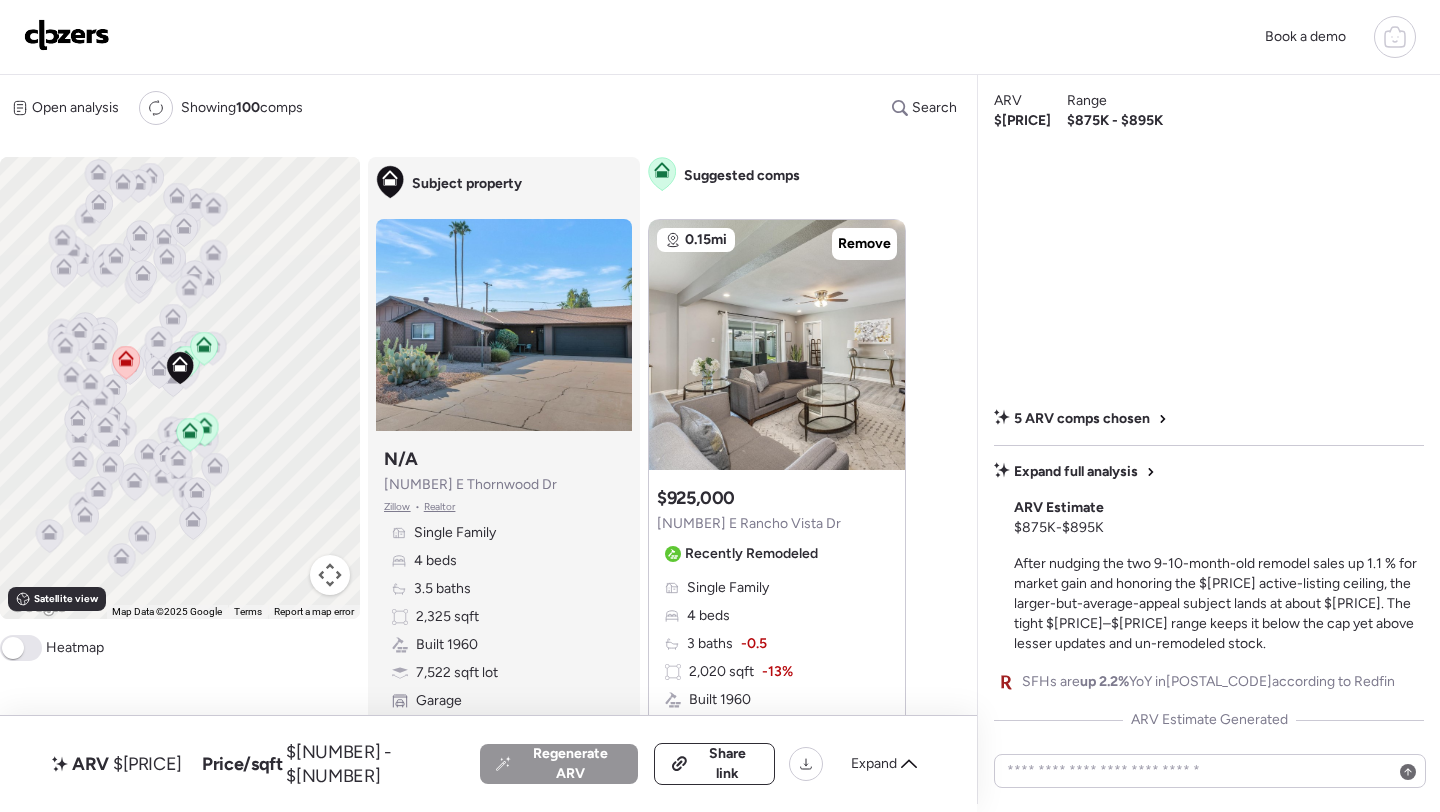 click on "Regenerate ARV Share link Expand" at bounding box center [704, 764] 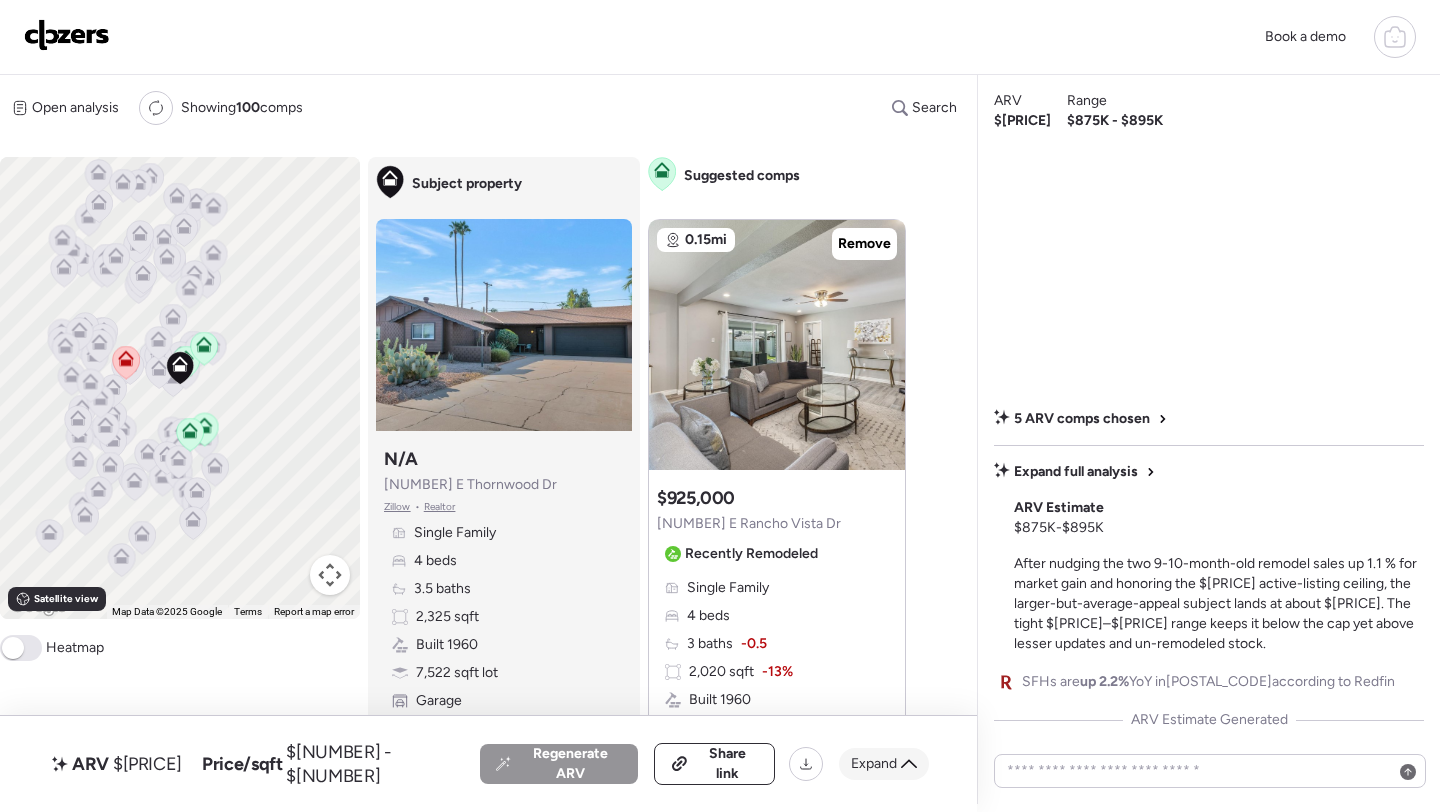 click on "Expand" at bounding box center (874, 764) 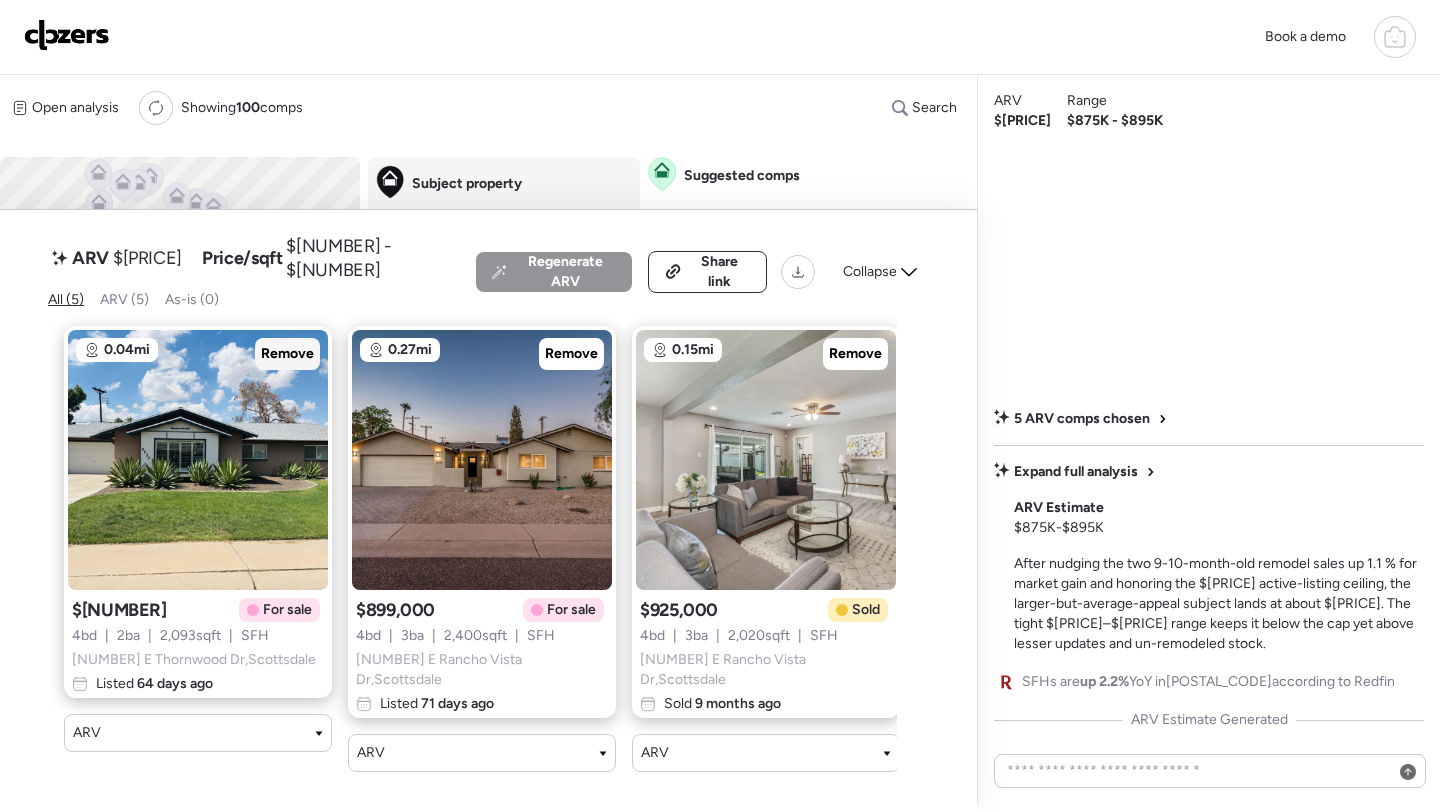 click on "Remove" at bounding box center [287, 354] 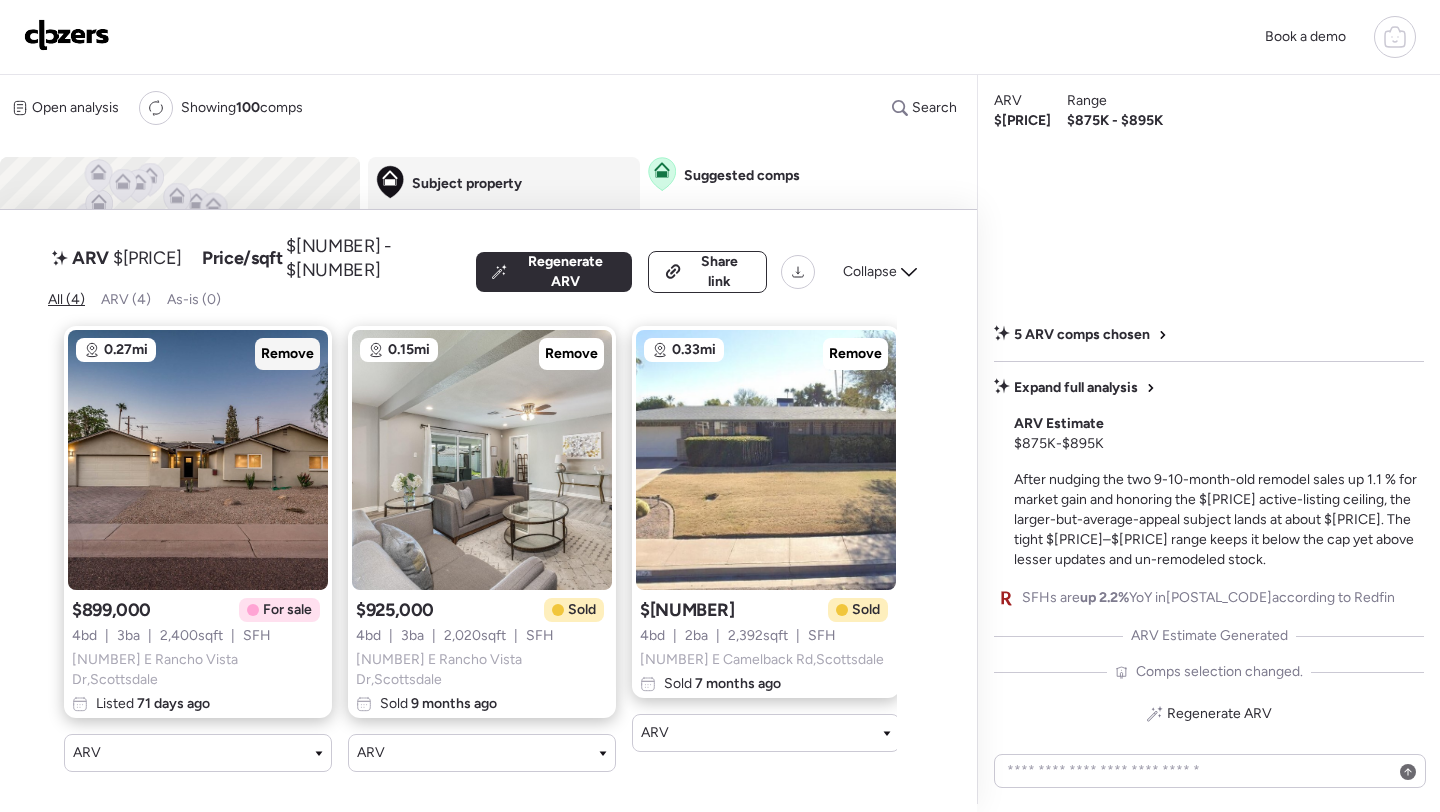 click on "Remove" at bounding box center [287, 354] 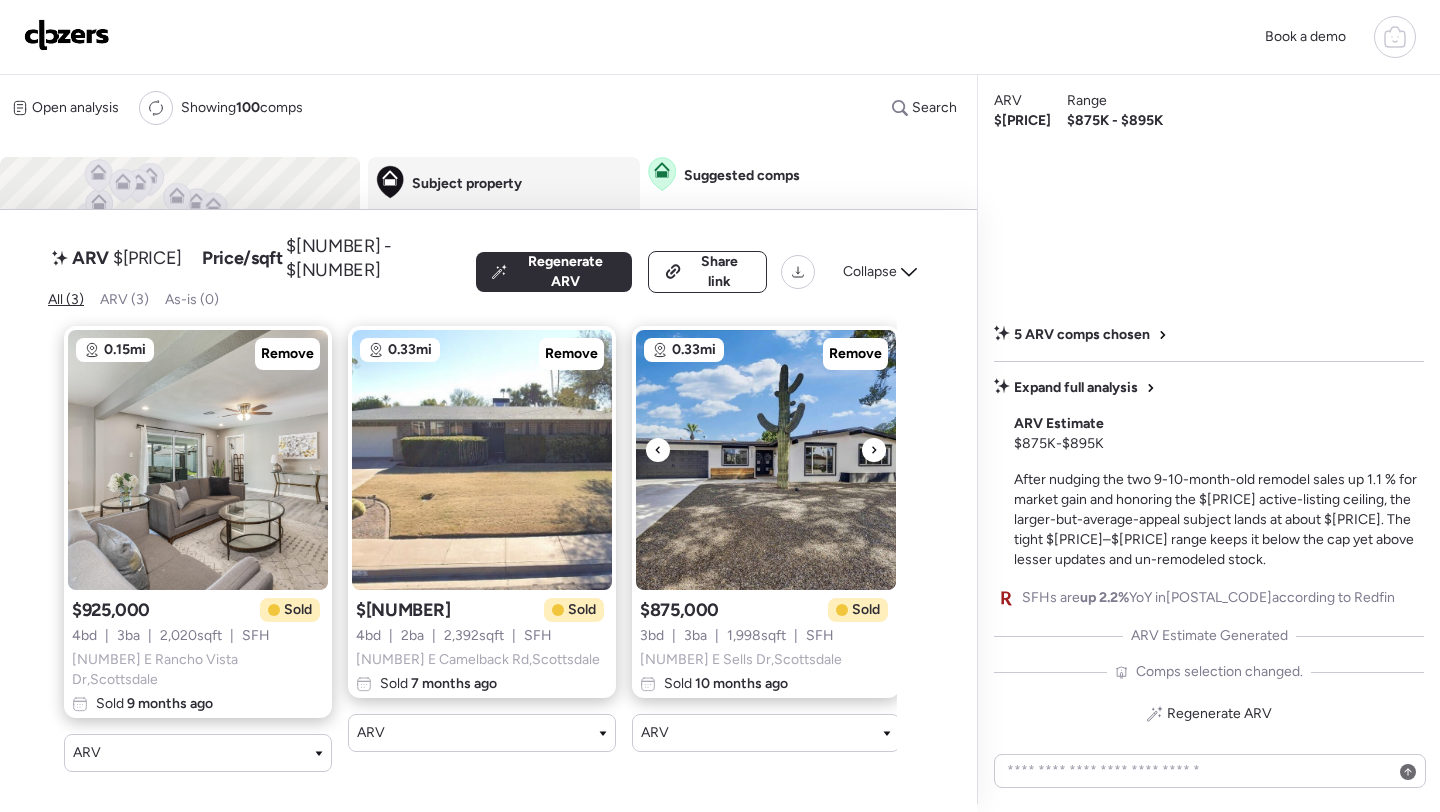 scroll, scrollTop: 0, scrollLeft: 19, axis: horizontal 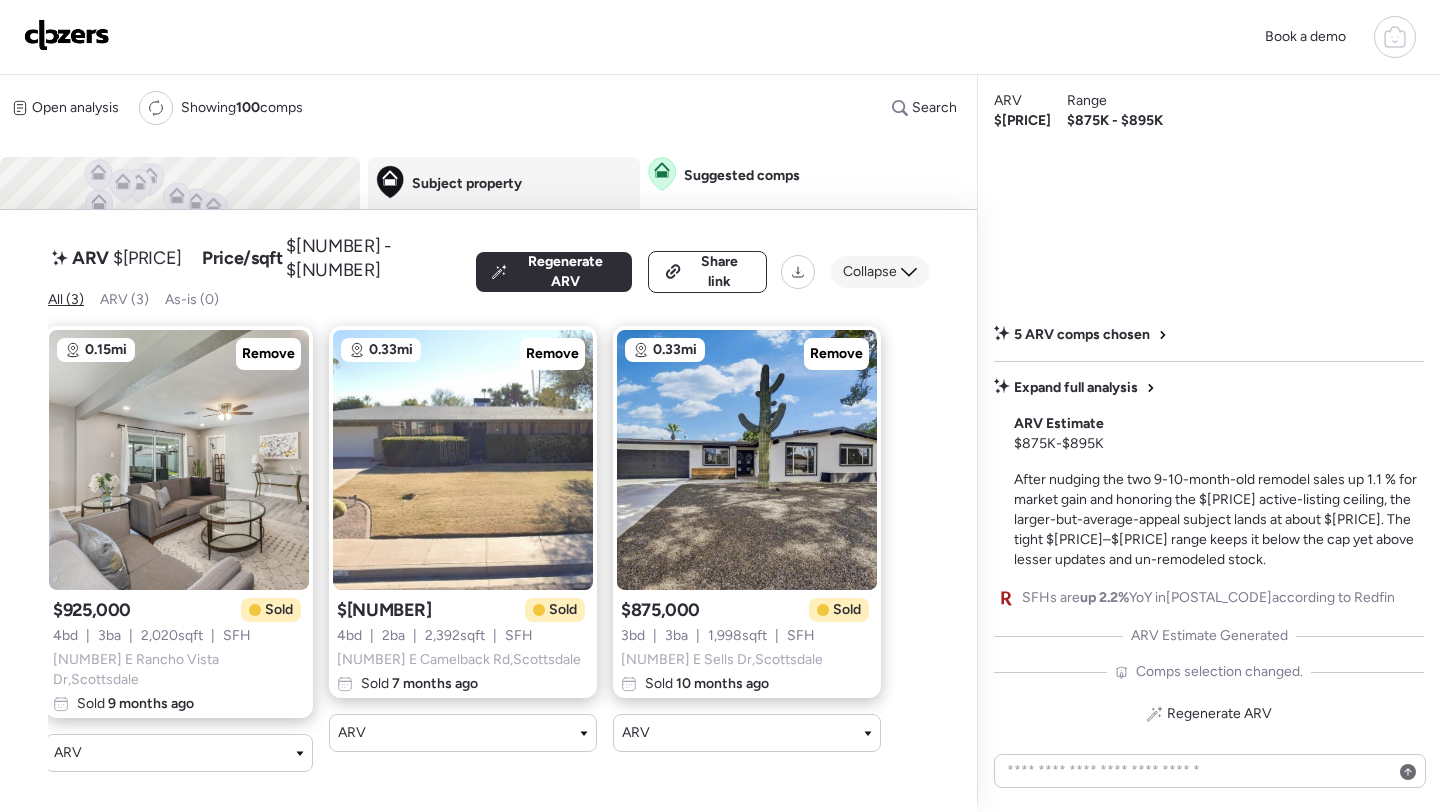 click on "Collapse" at bounding box center (880, 272) 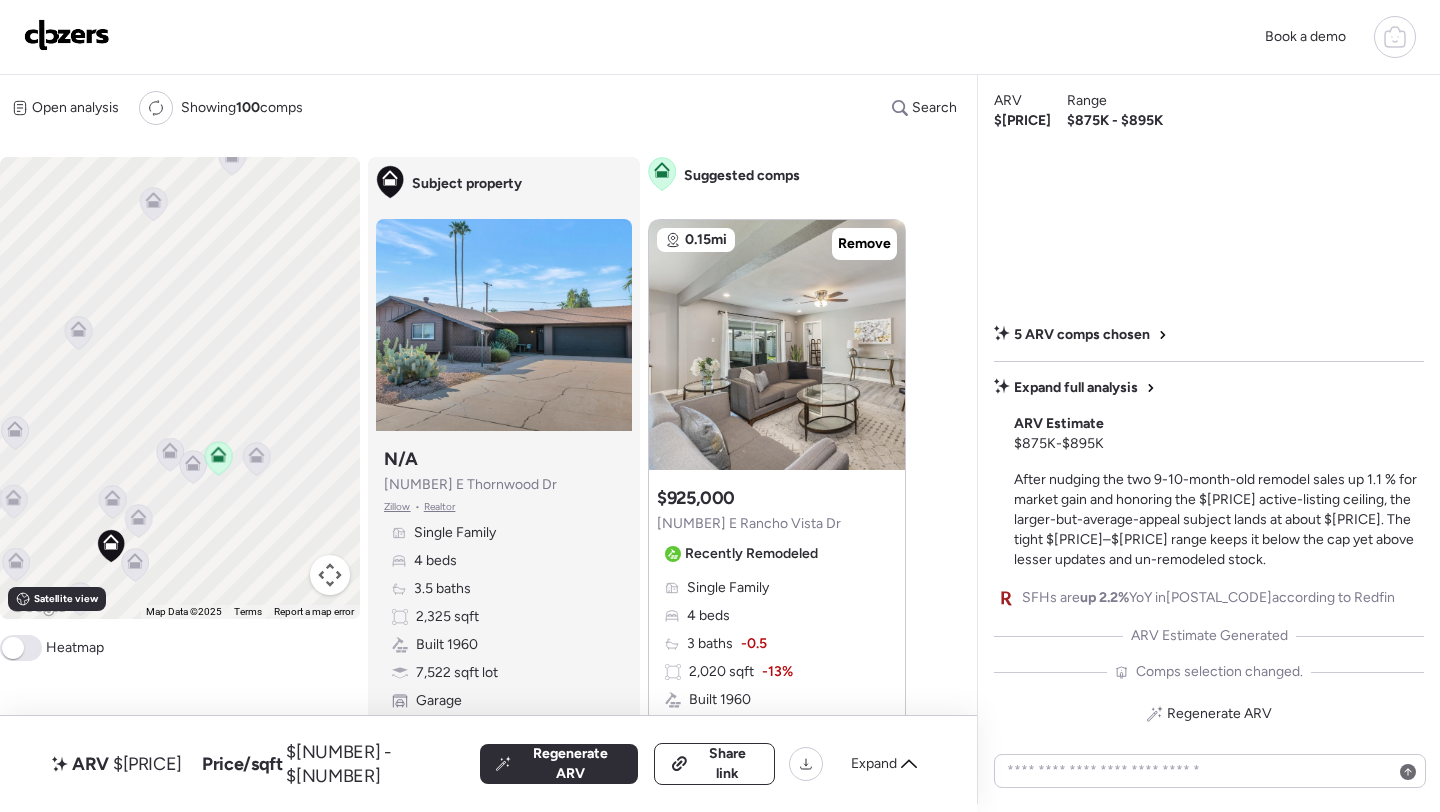 click 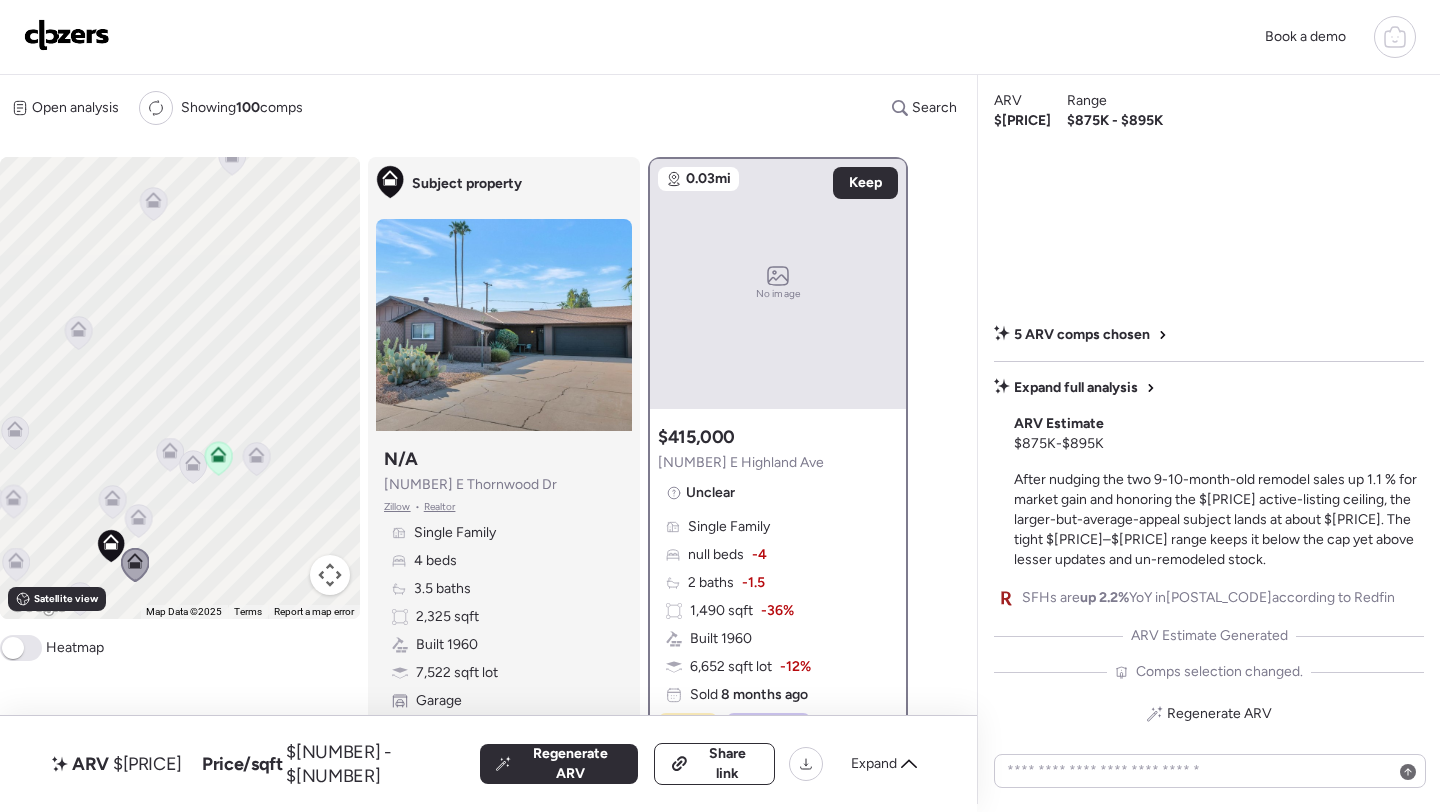 click 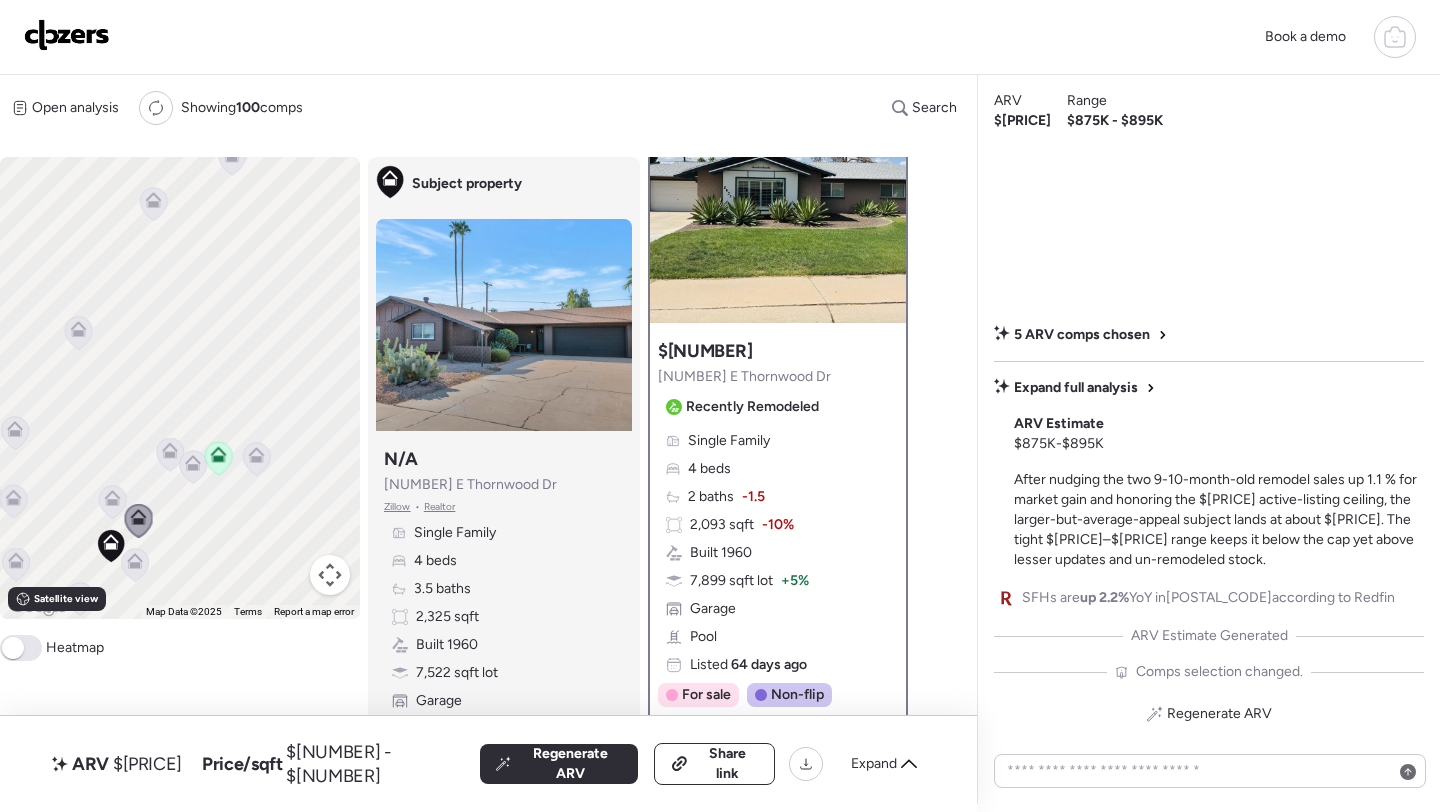 scroll, scrollTop: 83, scrollLeft: 0, axis: vertical 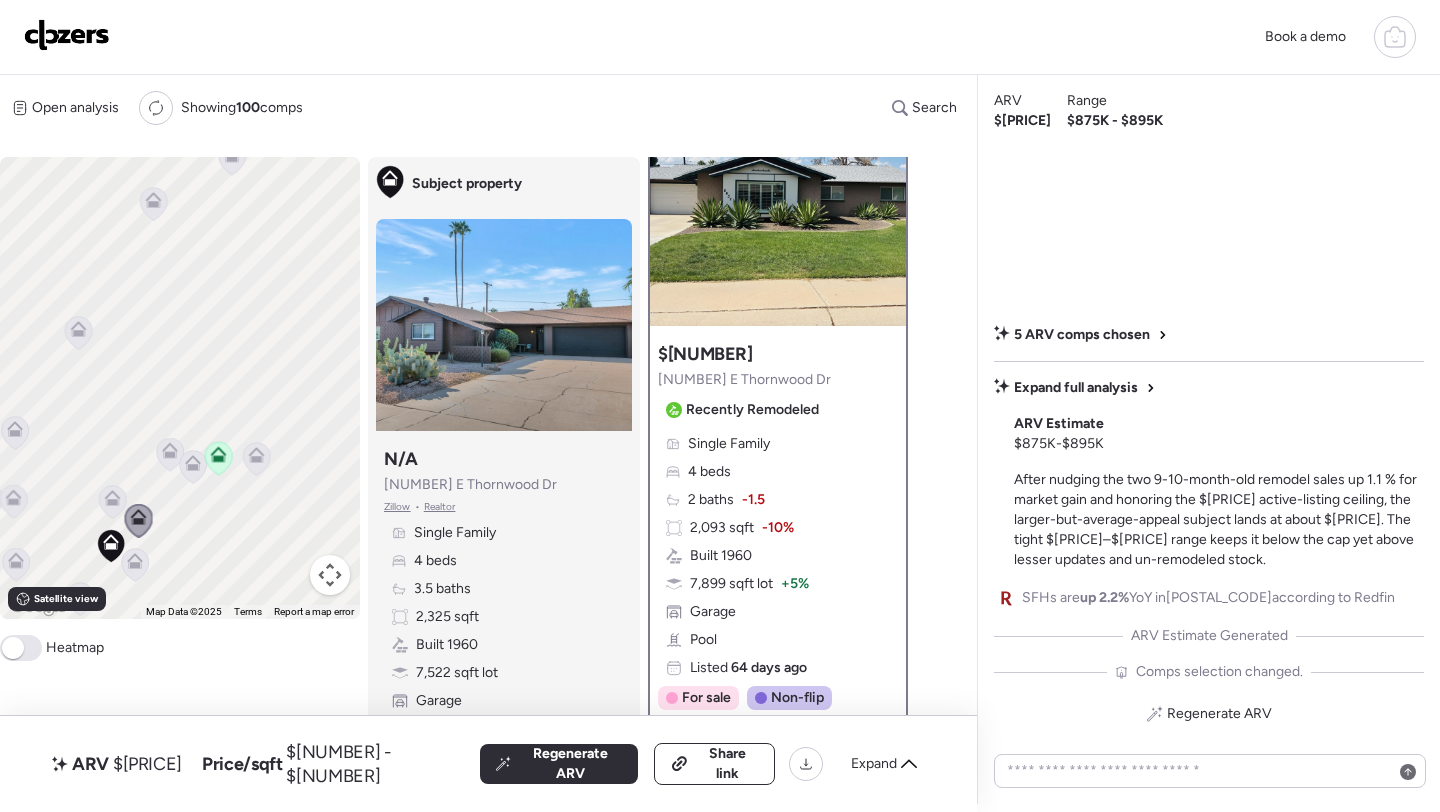 click 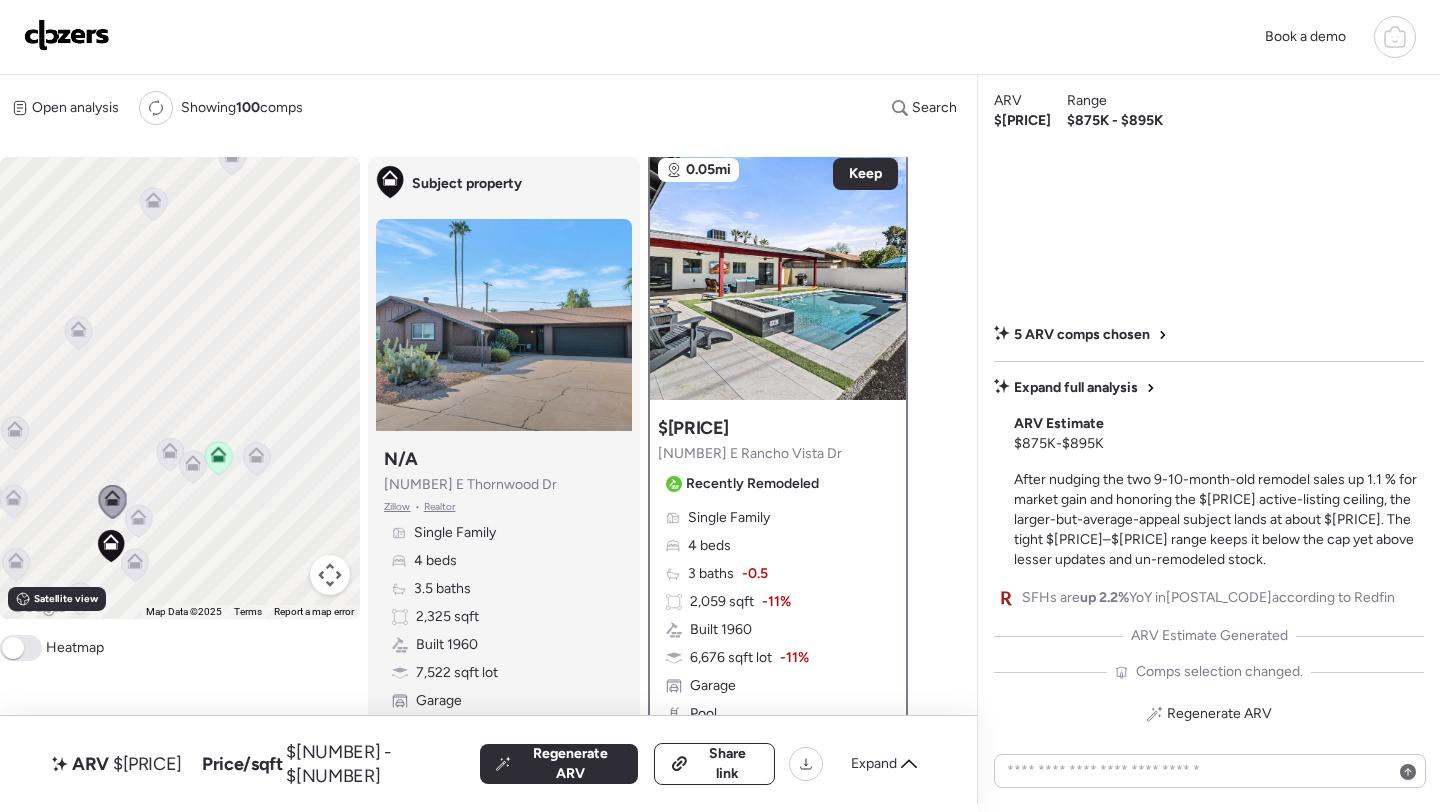 scroll, scrollTop: 0, scrollLeft: 0, axis: both 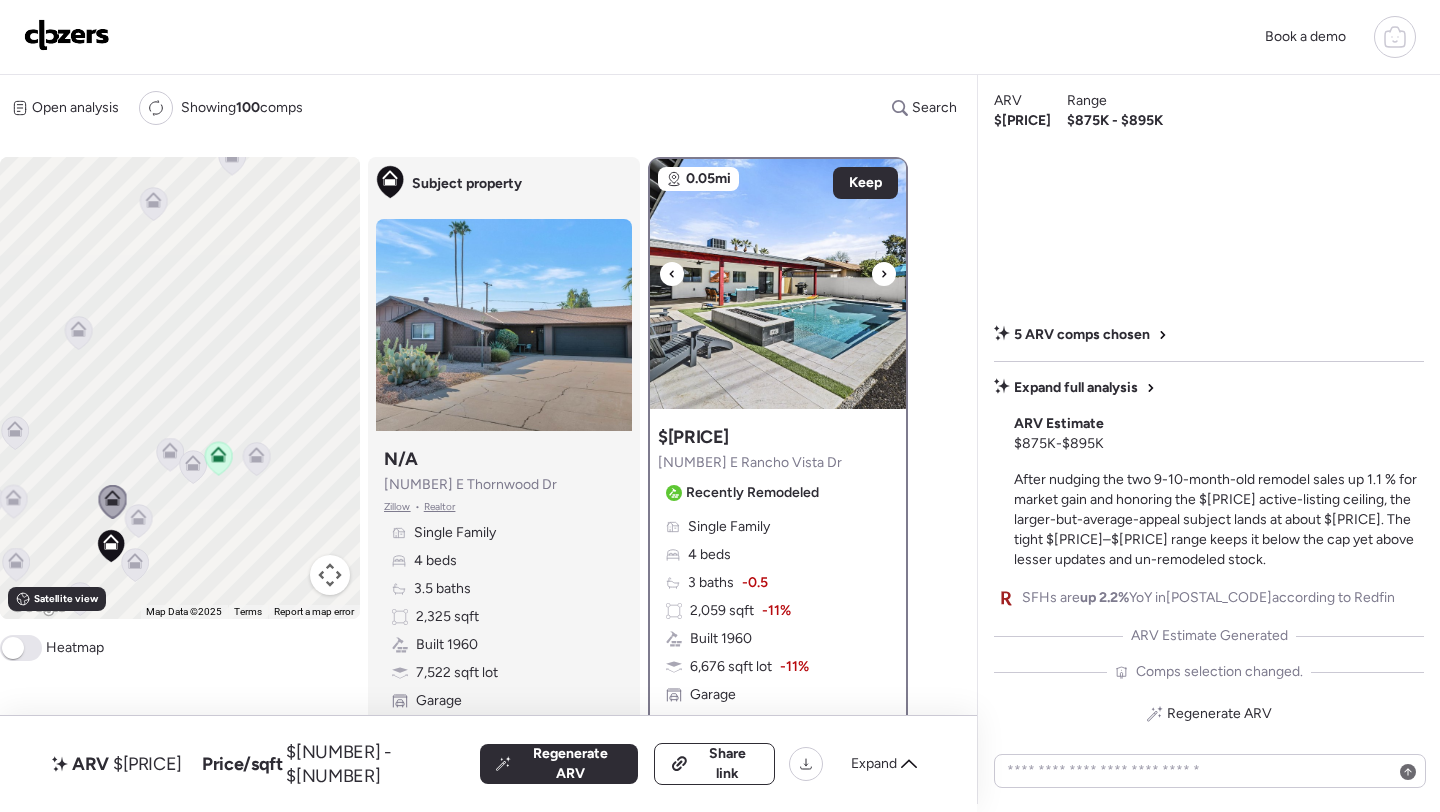 click 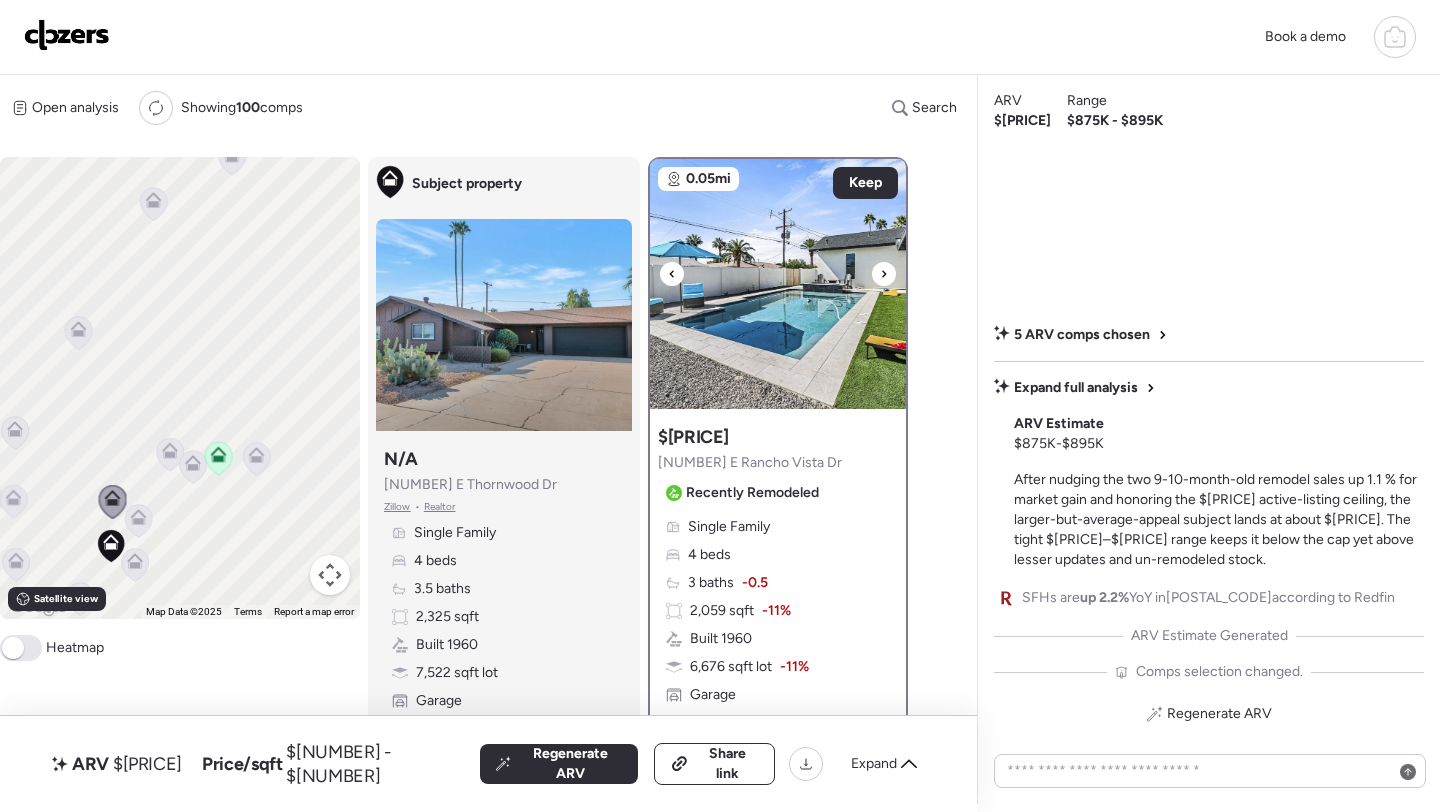 click 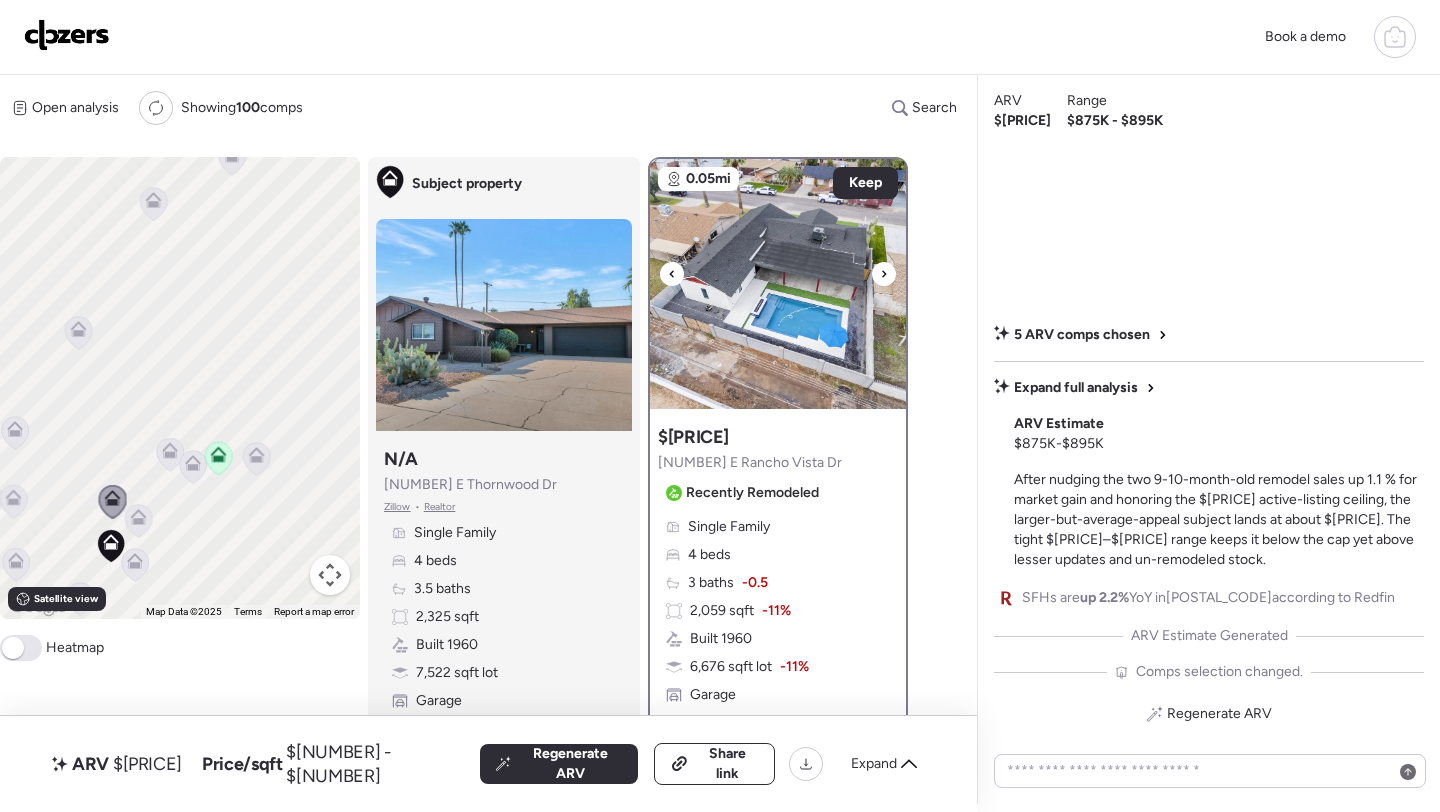 click 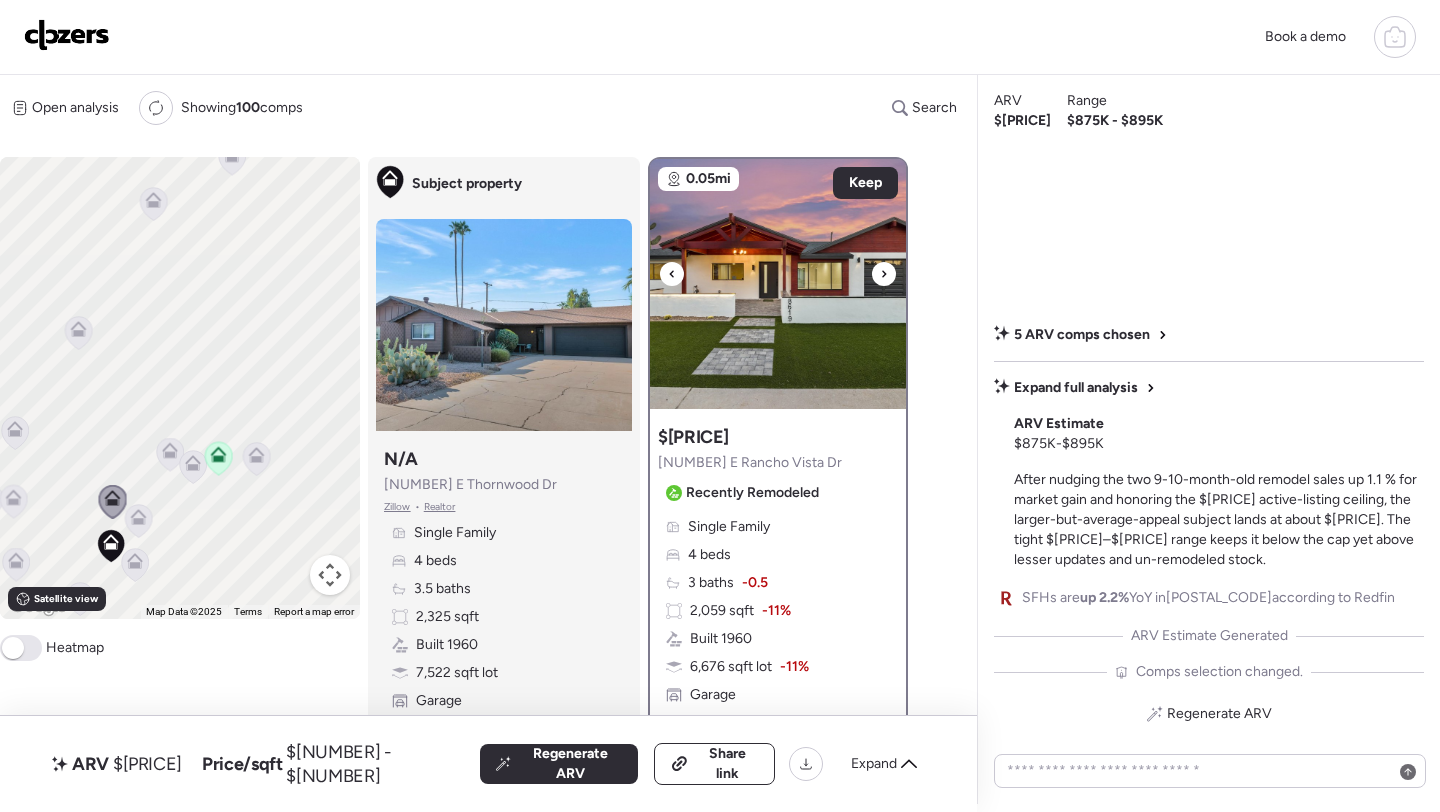 click 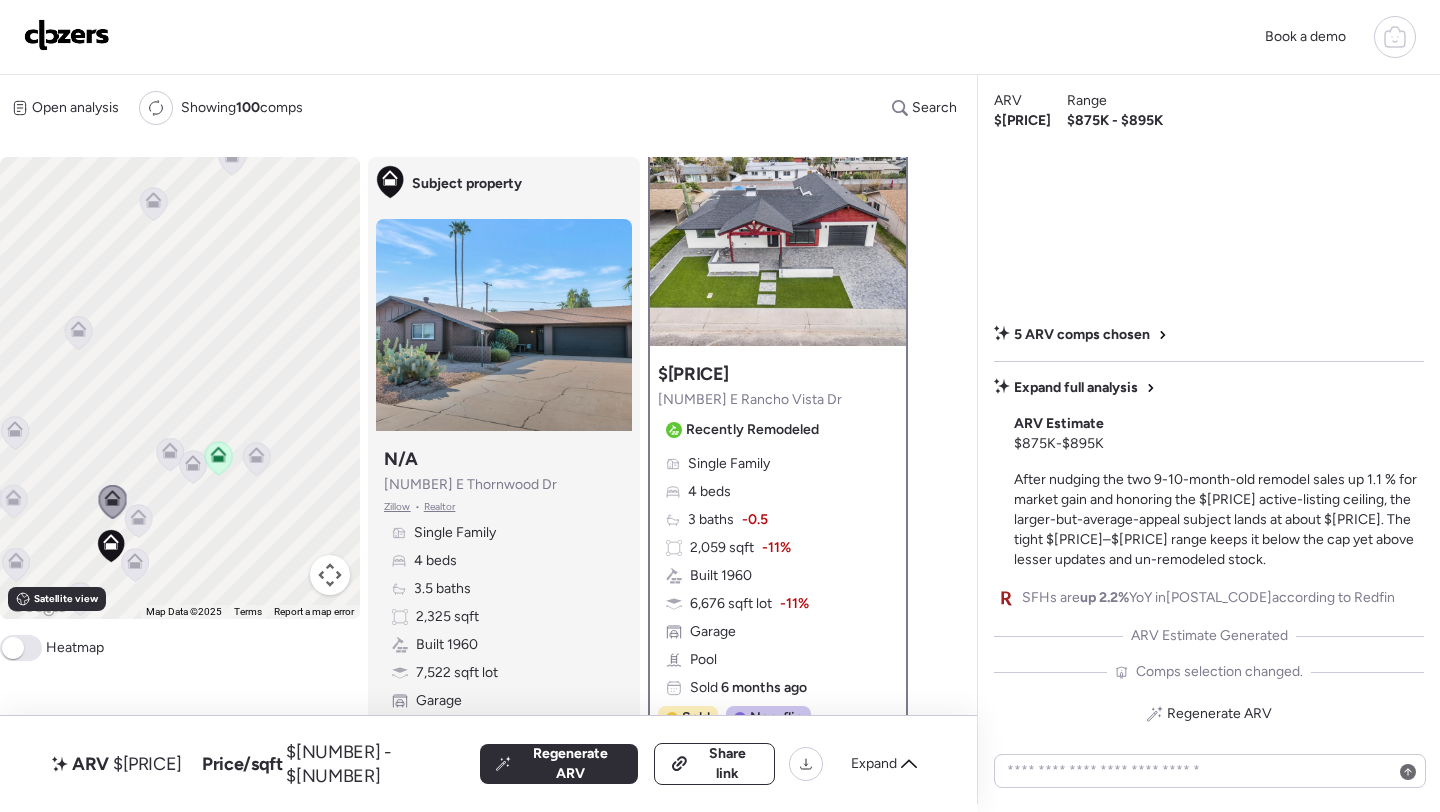 scroll, scrollTop: 2, scrollLeft: 0, axis: vertical 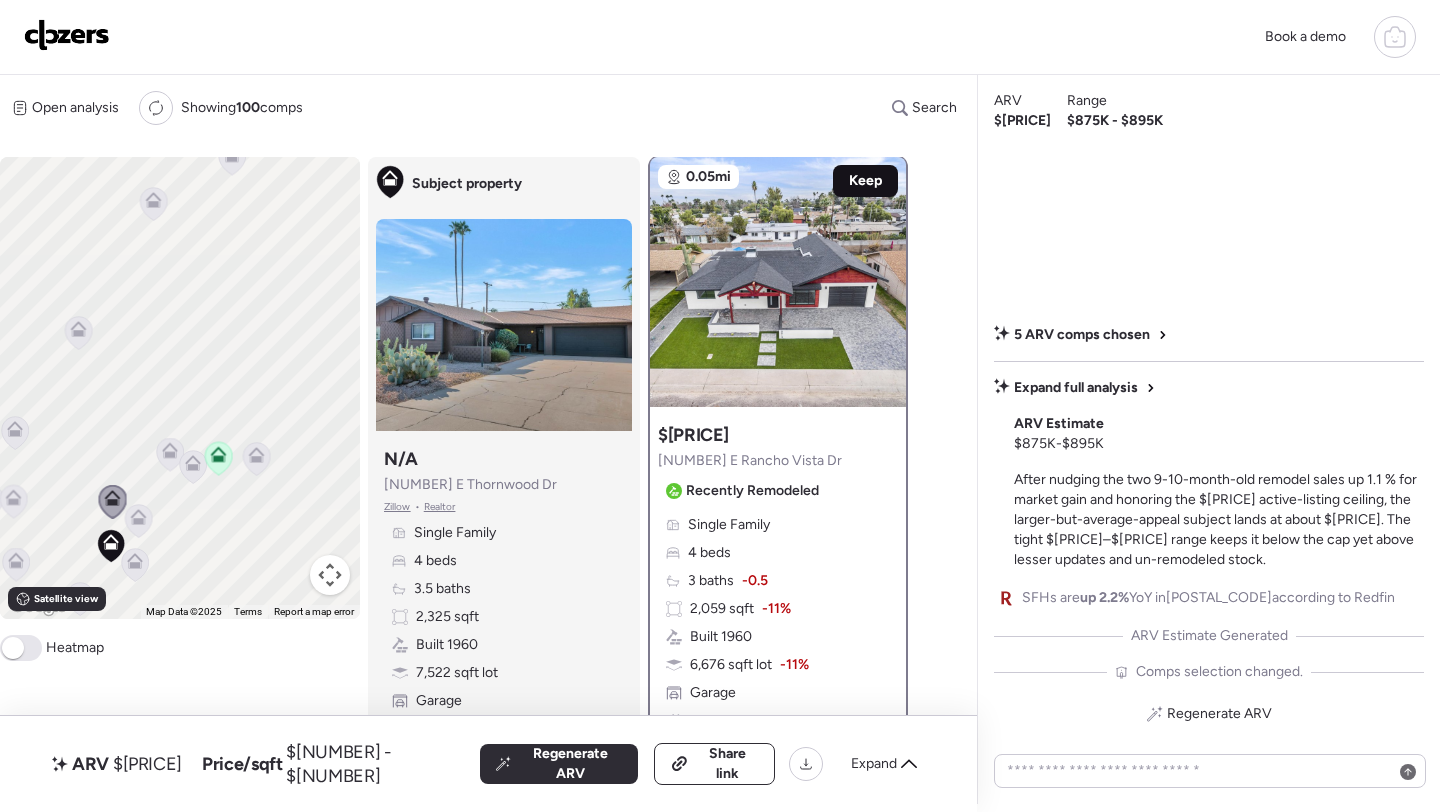 click on "Keep" at bounding box center (865, 181) 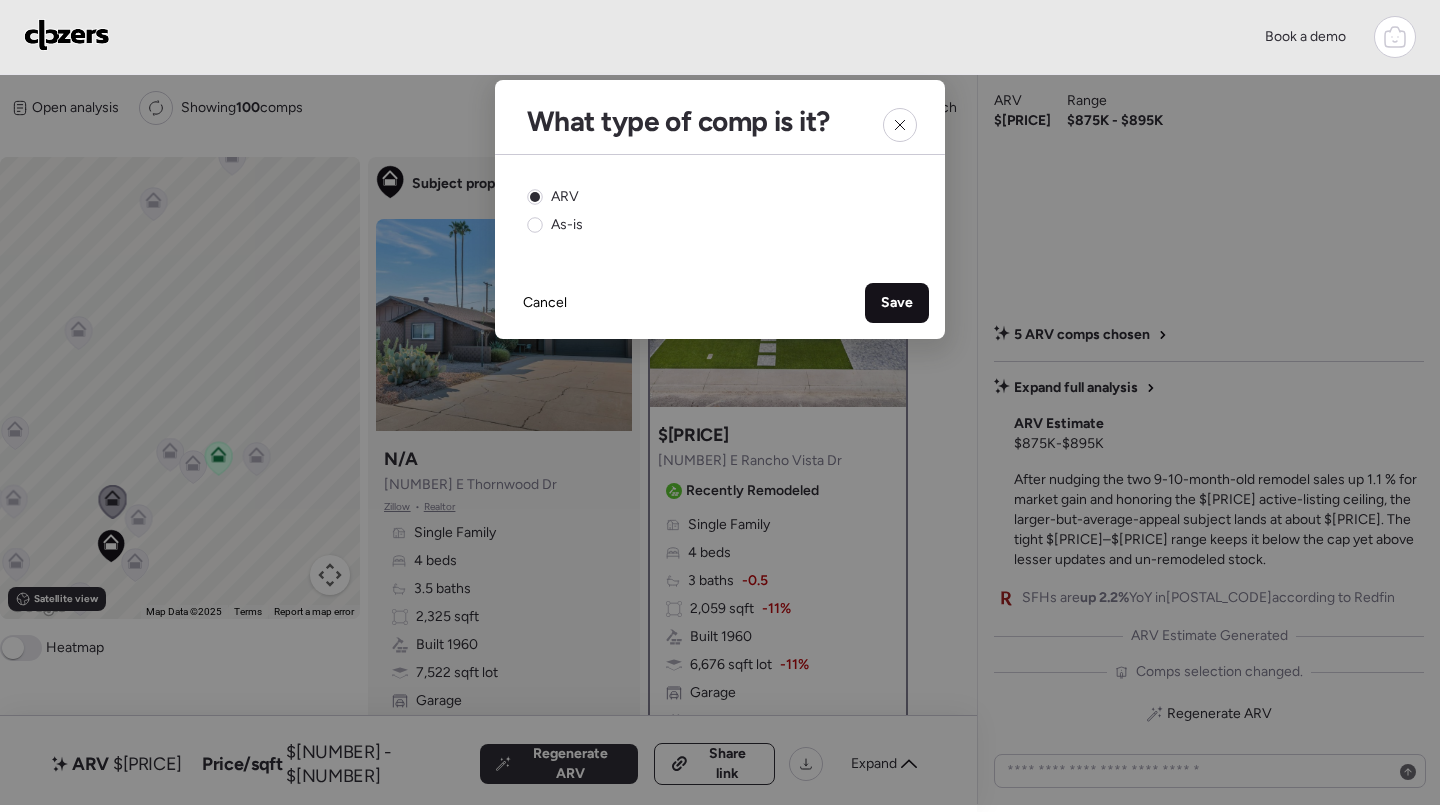 click on "Save" at bounding box center (897, 303) 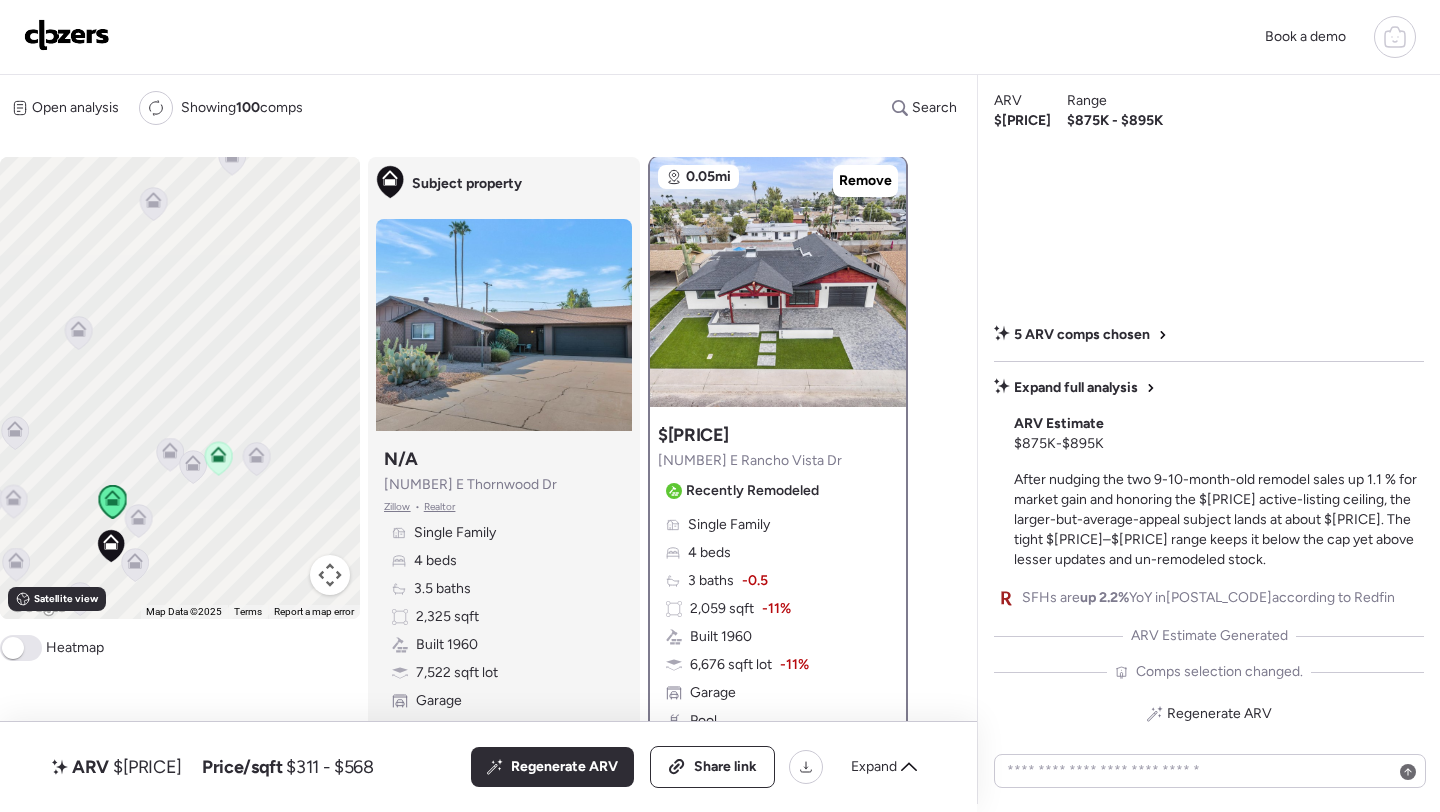 click 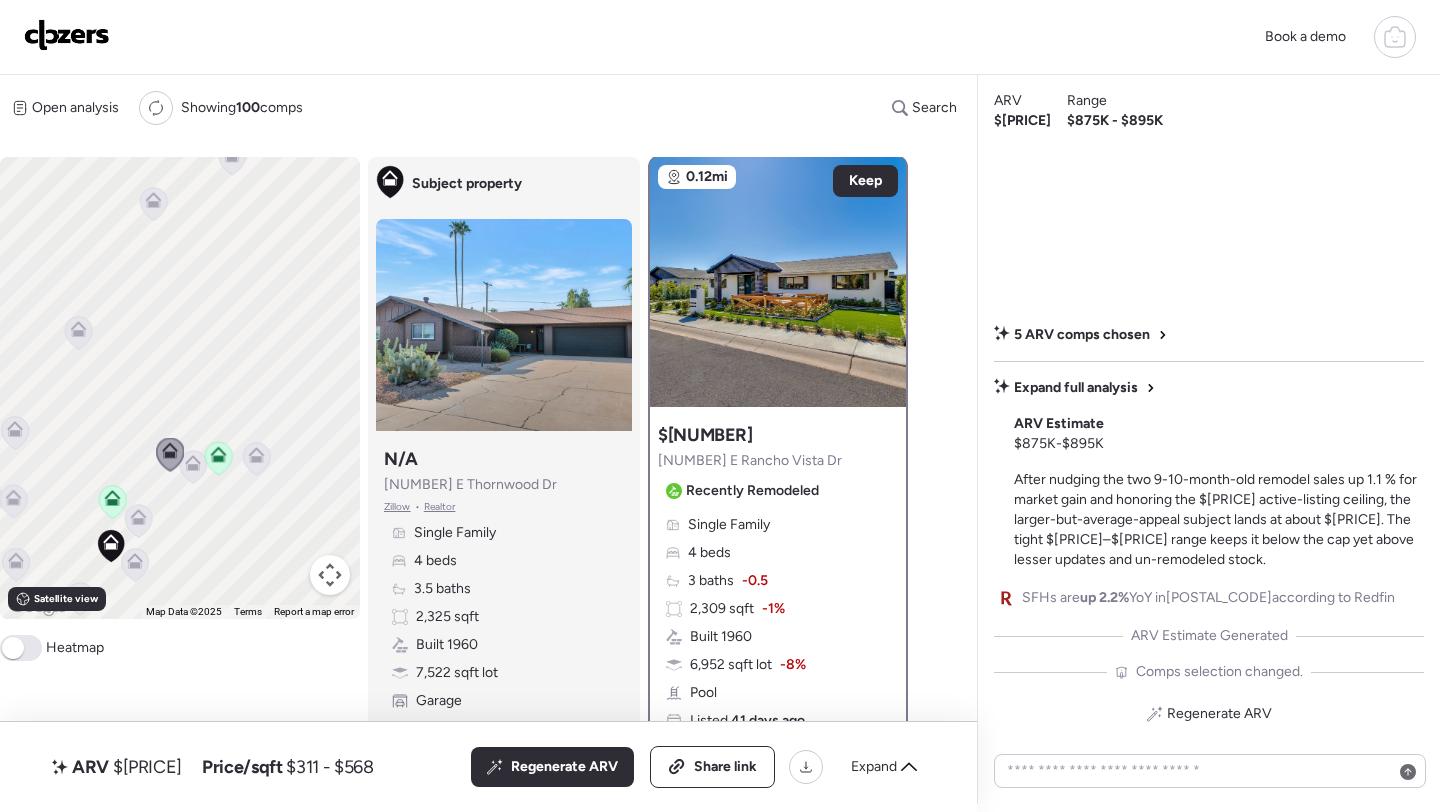 scroll, scrollTop: 0, scrollLeft: 0, axis: both 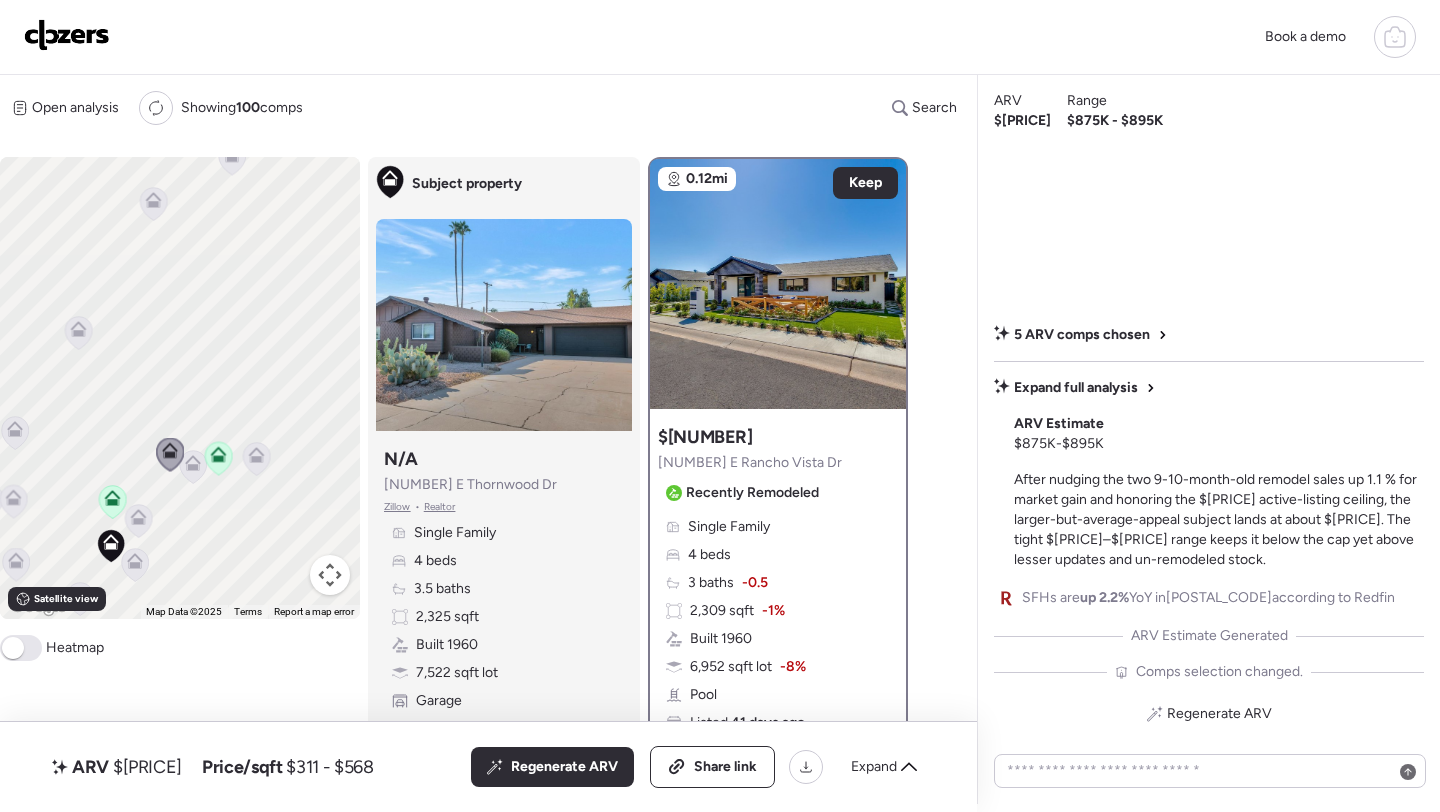 click 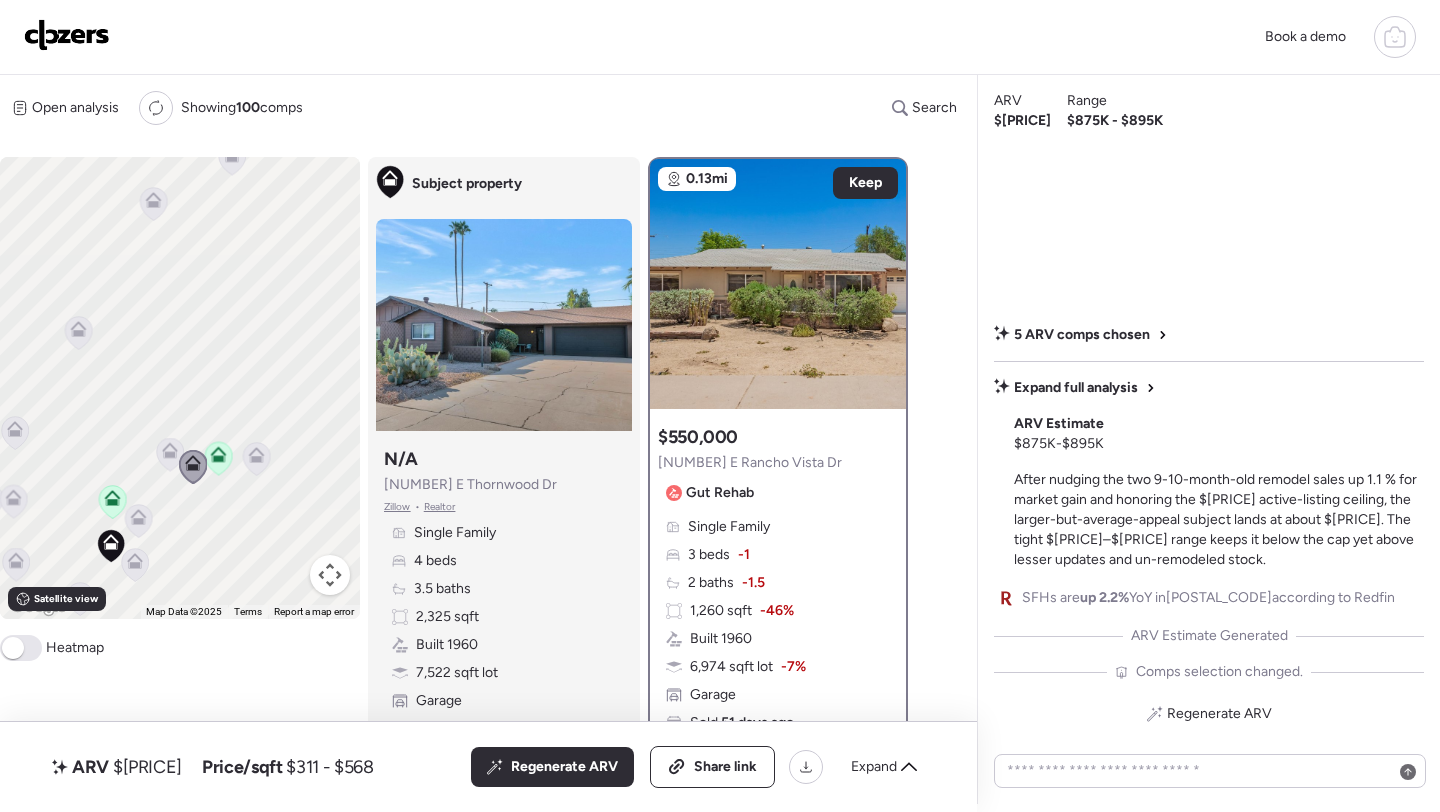 click 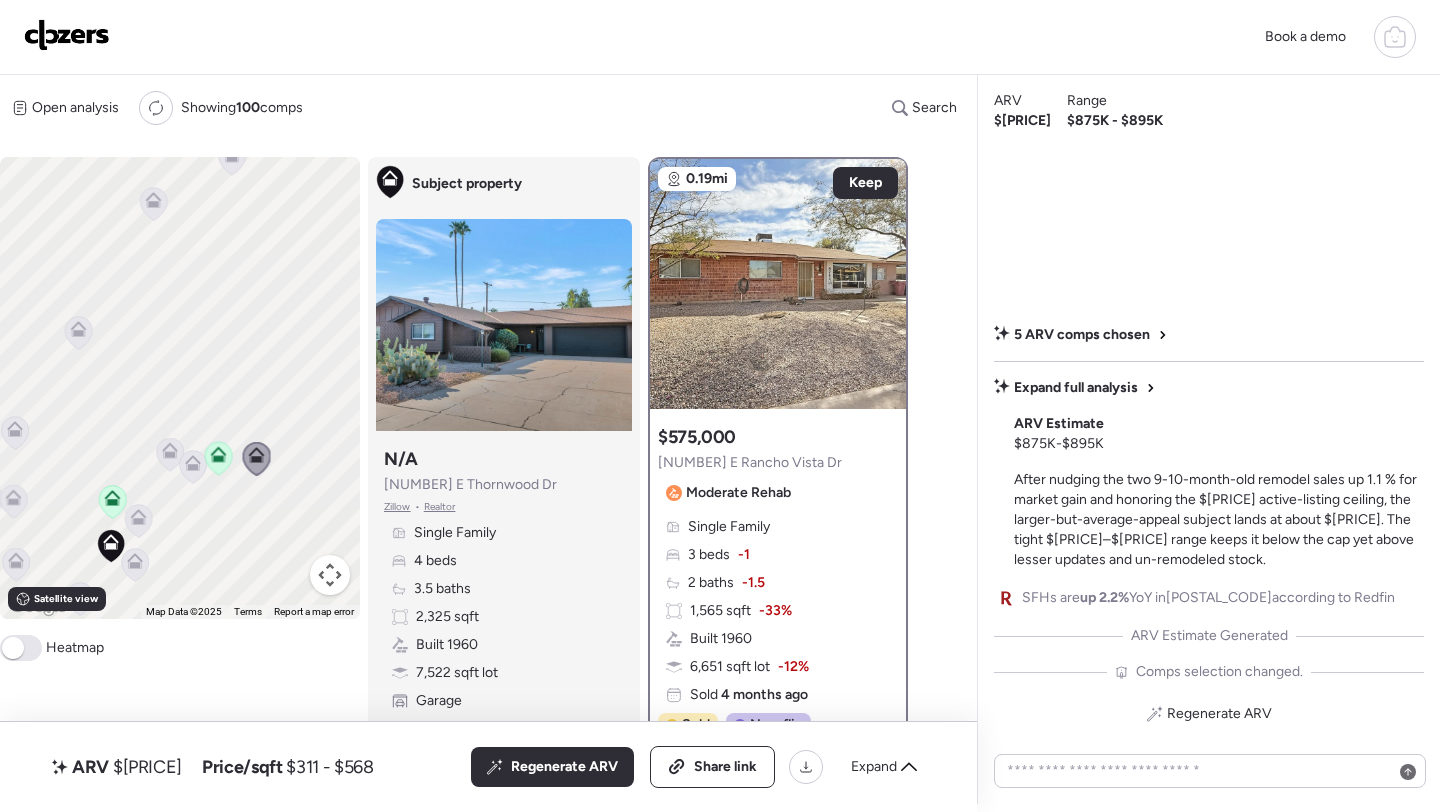 drag, startPoint x: 107, startPoint y: 517, endPoint x: 159, endPoint y: 476, distance: 66.21933 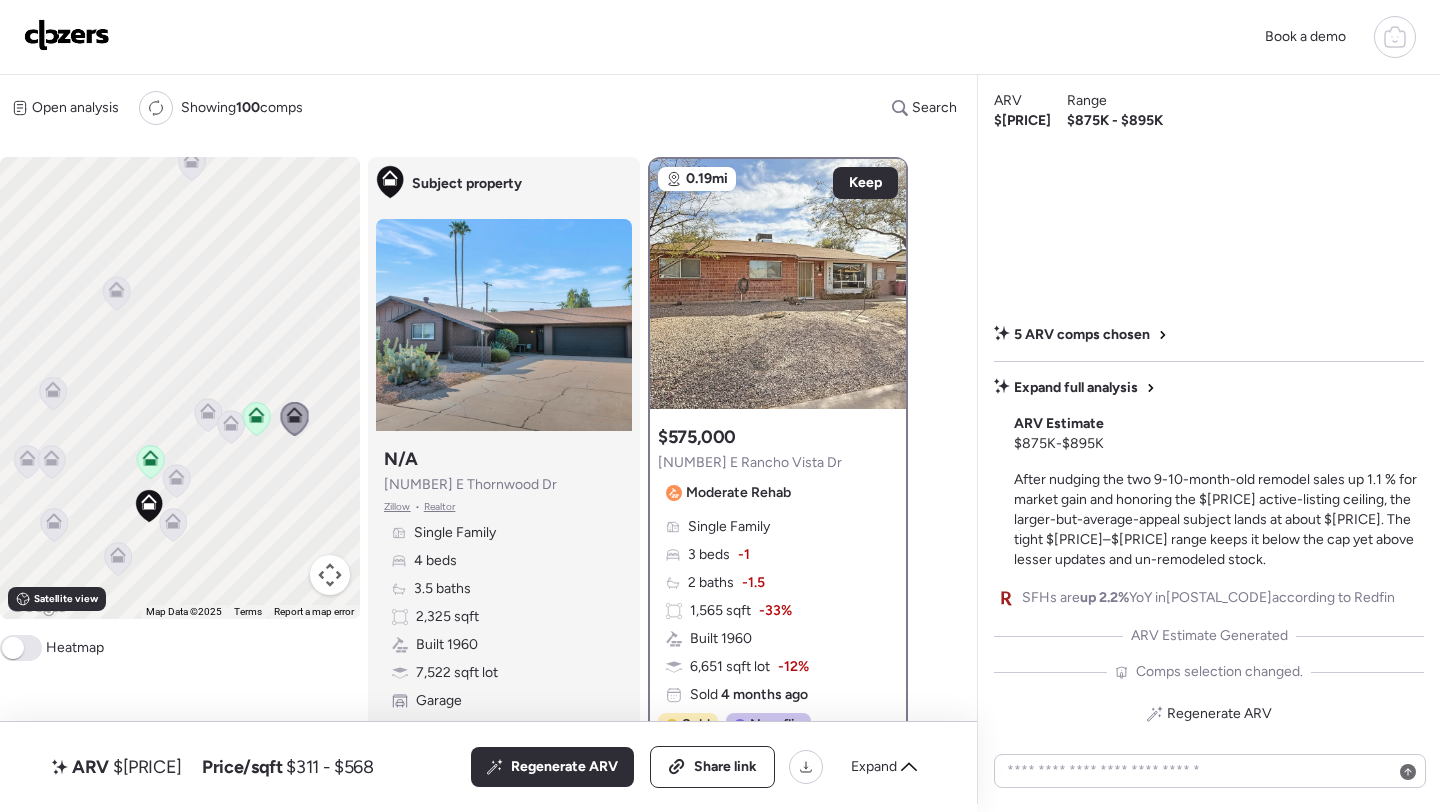 click 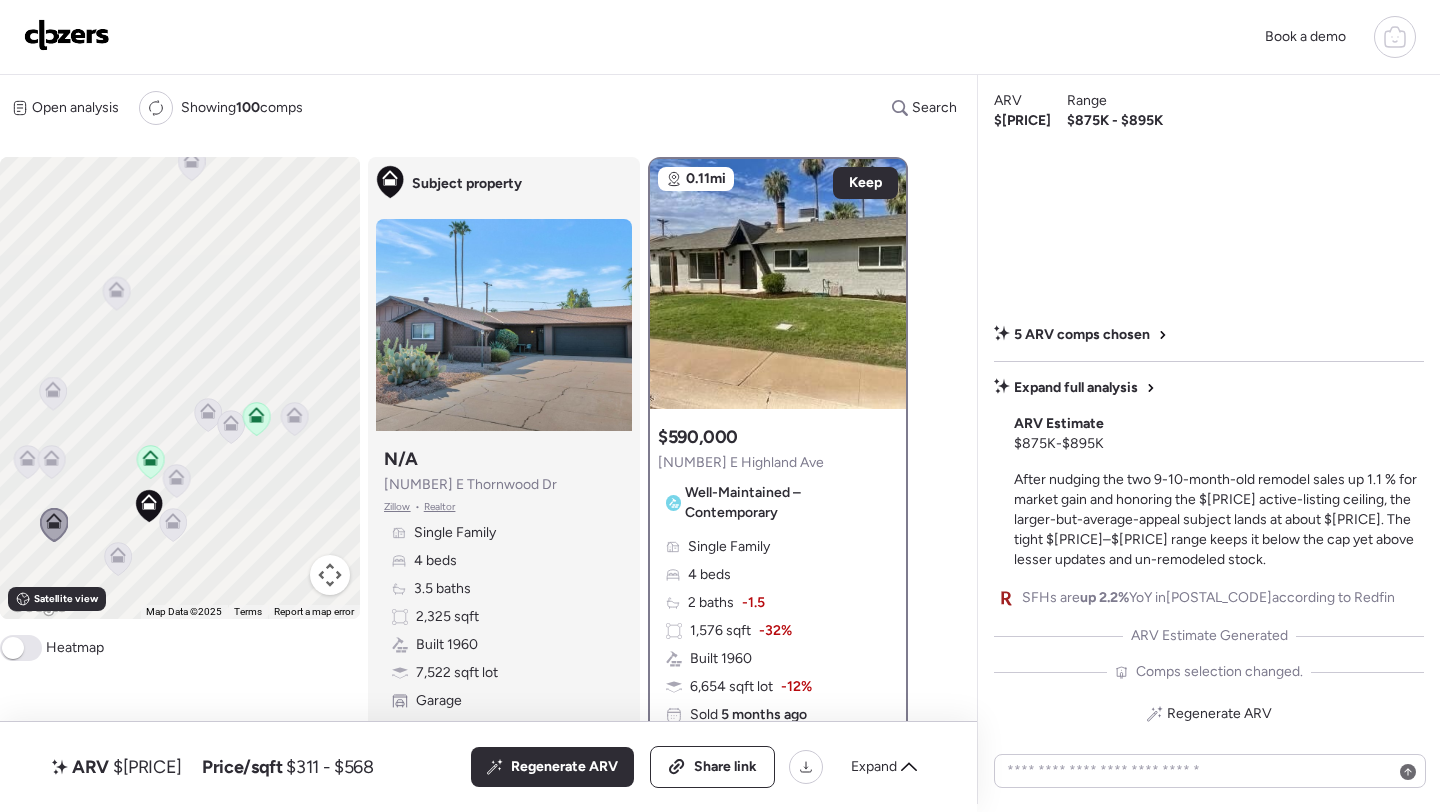 click 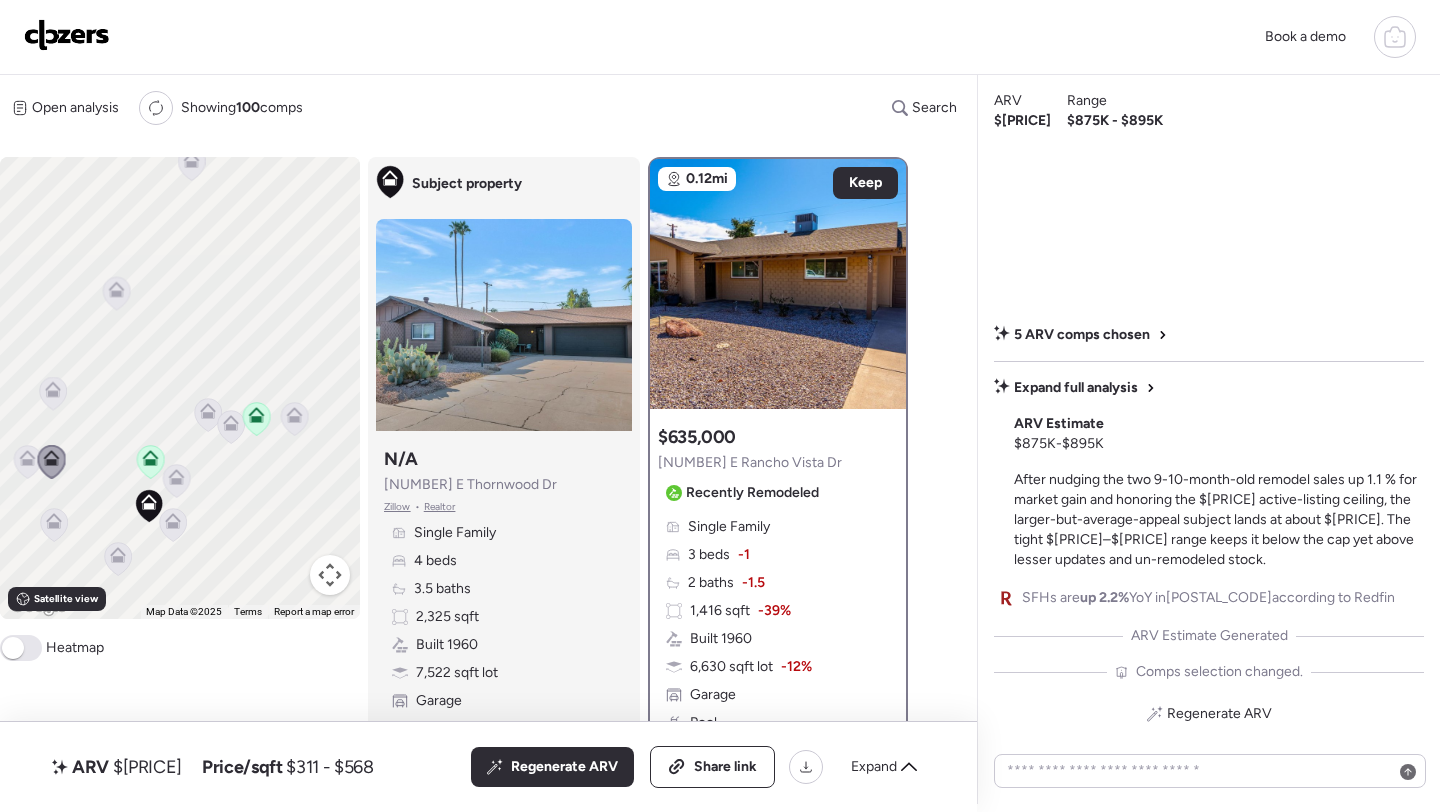 click 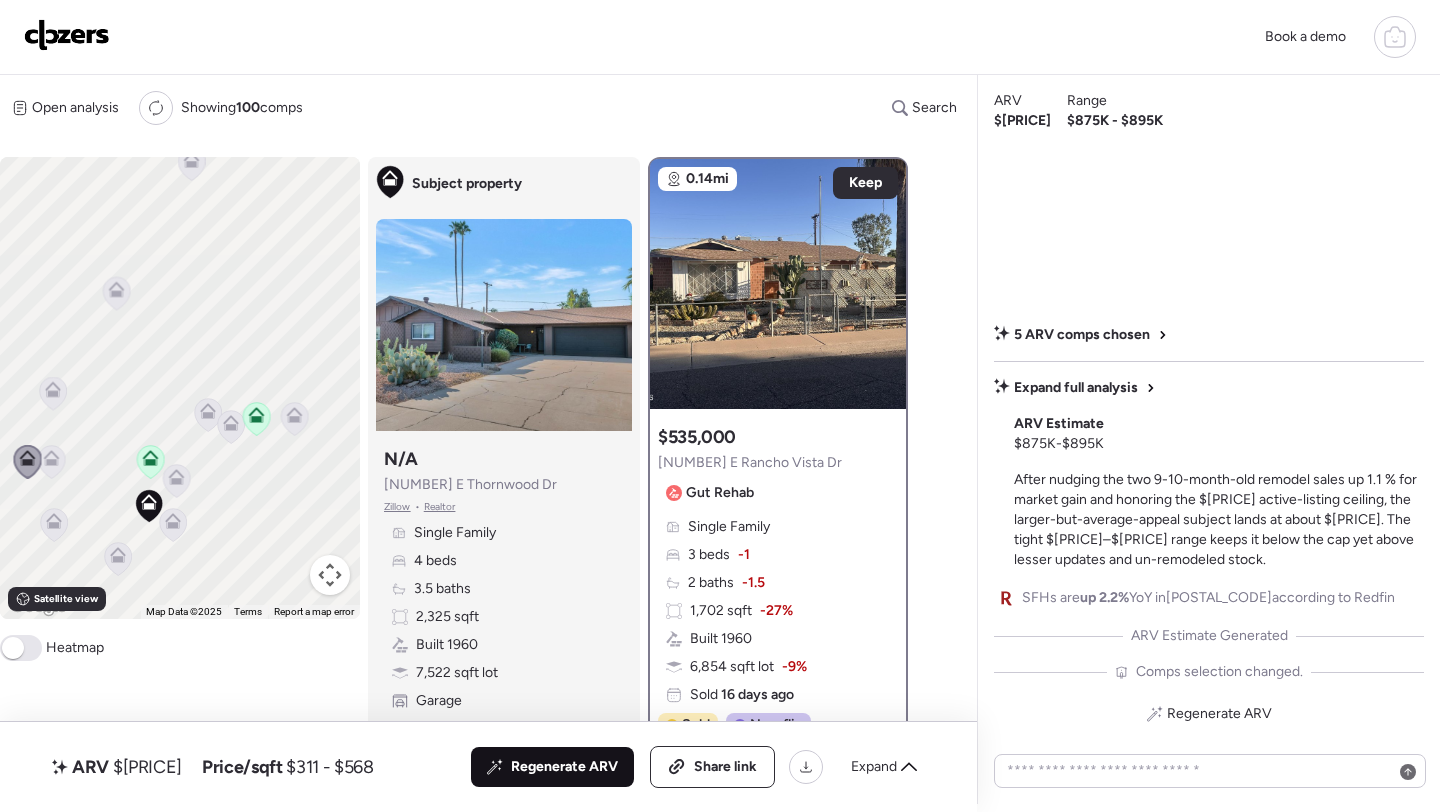 click on "Regenerate ARV" at bounding box center (564, 767) 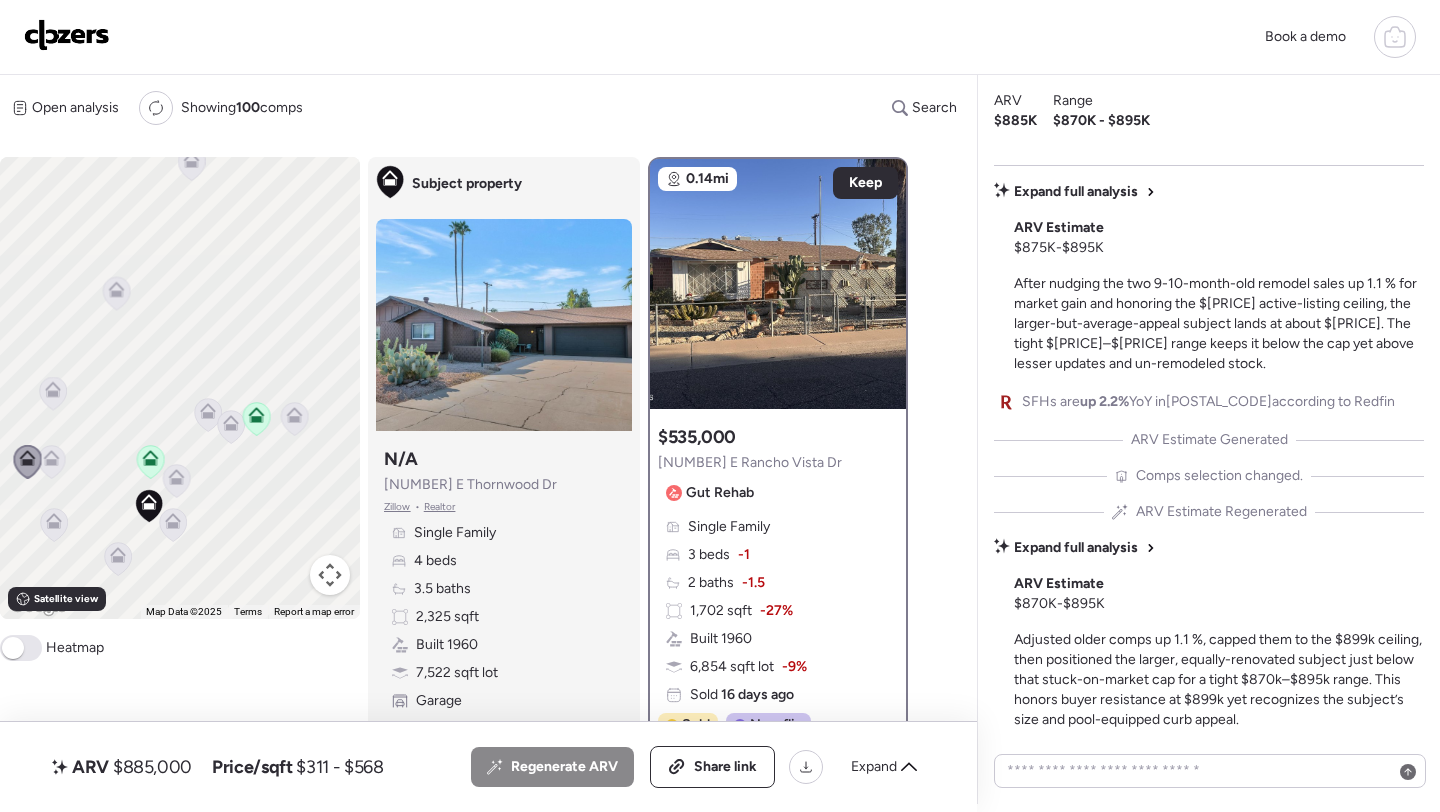 click on "$885,000" at bounding box center [152, 767] 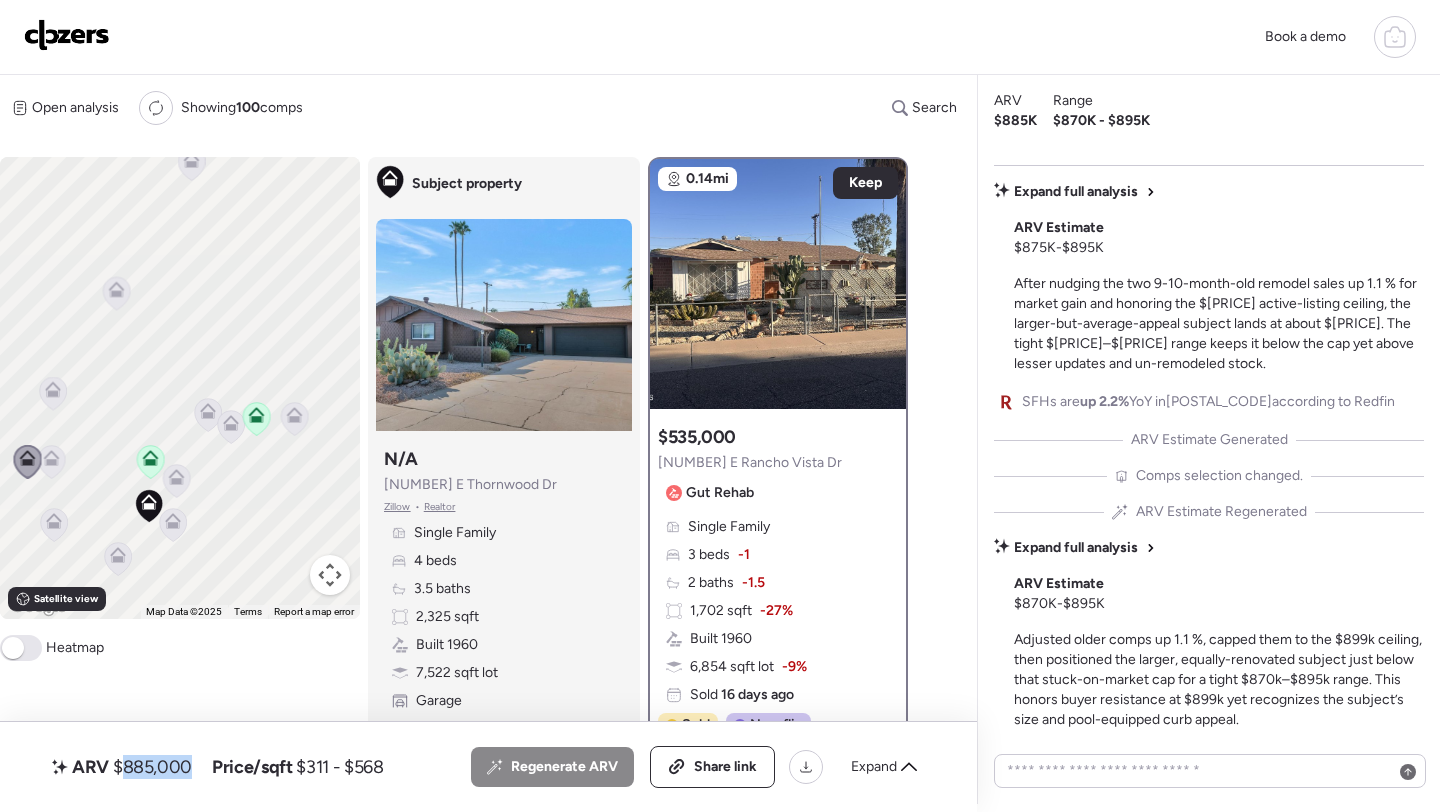 copy on "885,000" 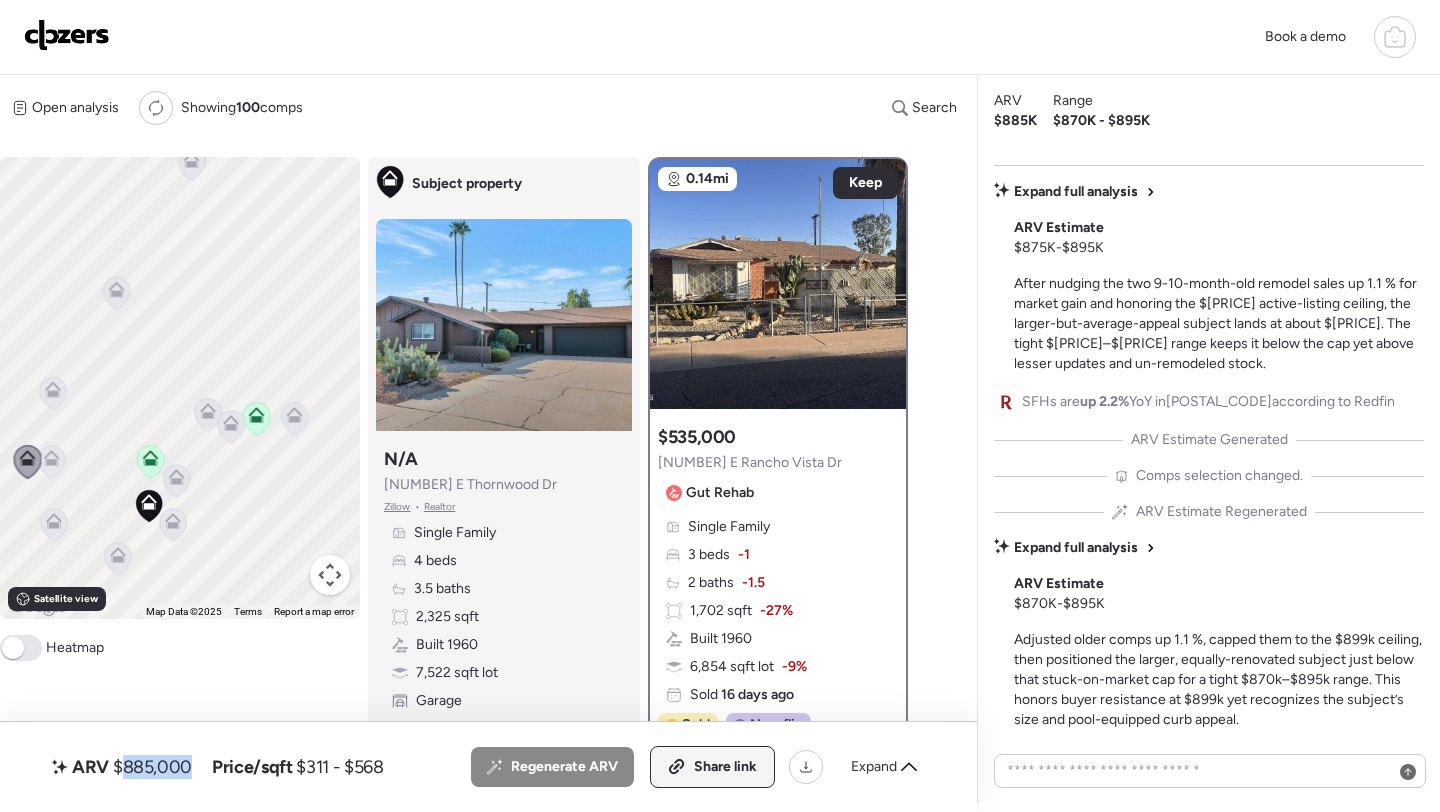 click on "Share link" at bounding box center (725, 767) 